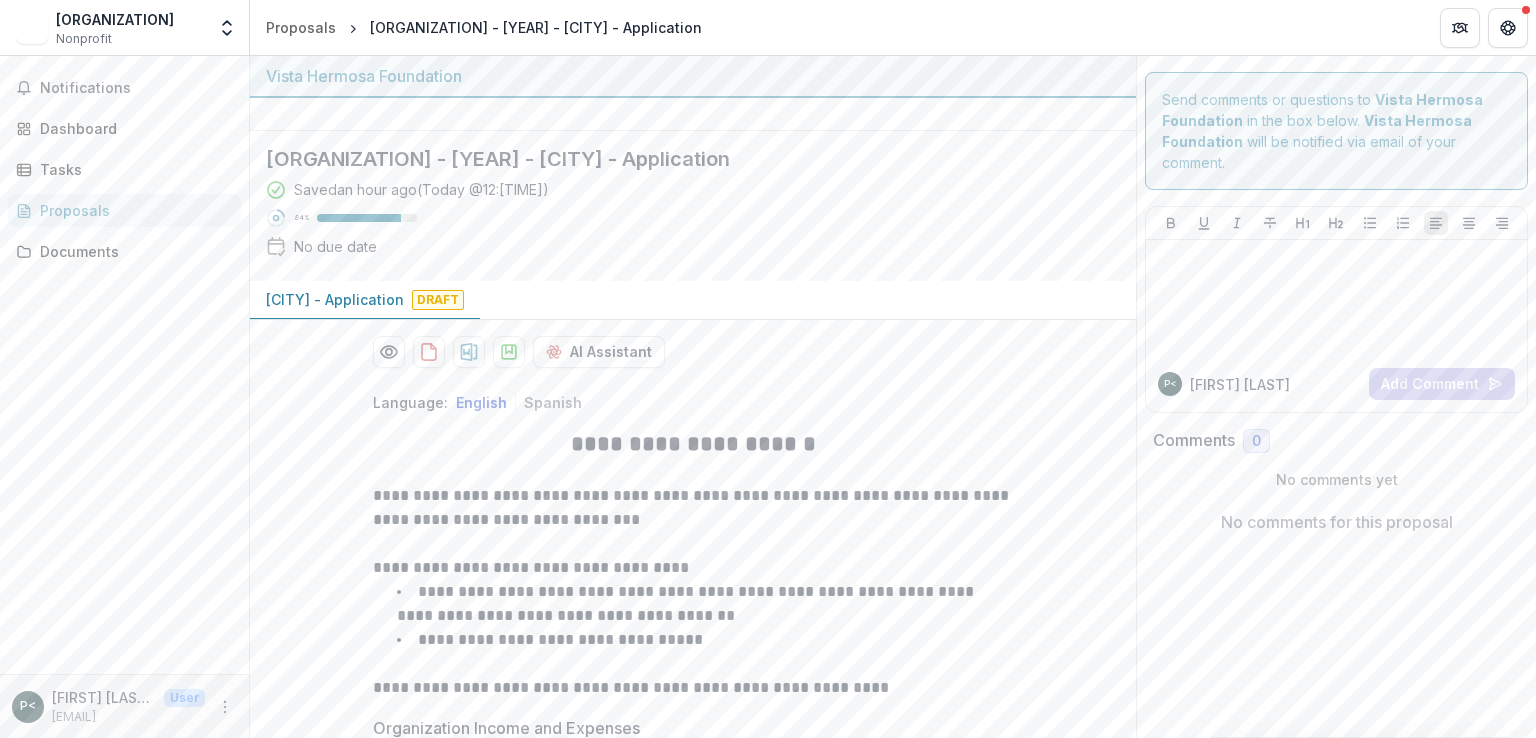 scroll, scrollTop: 0, scrollLeft: 0, axis: both 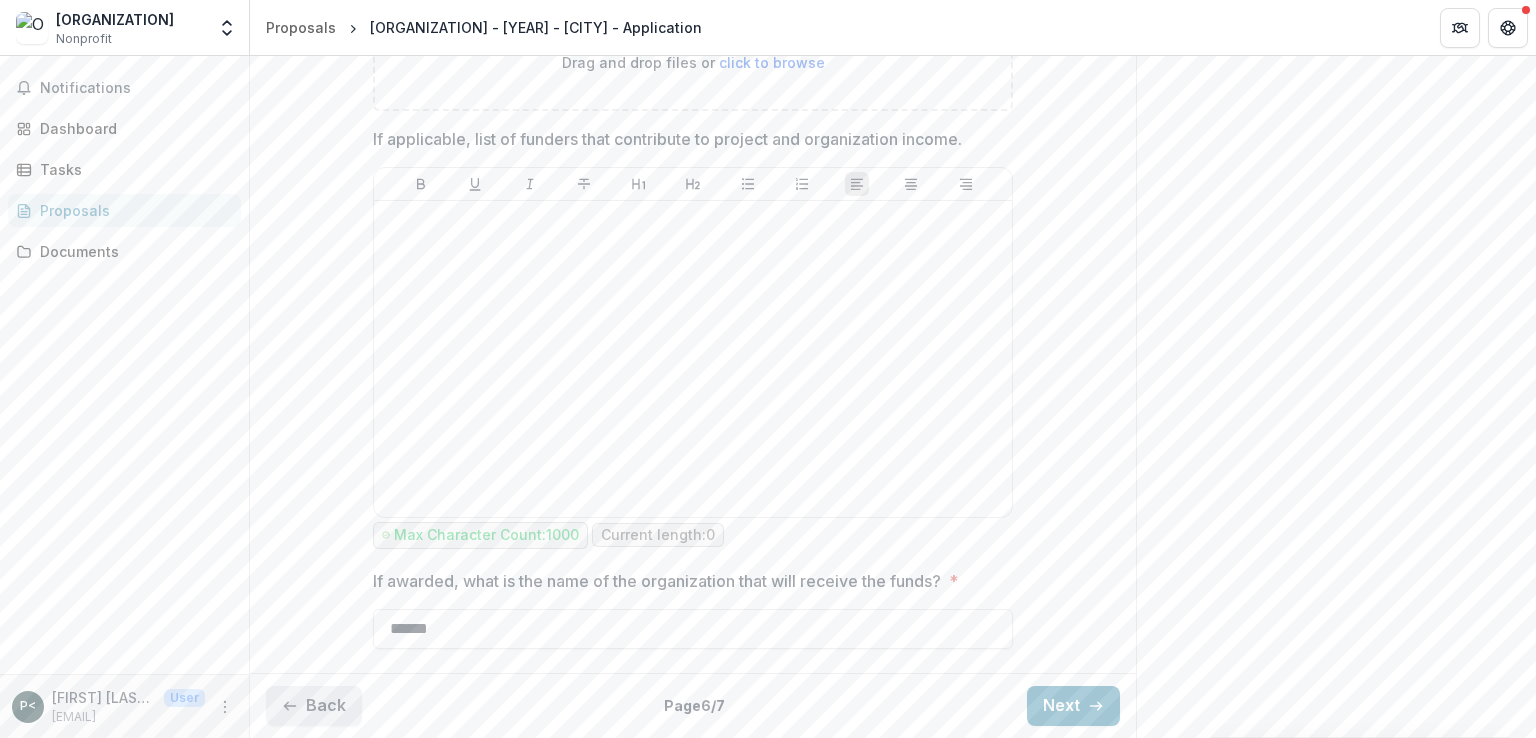 click on "Back" at bounding box center [314, 706] 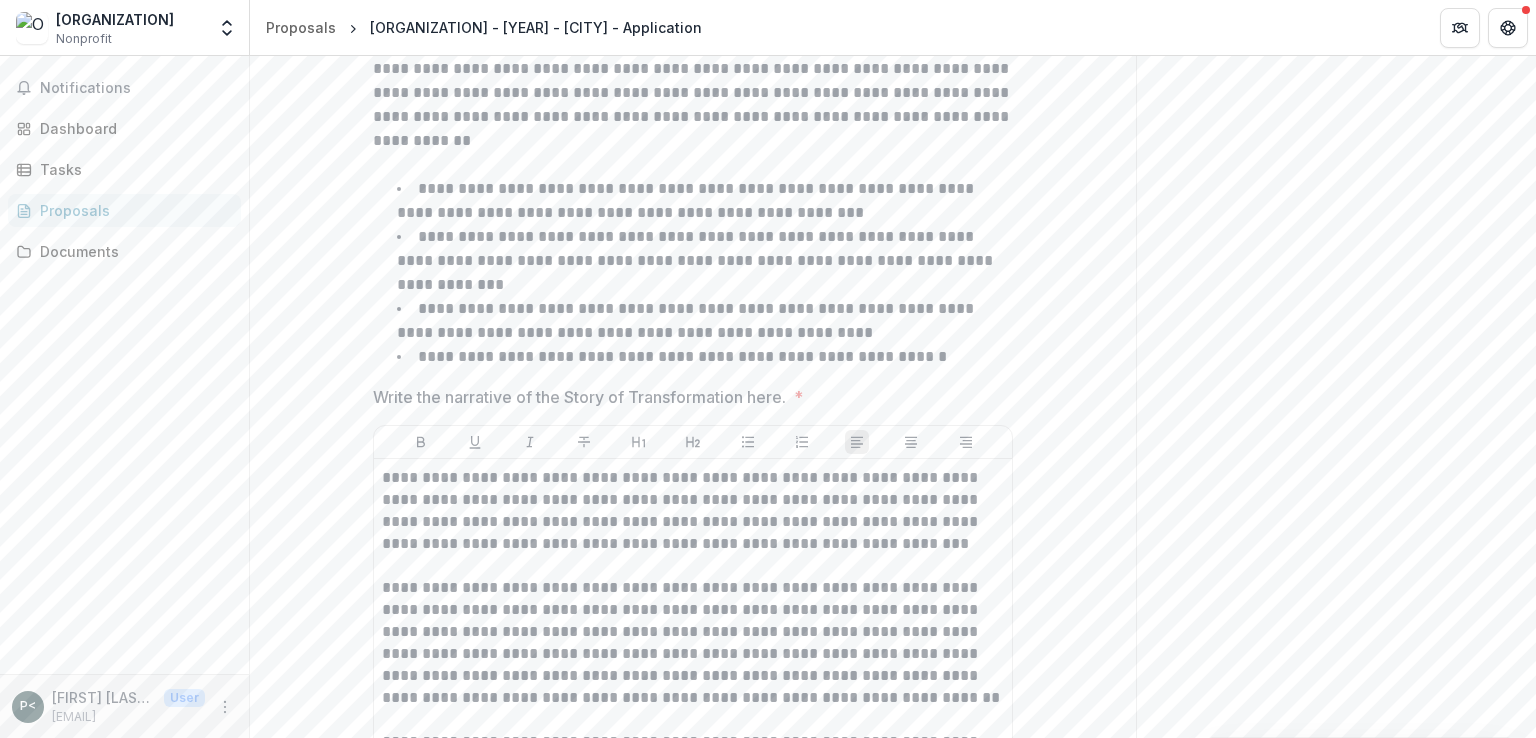 scroll, scrollTop: 2025, scrollLeft: 0, axis: vertical 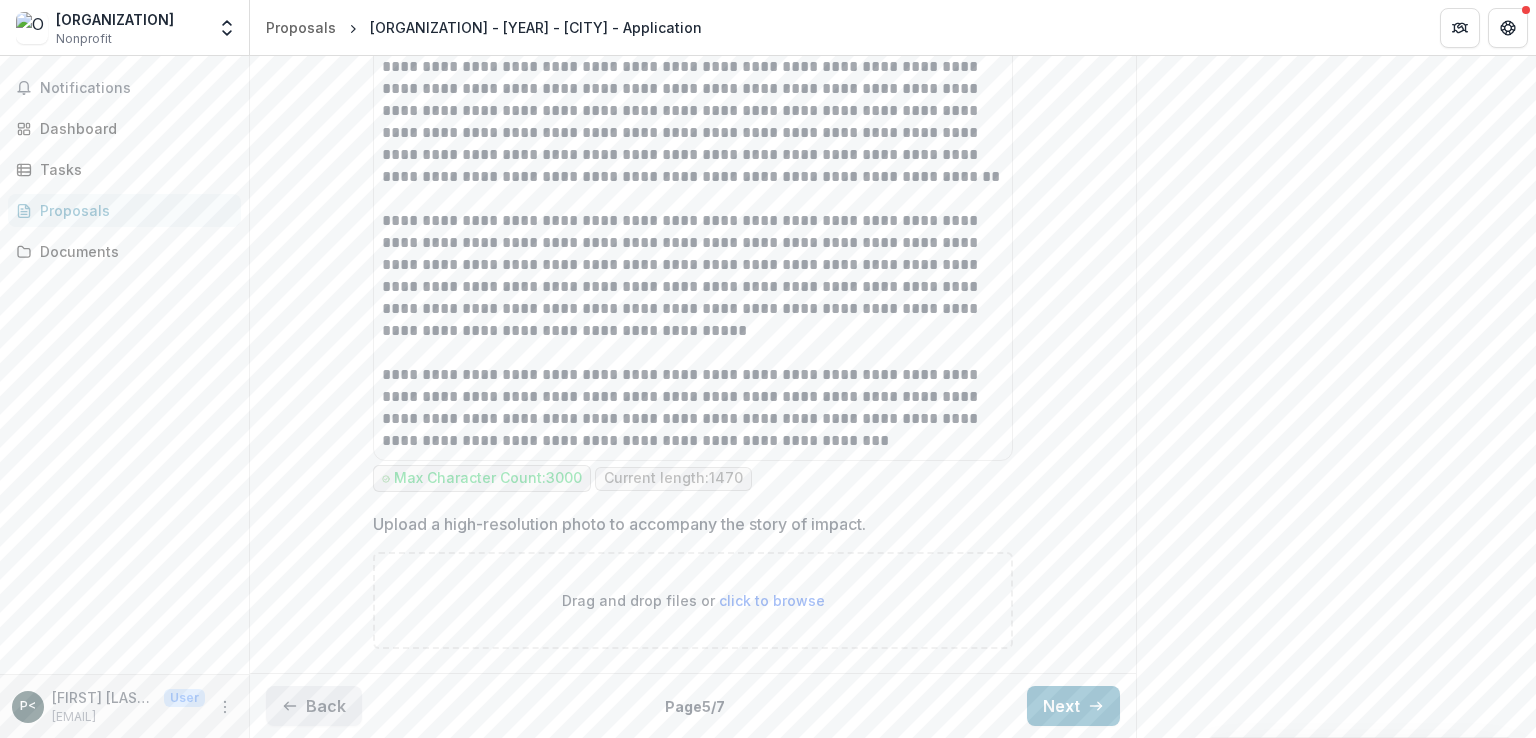 click on "Back" at bounding box center [314, 706] 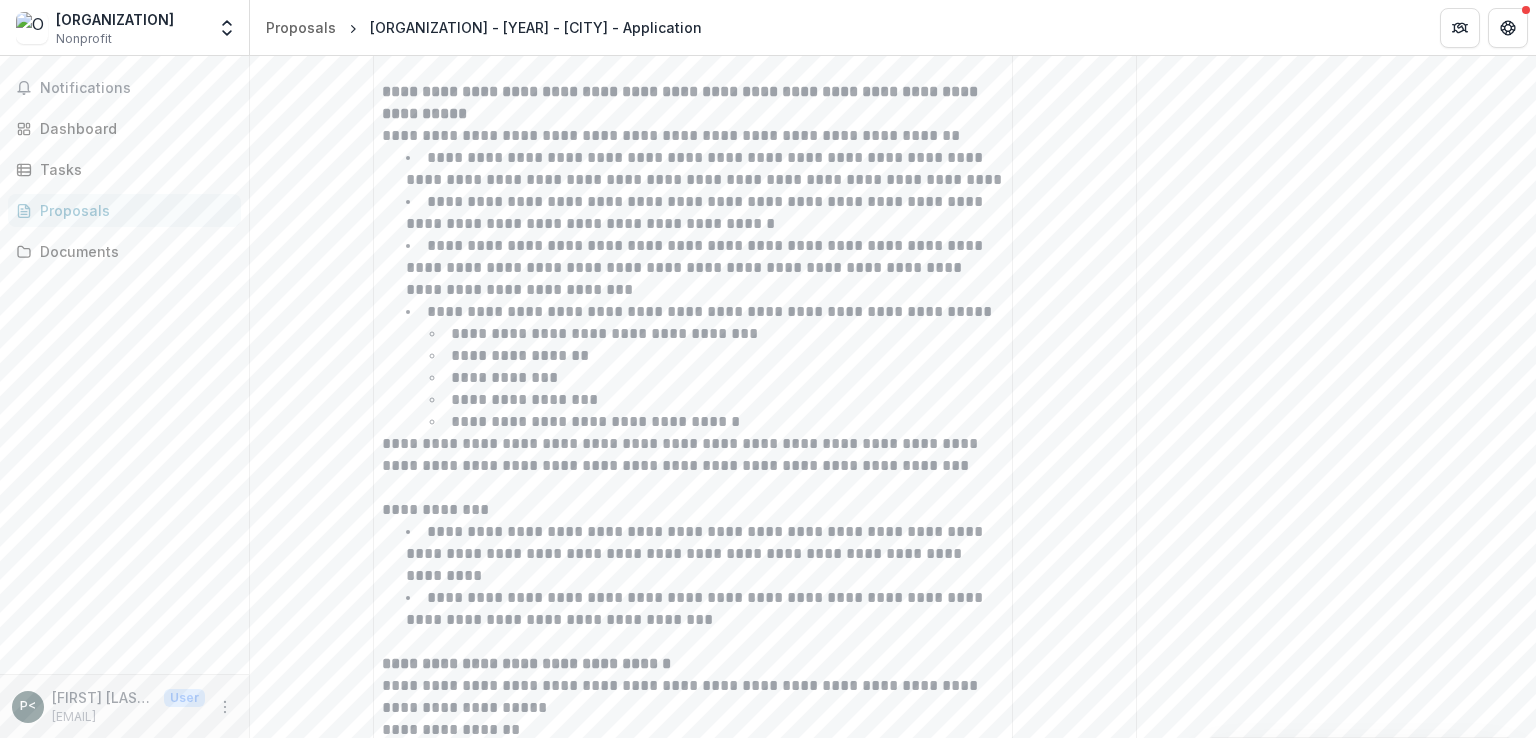 scroll, scrollTop: 3724, scrollLeft: 0, axis: vertical 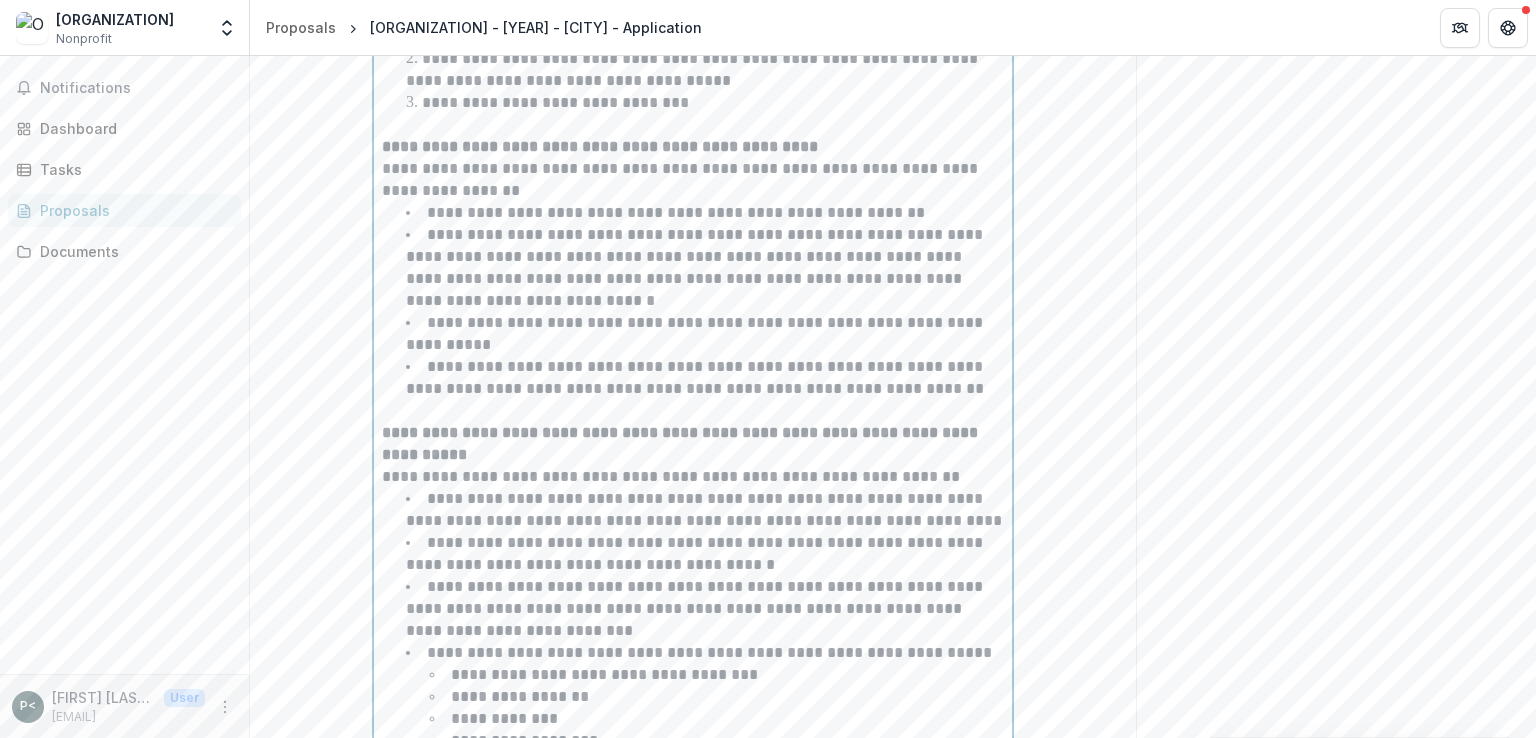 click on "**********" at bounding box center (693, 983) 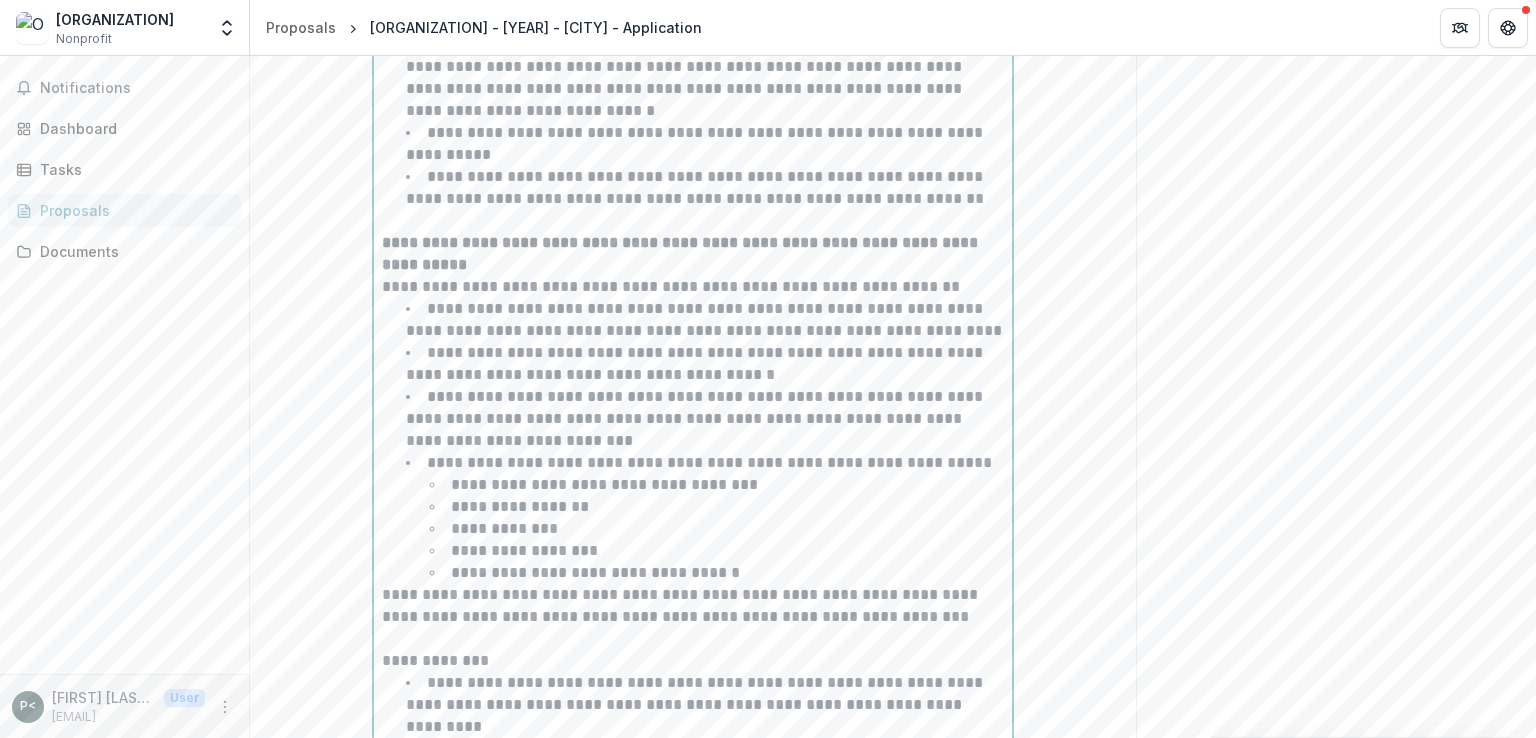 scroll, scrollTop: 3570, scrollLeft: 0, axis: vertical 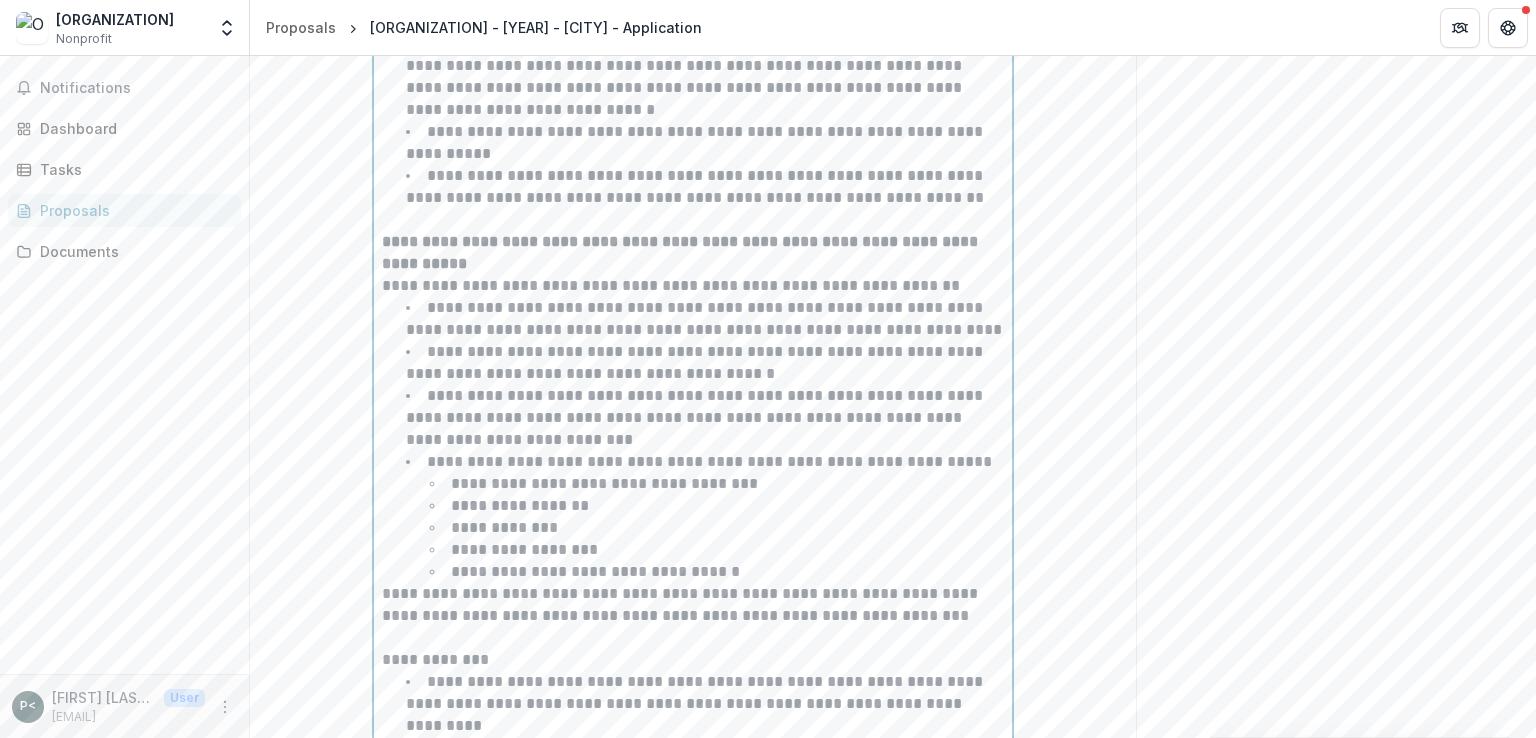 click on "**********" at bounding box center (705, 517) 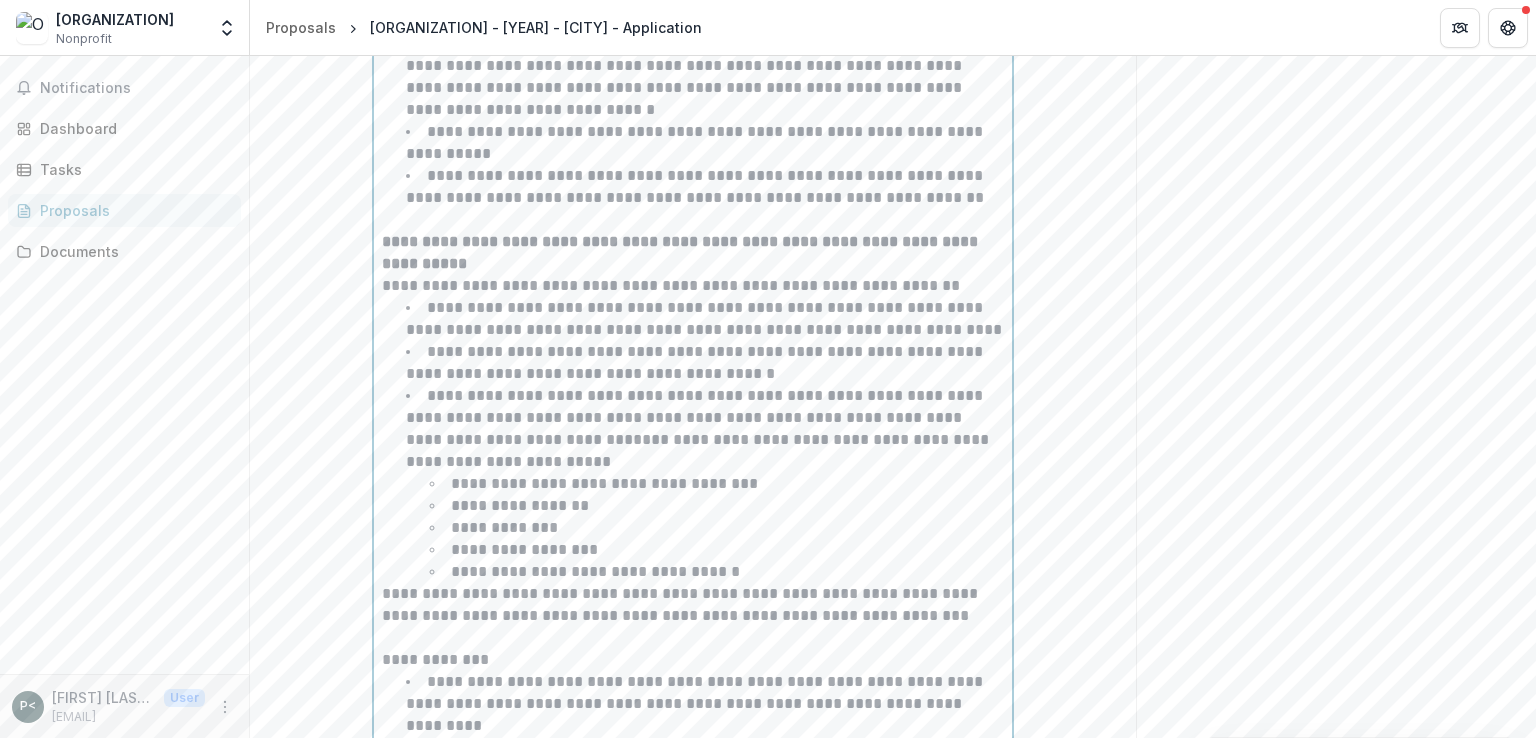 type 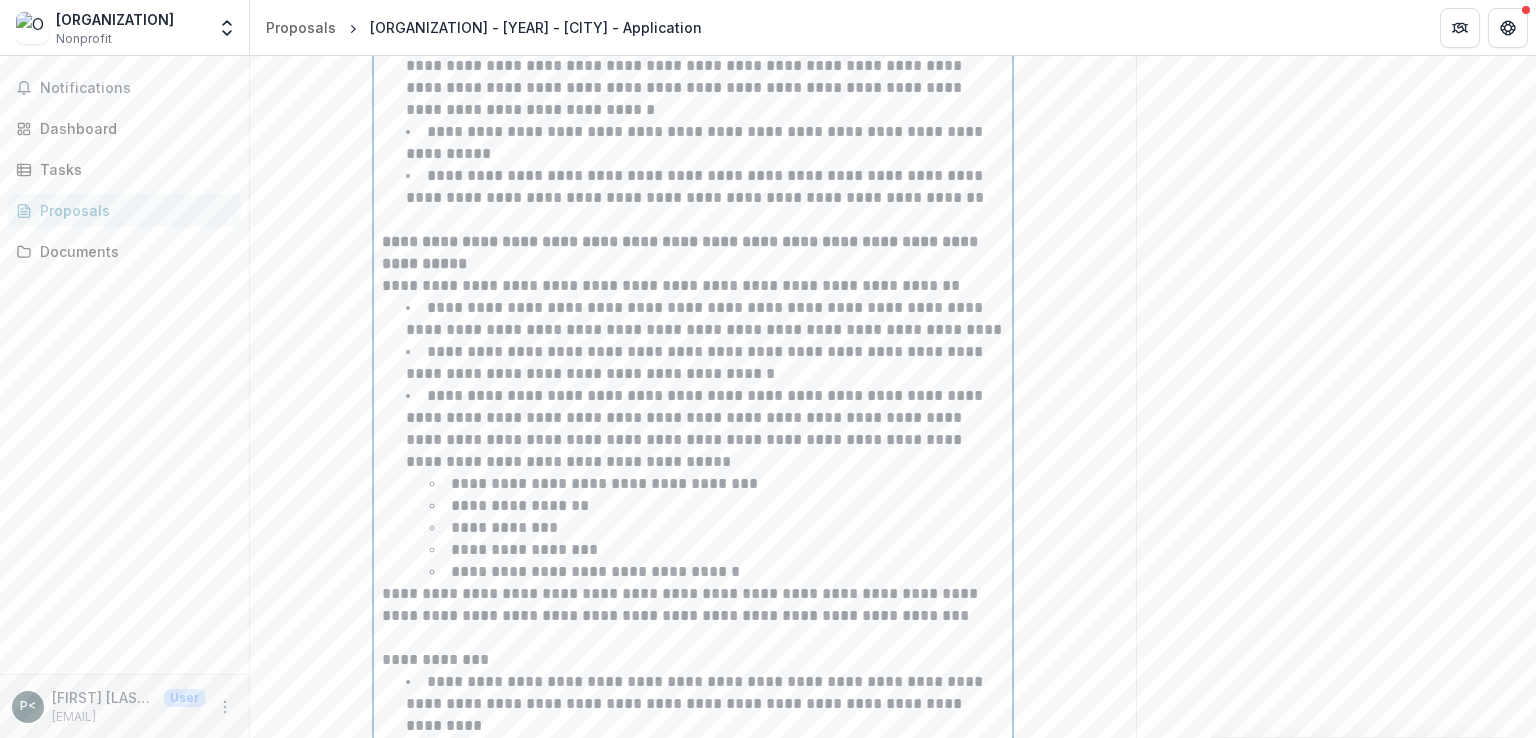 click on "**********" at bounding box center [686, 450] 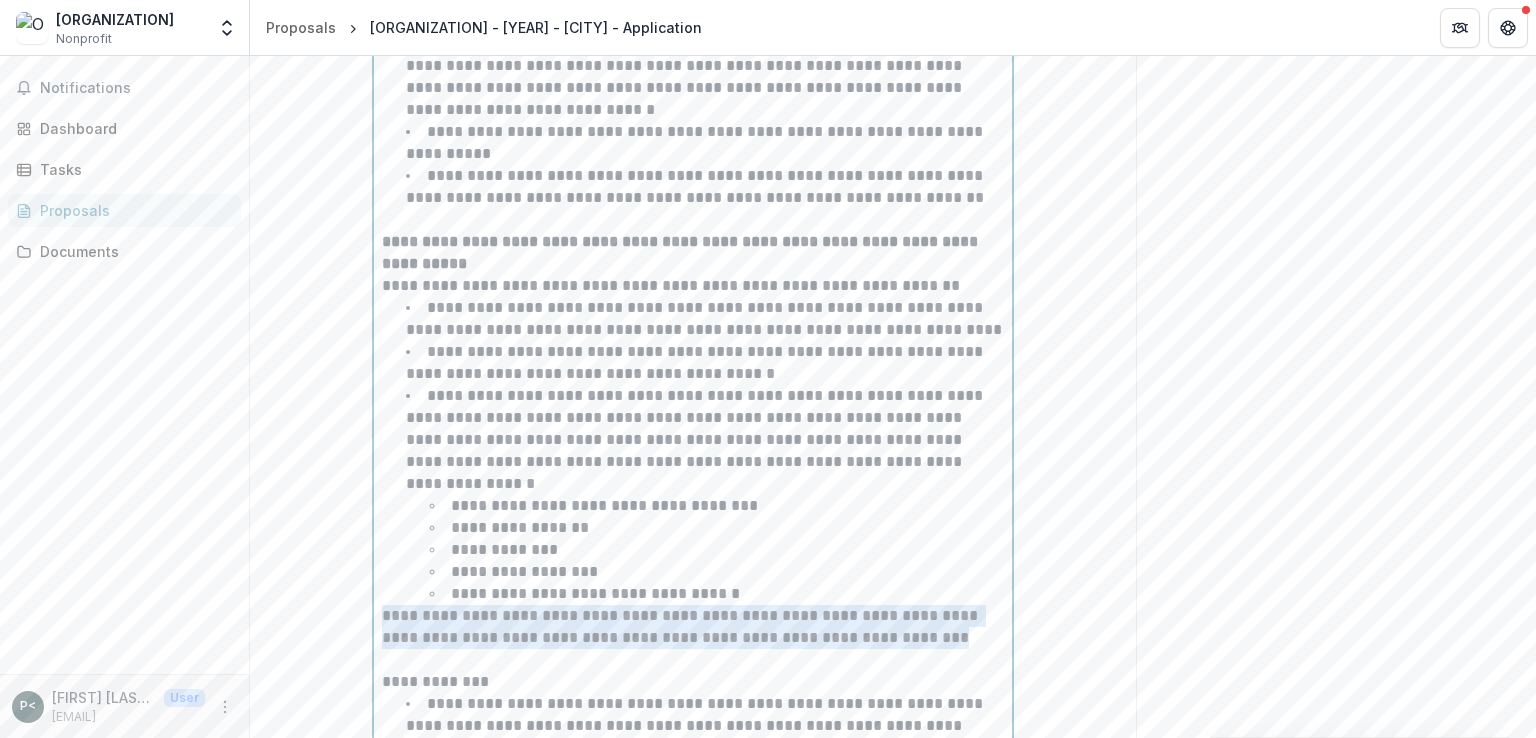 drag, startPoint x: 381, startPoint y: 649, endPoint x: 925, endPoint y: 664, distance: 544.2068 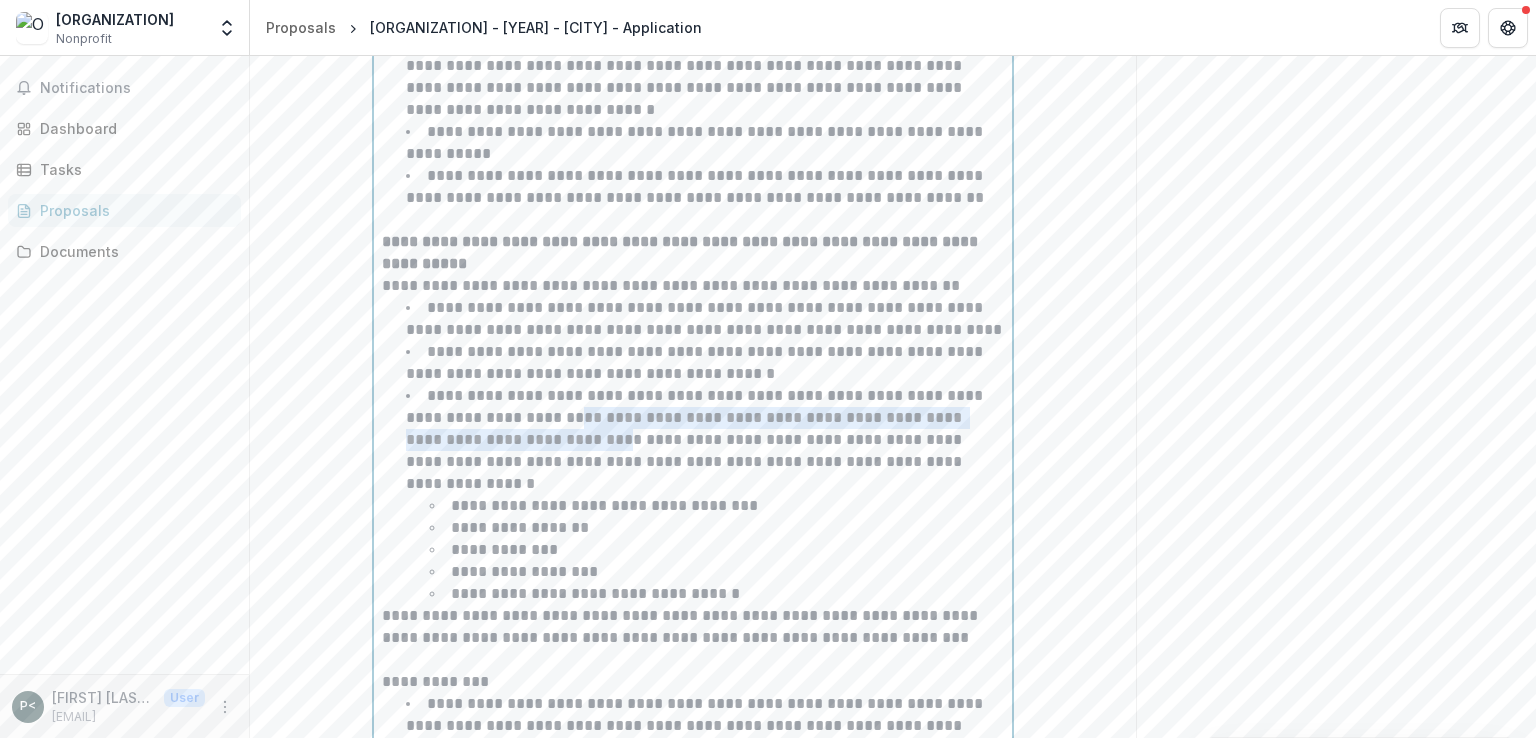 drag, startPoint x: 537, startPoint y: 477, endPoint x: 577, endPoint y: 501, distance: 46.647614 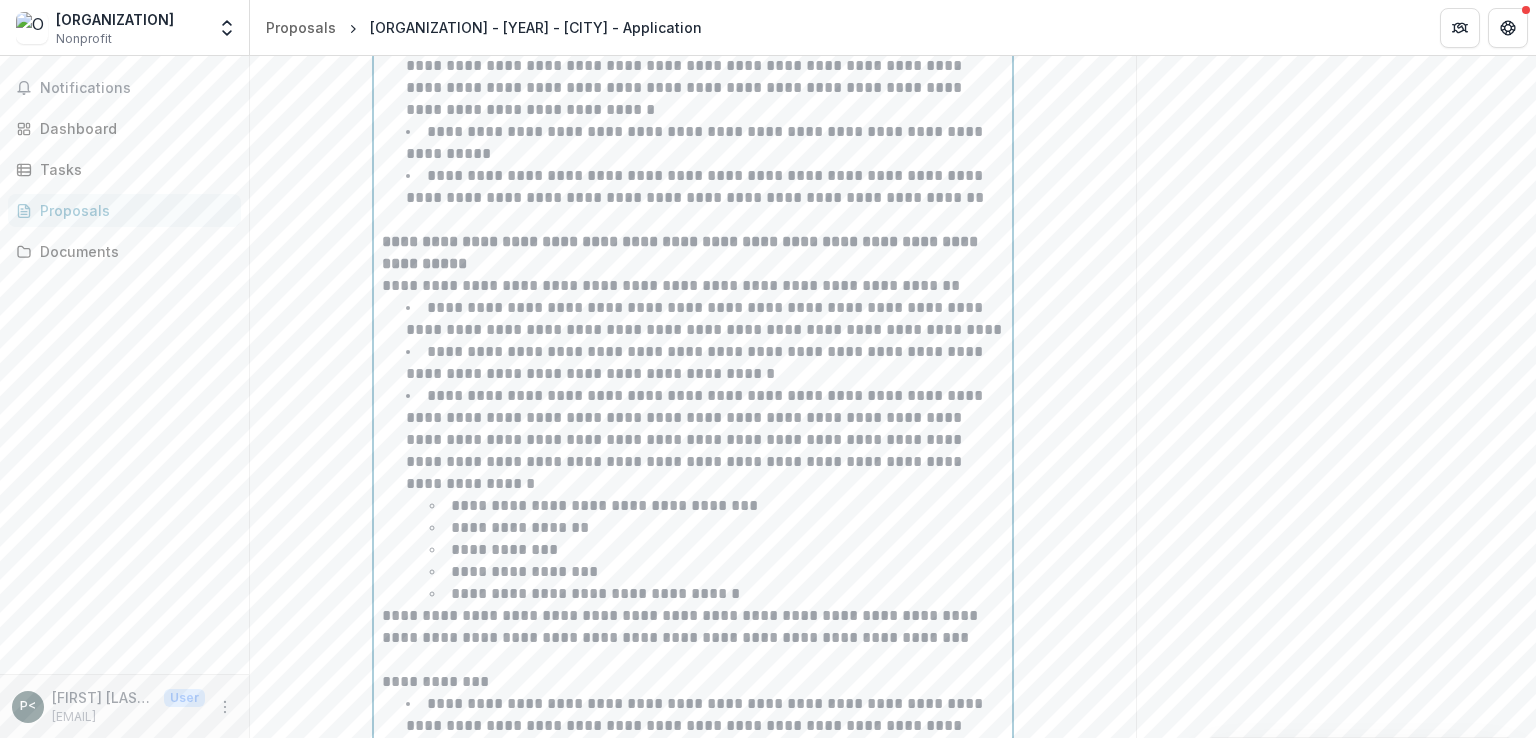 click on "**********" at bounding box center [686, 461] 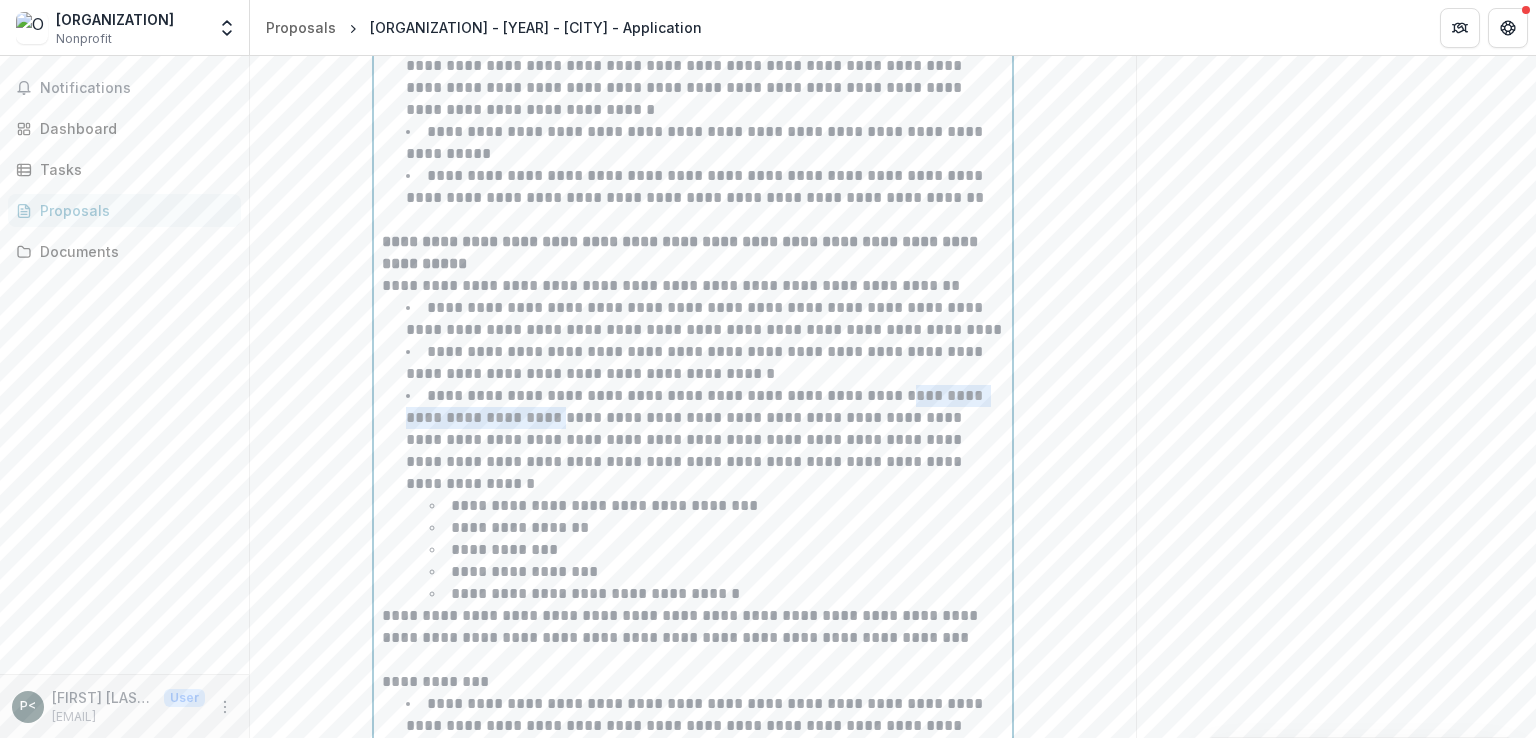 drag, startPoint x: 900, startPoint y: 449, endPoint x: 525, endPoint y: 481, distance: 376.36285 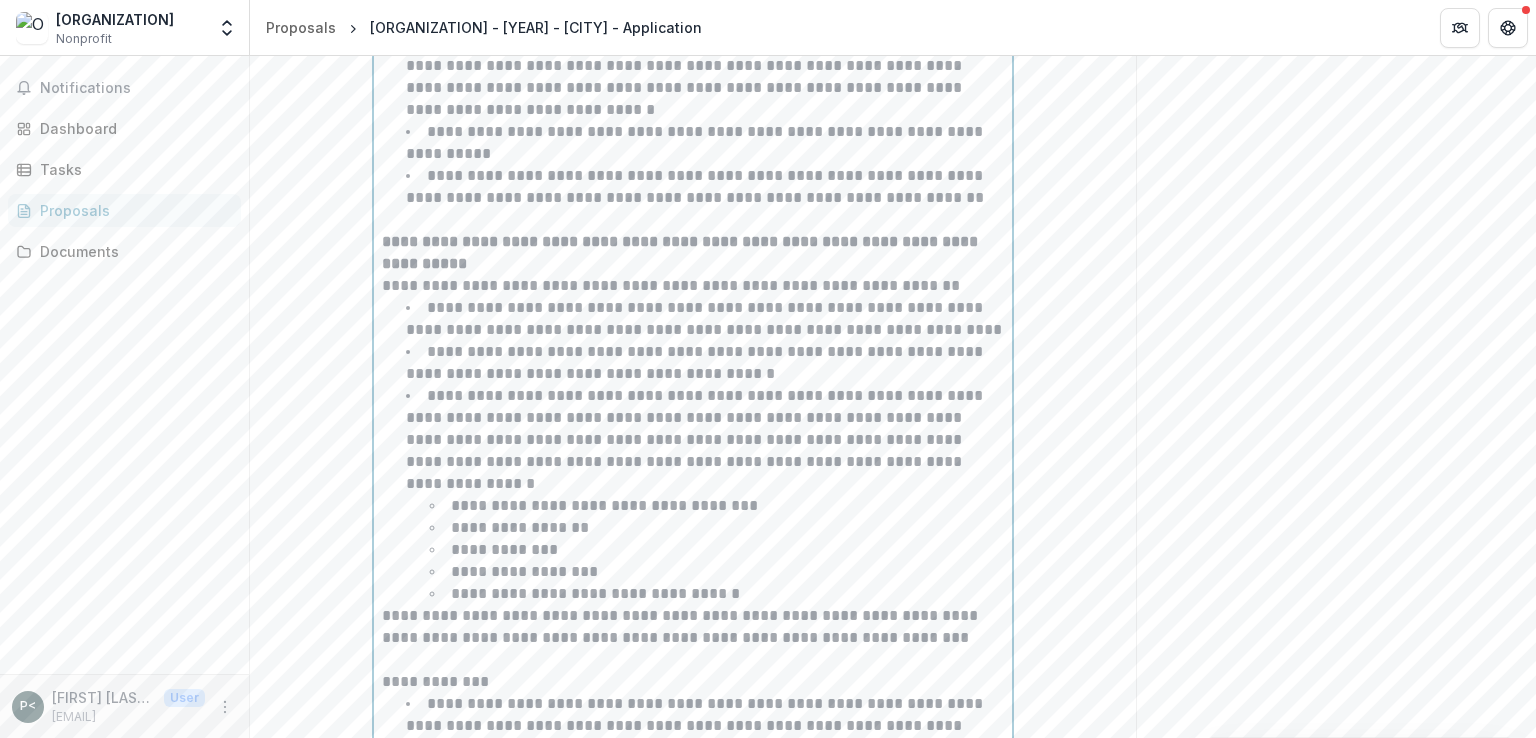 click on "**********" at bounding box center (595, 593) 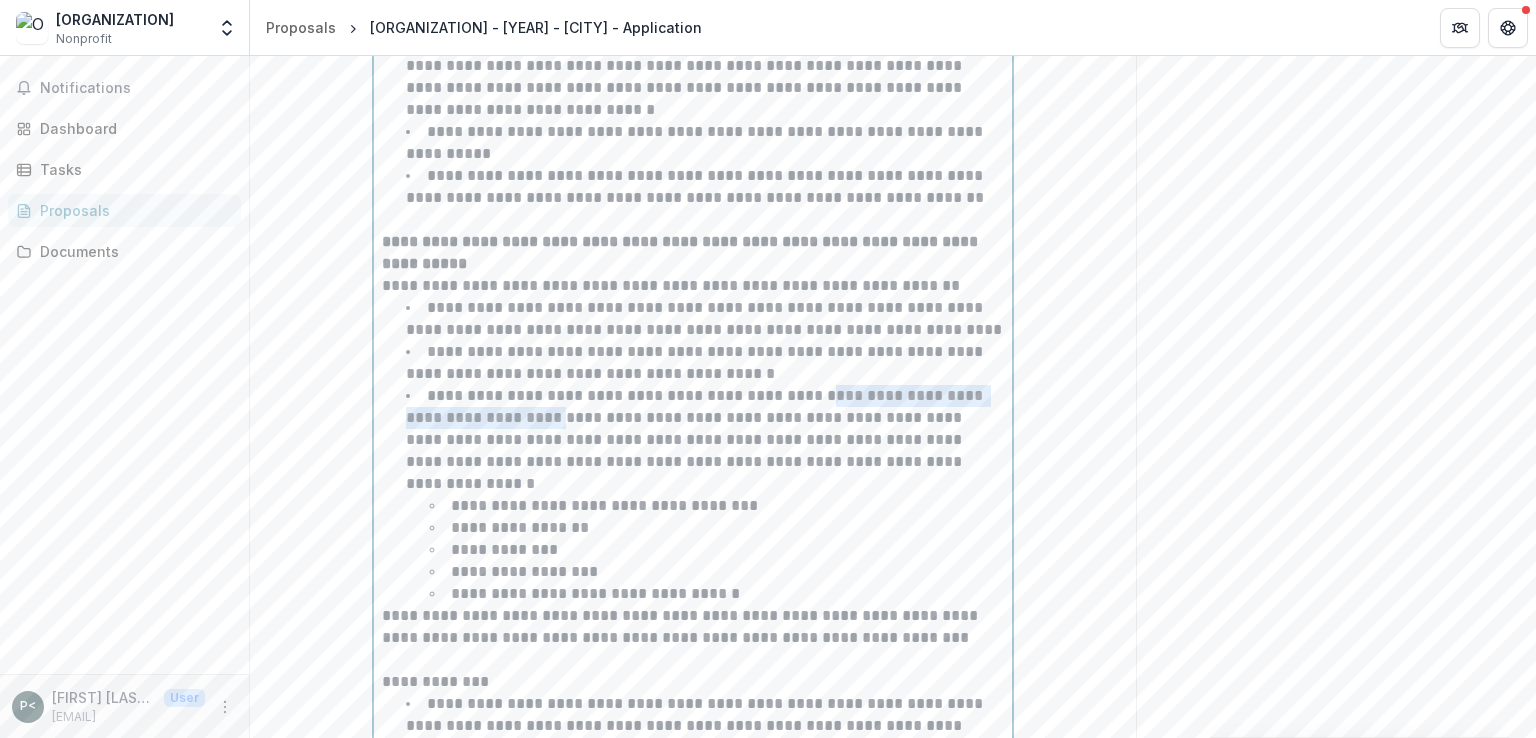 drag, startPoint x: 816, startPoint y: 448, endPoint x: 527, endPoint y: 475, distance: 290.2585 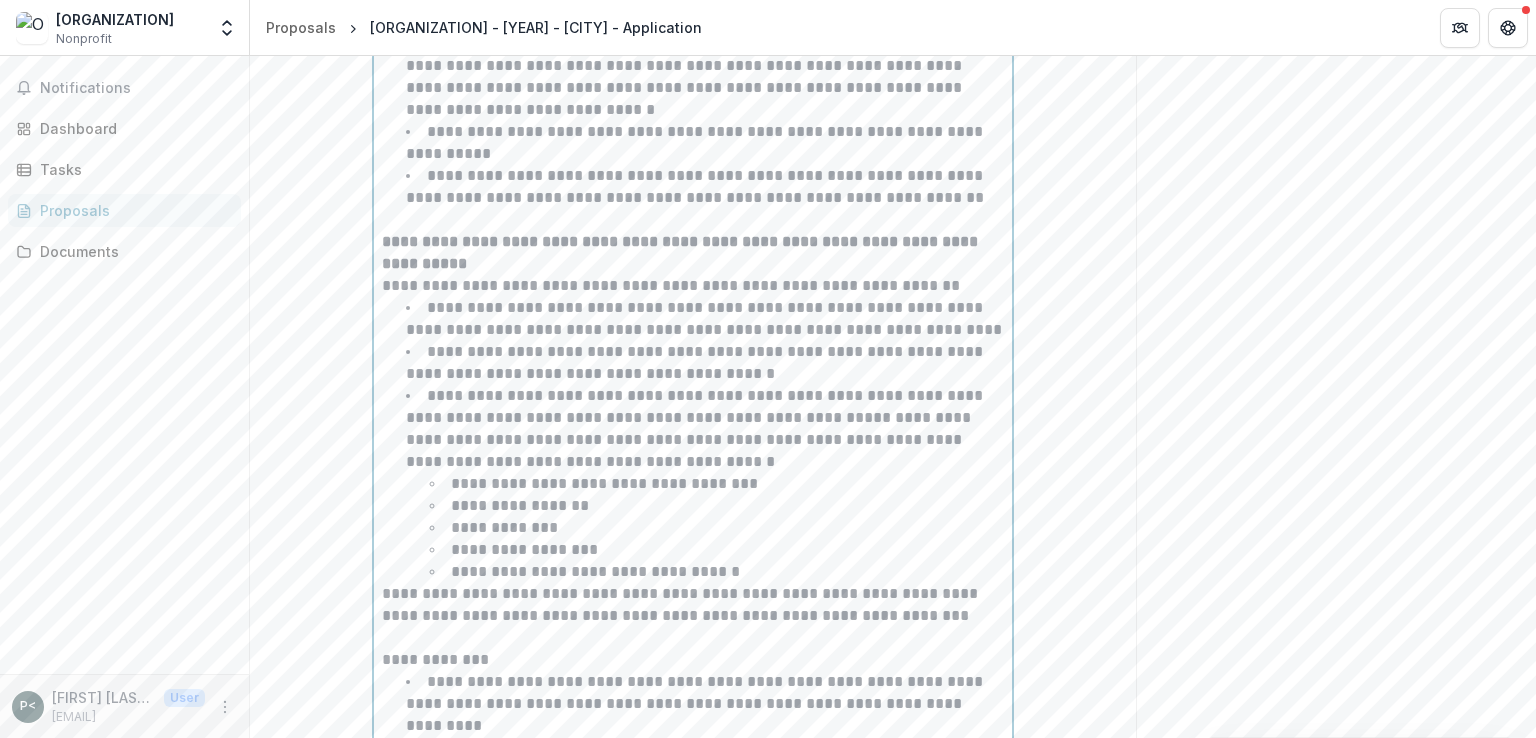 click on "**********" at bounding box center (705, 363) 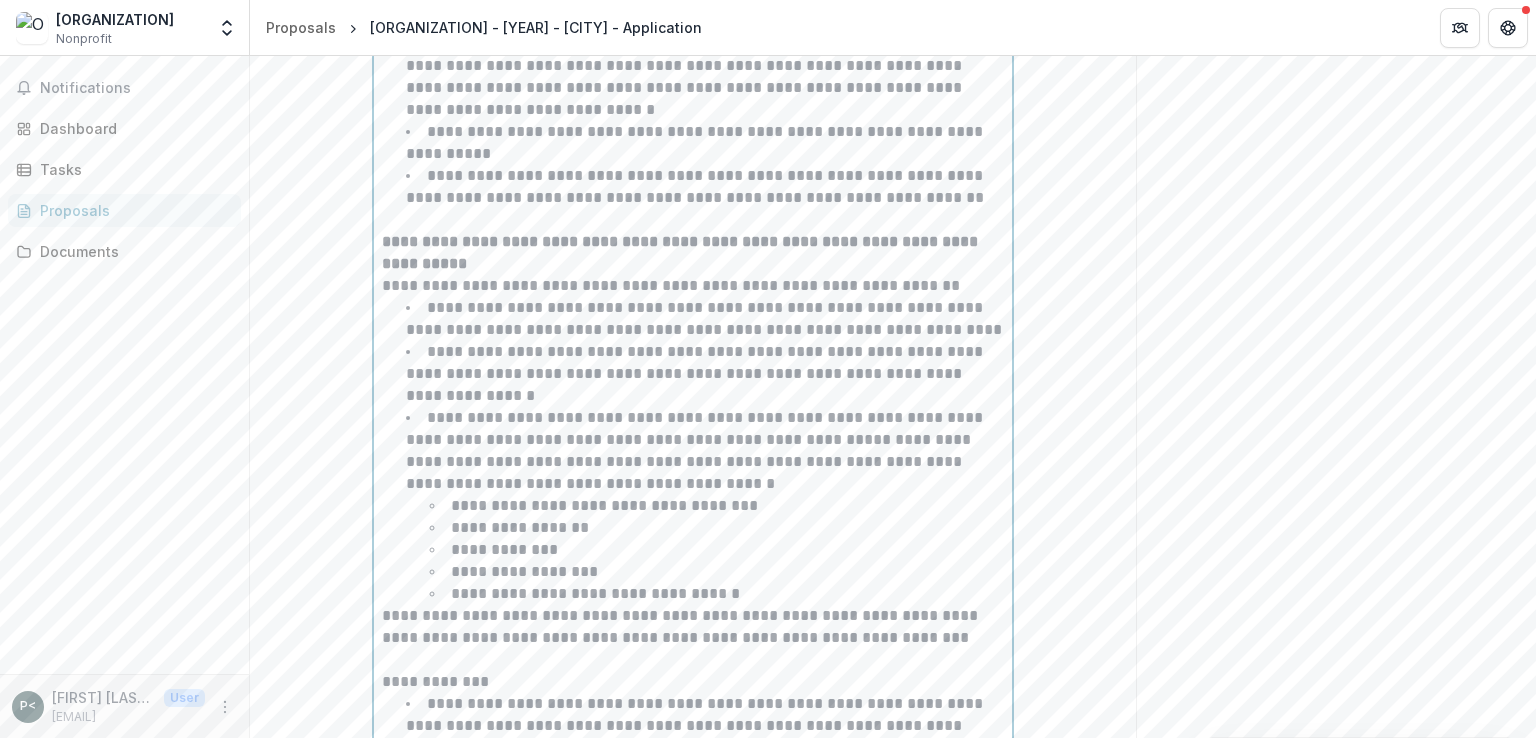 click on "**********" at bounding box center [705, 374] 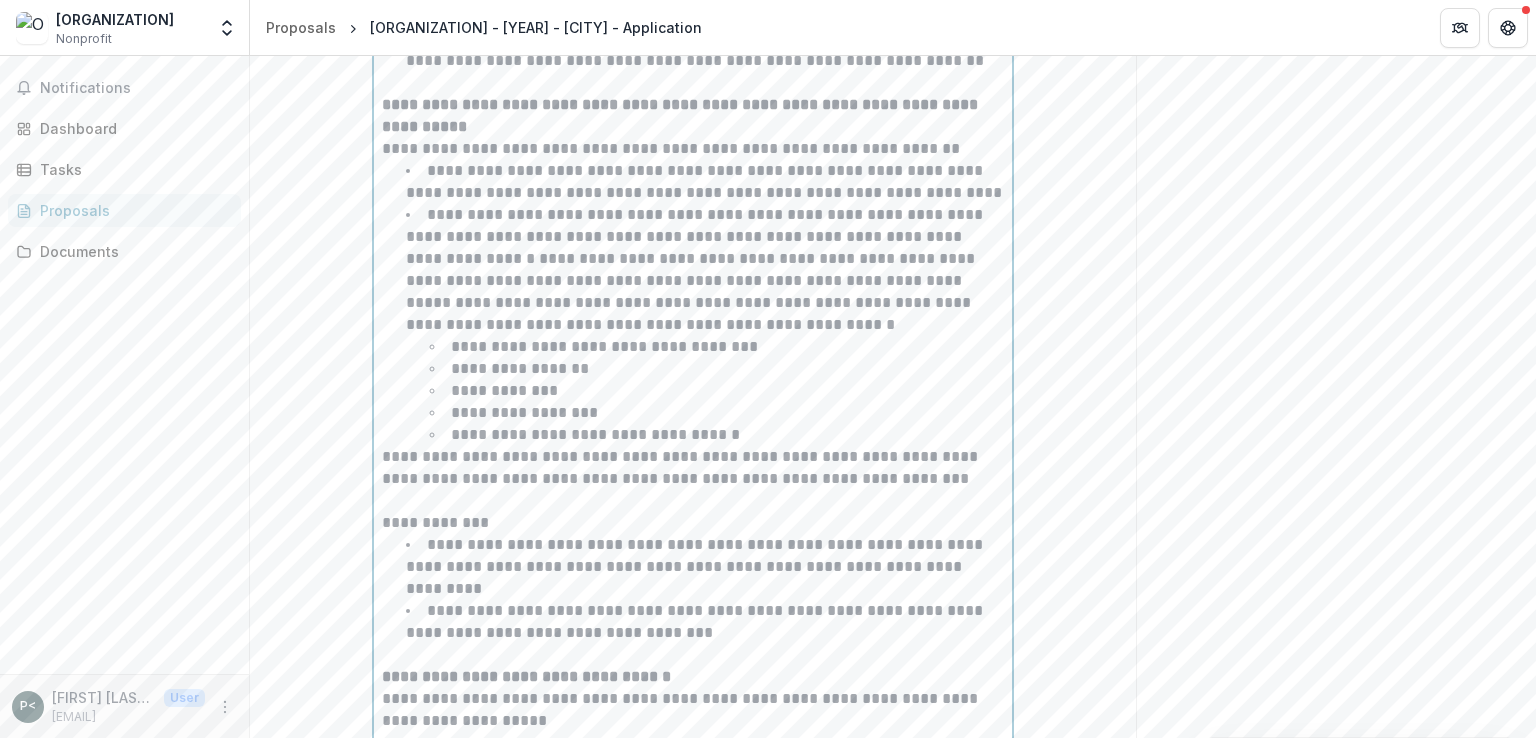 scroll, scrollTop: 3704, scrollLeft: 0, axis: vertical 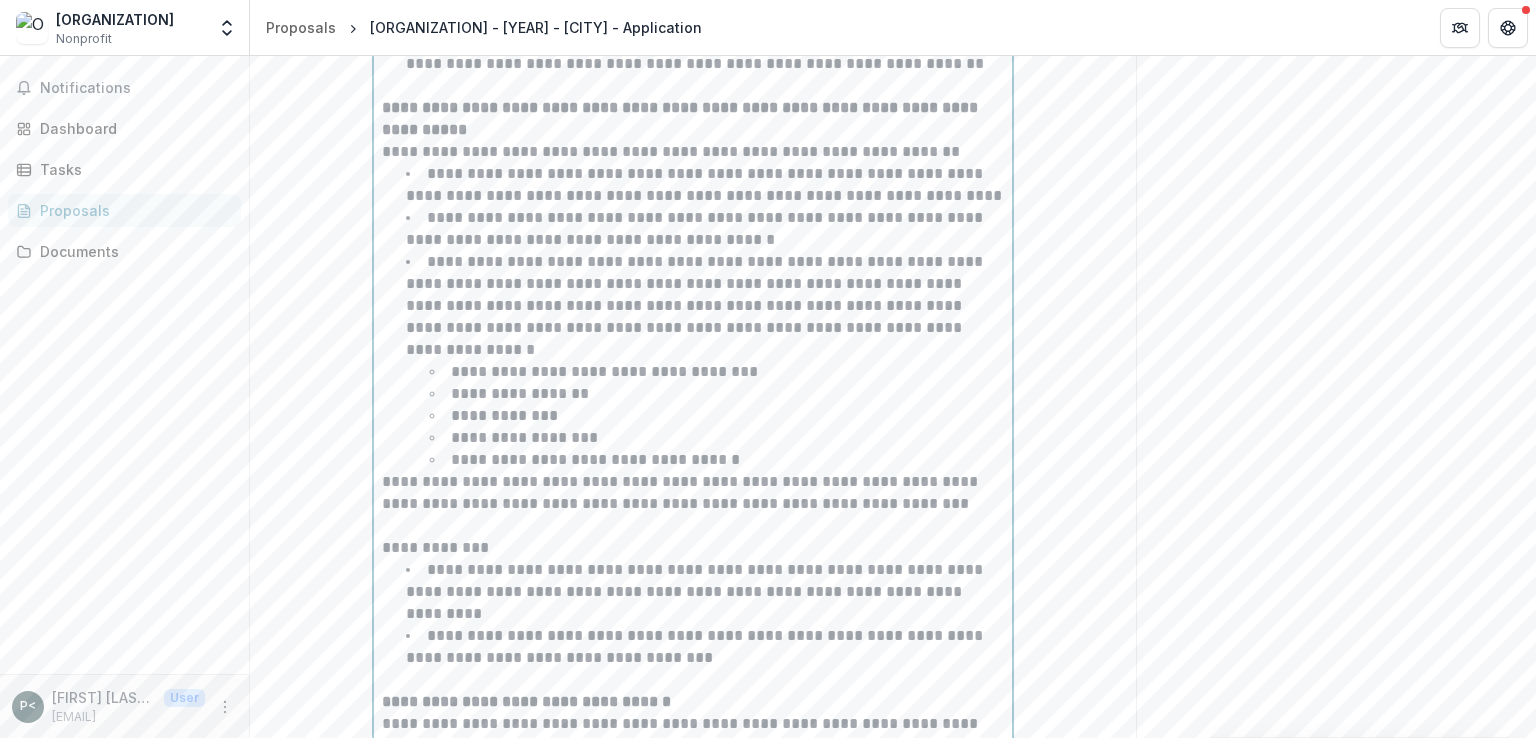 click on "**********" at bounding box center [696, 228] 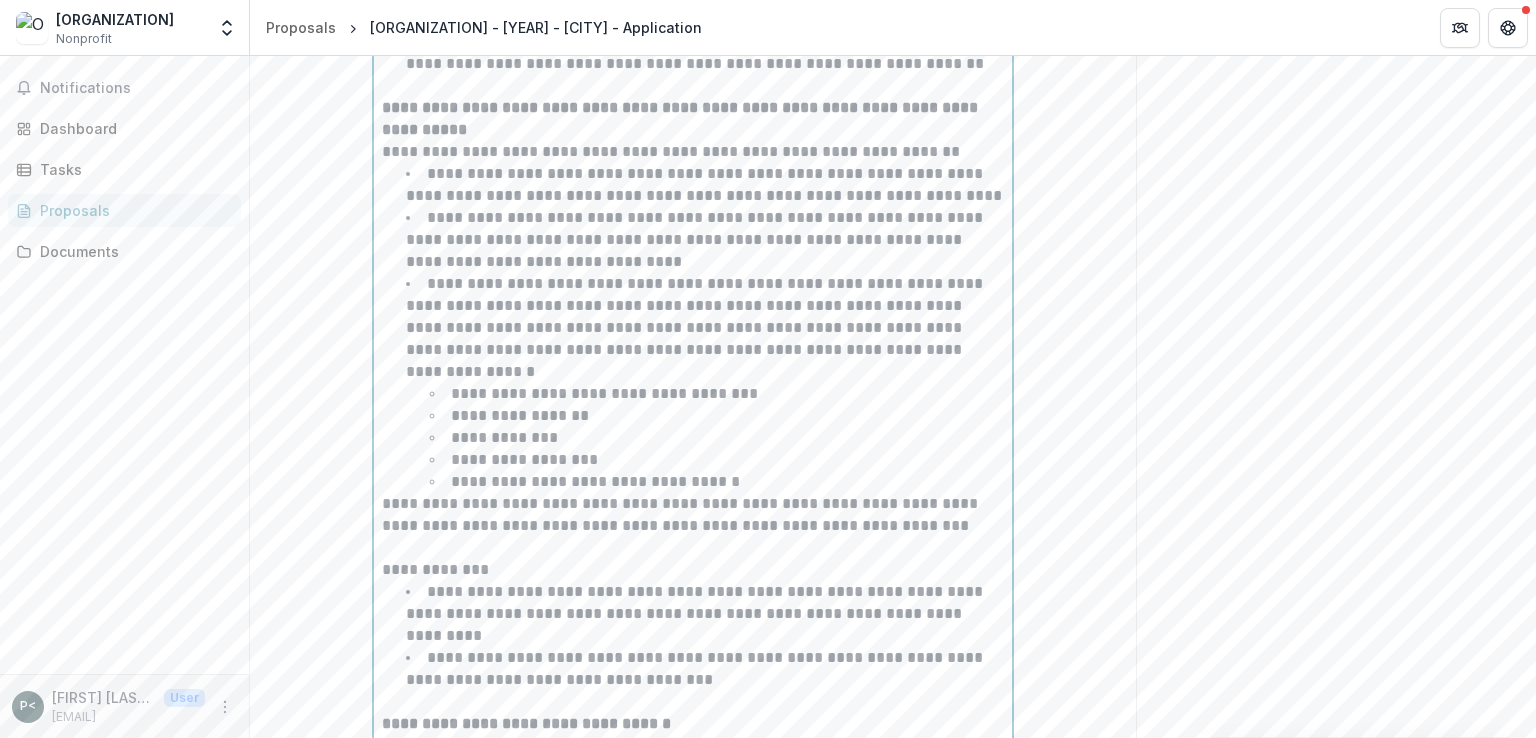 click on "**********" at bounding box center (696, 305) 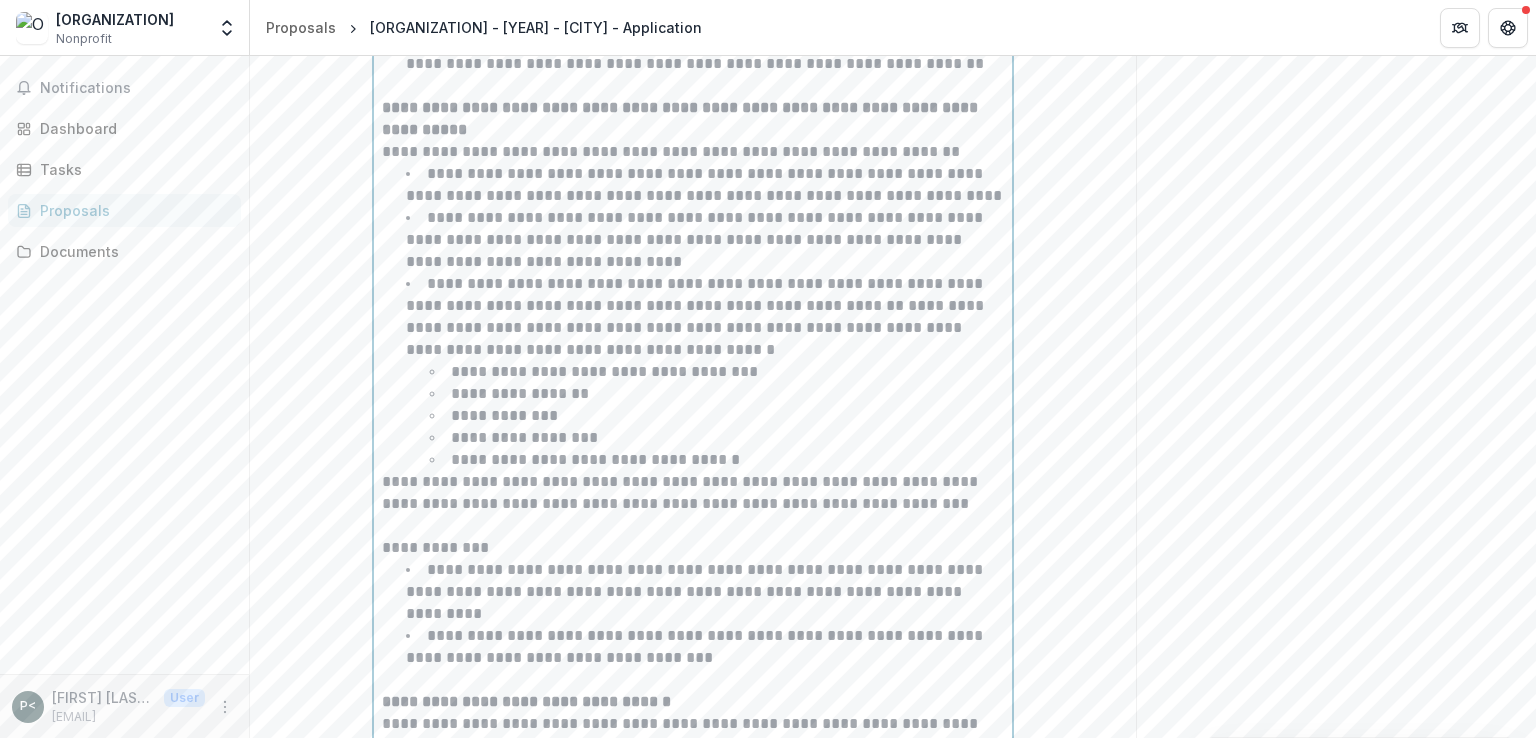 click on "**********" at bounding box center (696, 294) 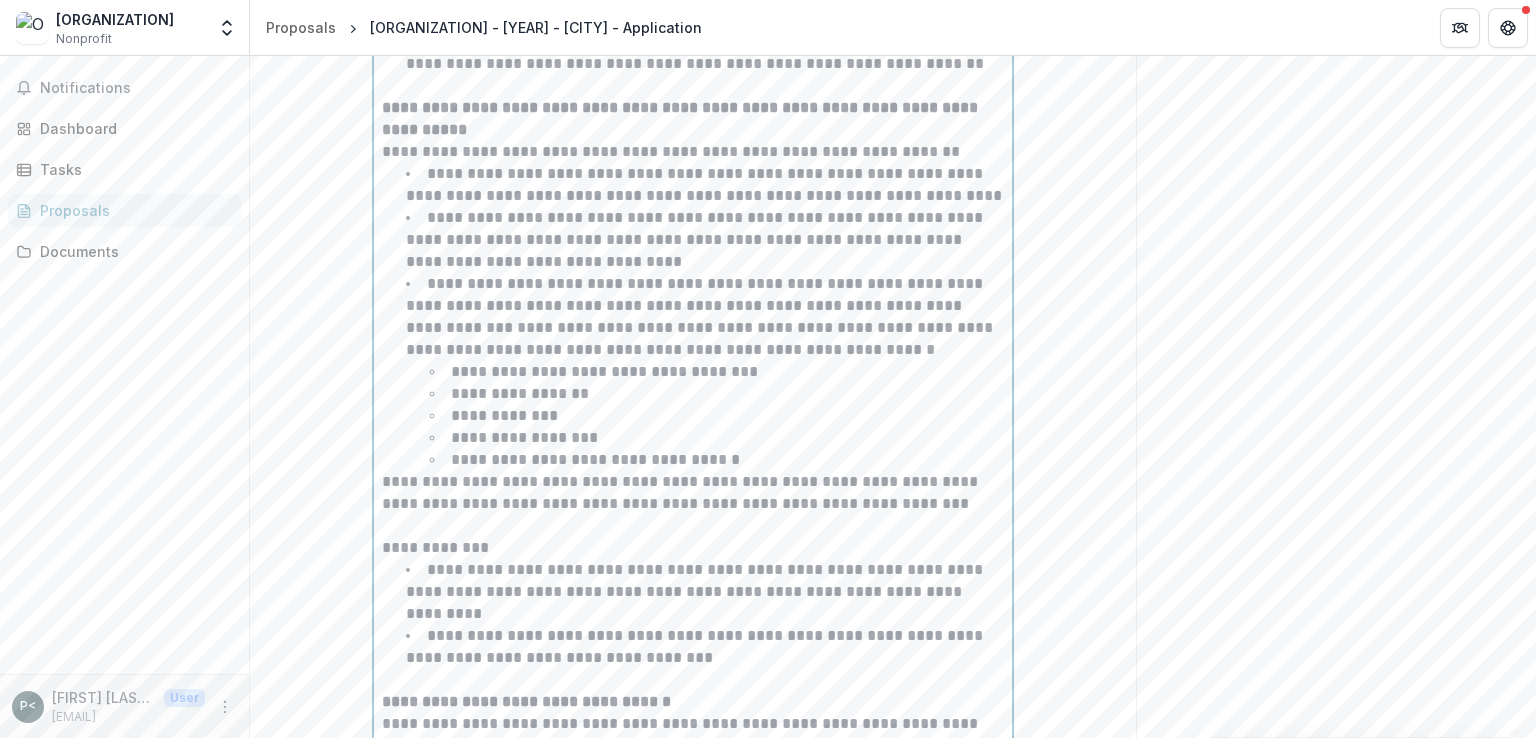 click on "**********" at bounding box center (696, 305) 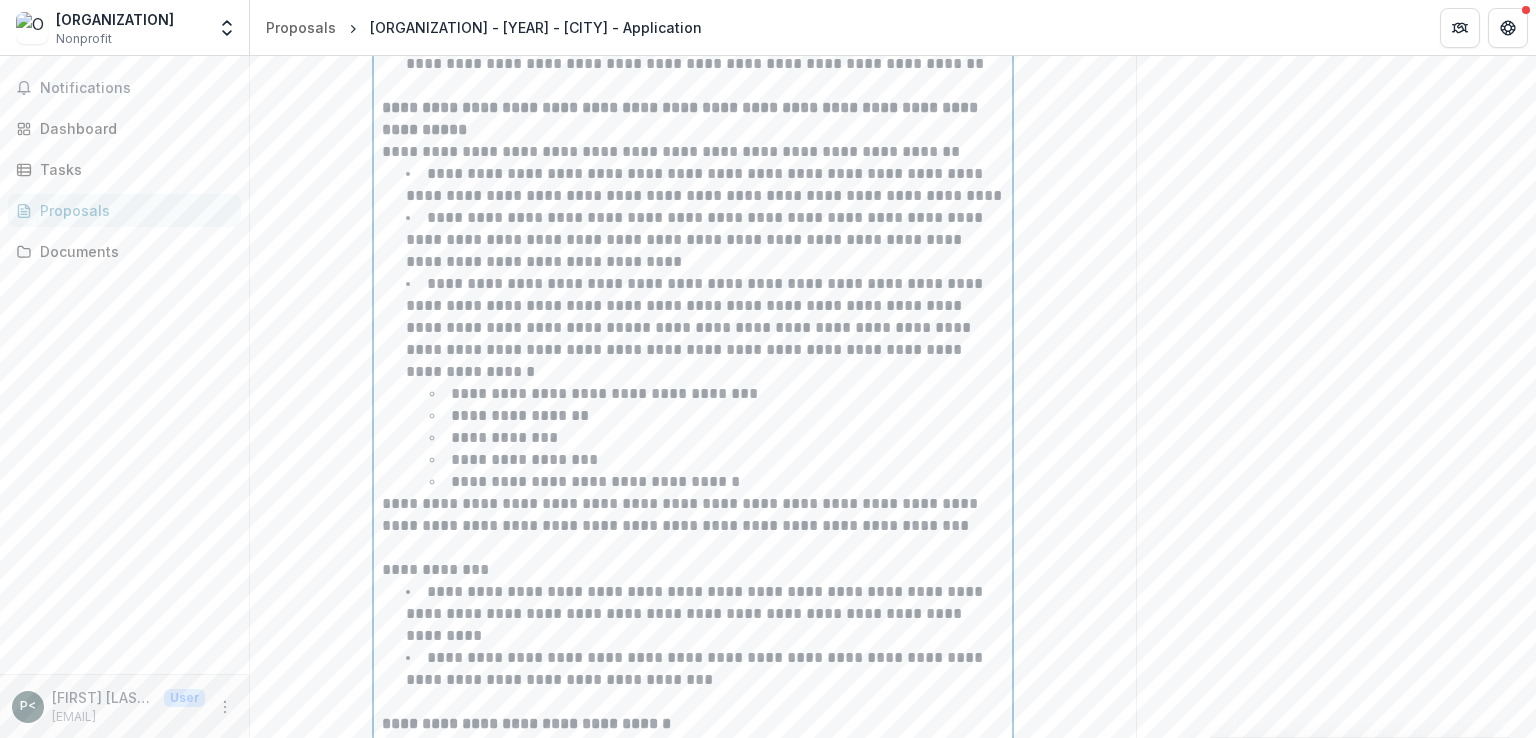 click on "**********" at bounding box center (696, 305) 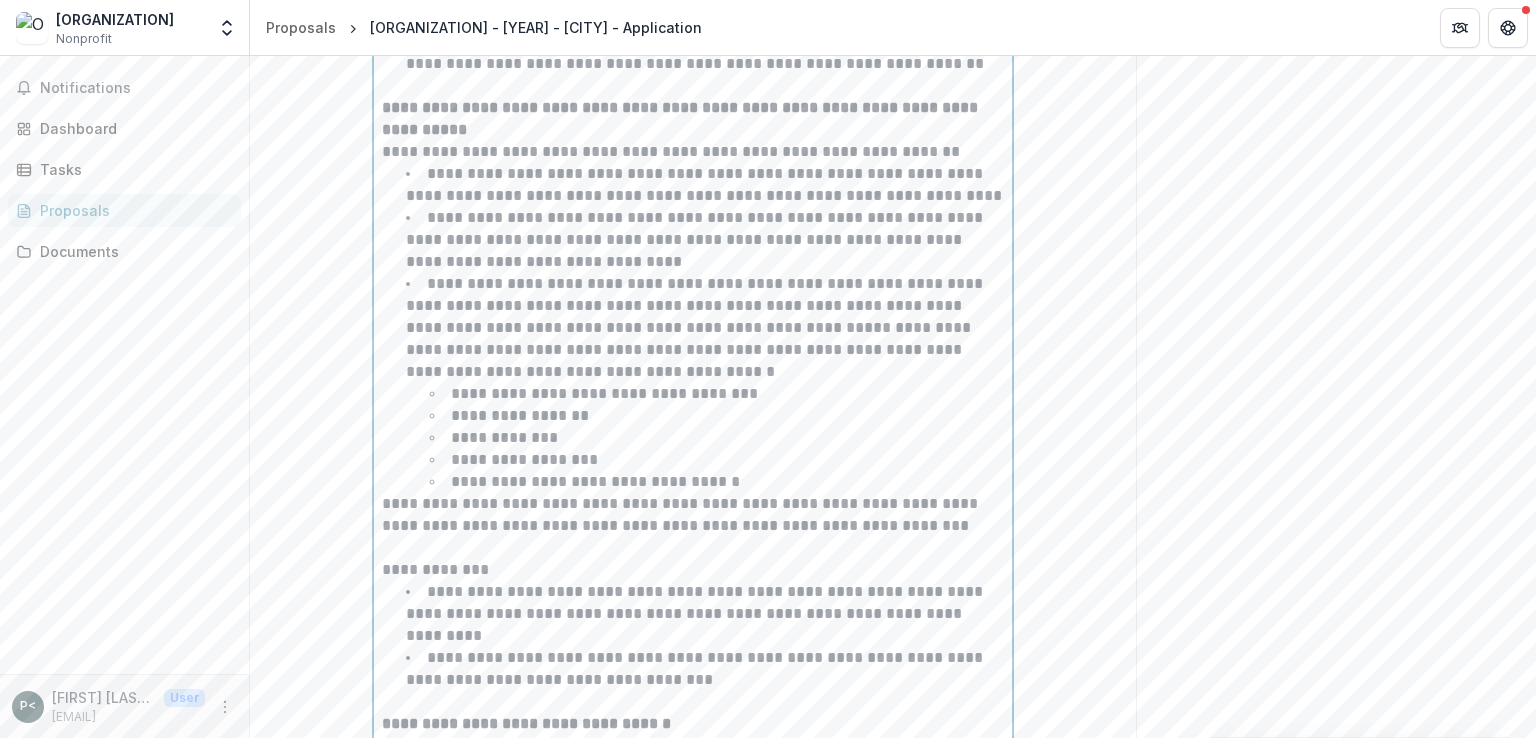 click on "**********" at bounding box center [696, 305] 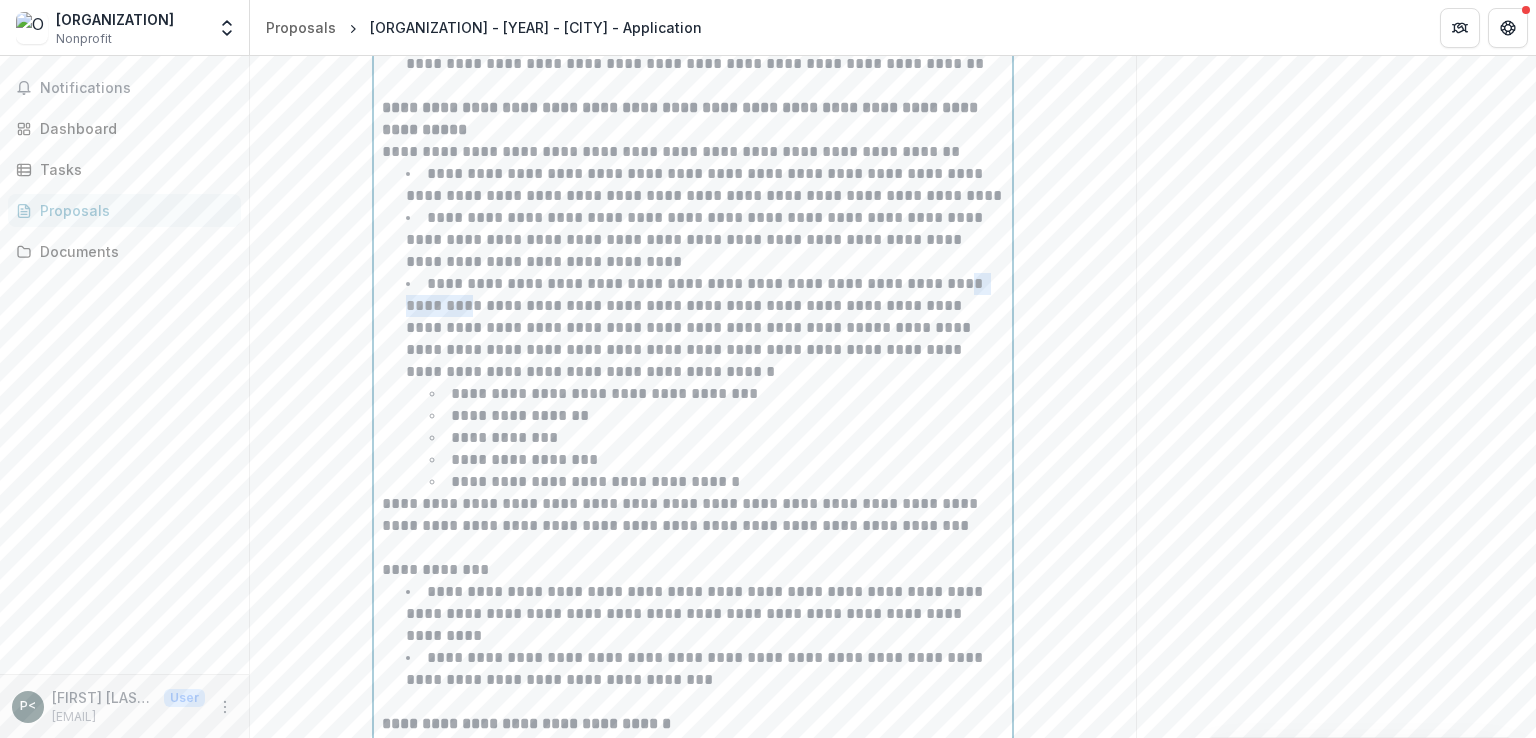 click on "**********" at bounding box center (696, 305) 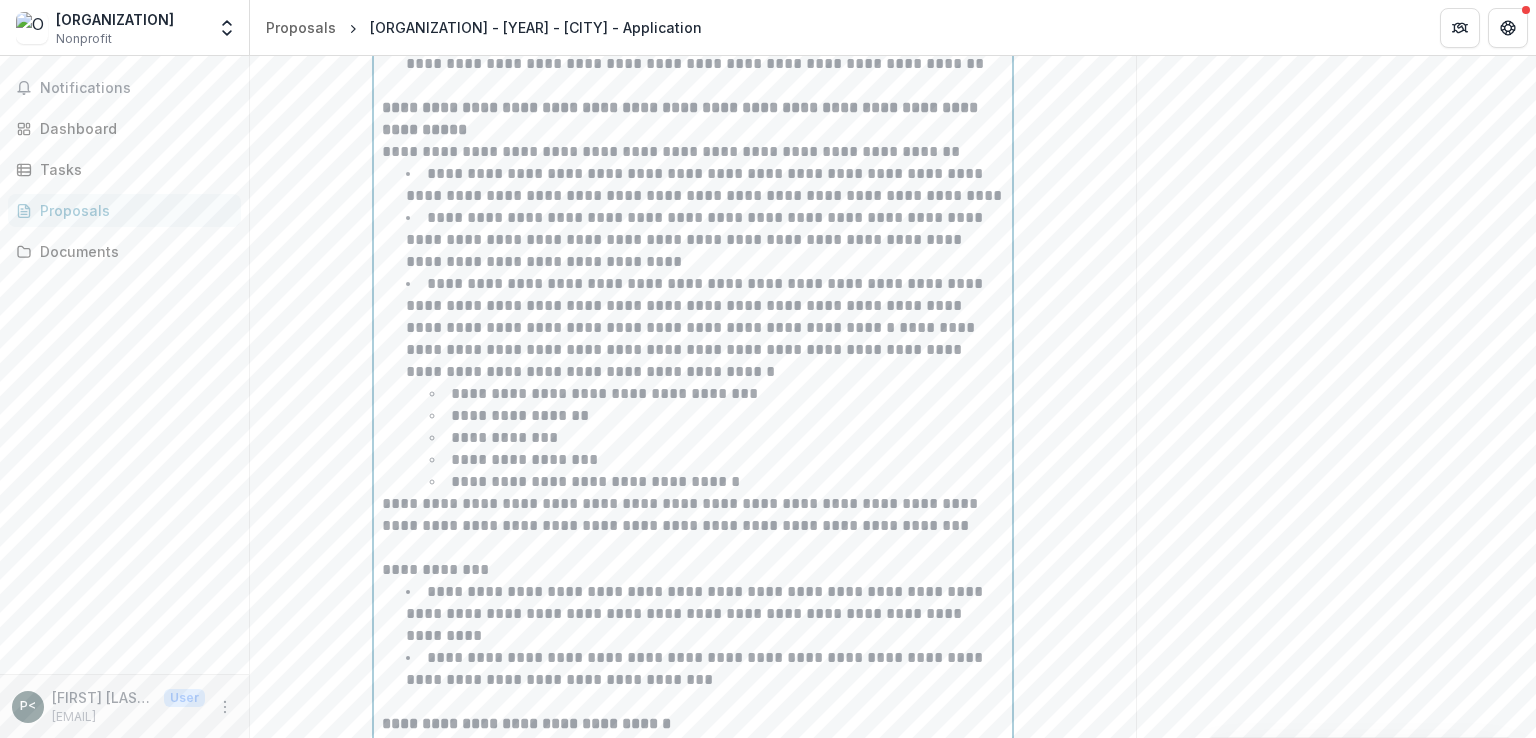 click on "**********" at bounding box center [696, 305] 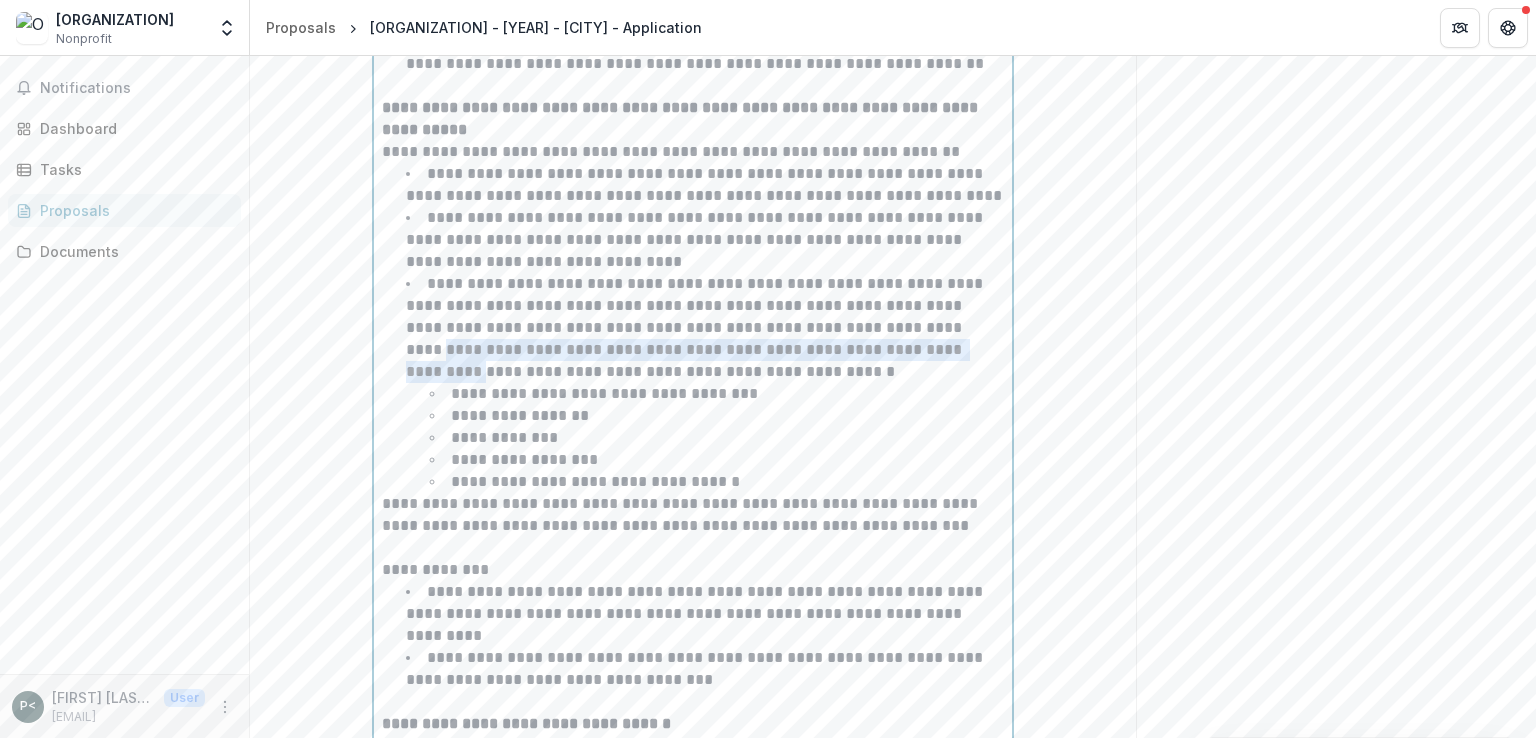 drag, startPoint x: 966, startPoint y: 383, endPoint x: 922, endPoint y: 403, distance: 48.332184 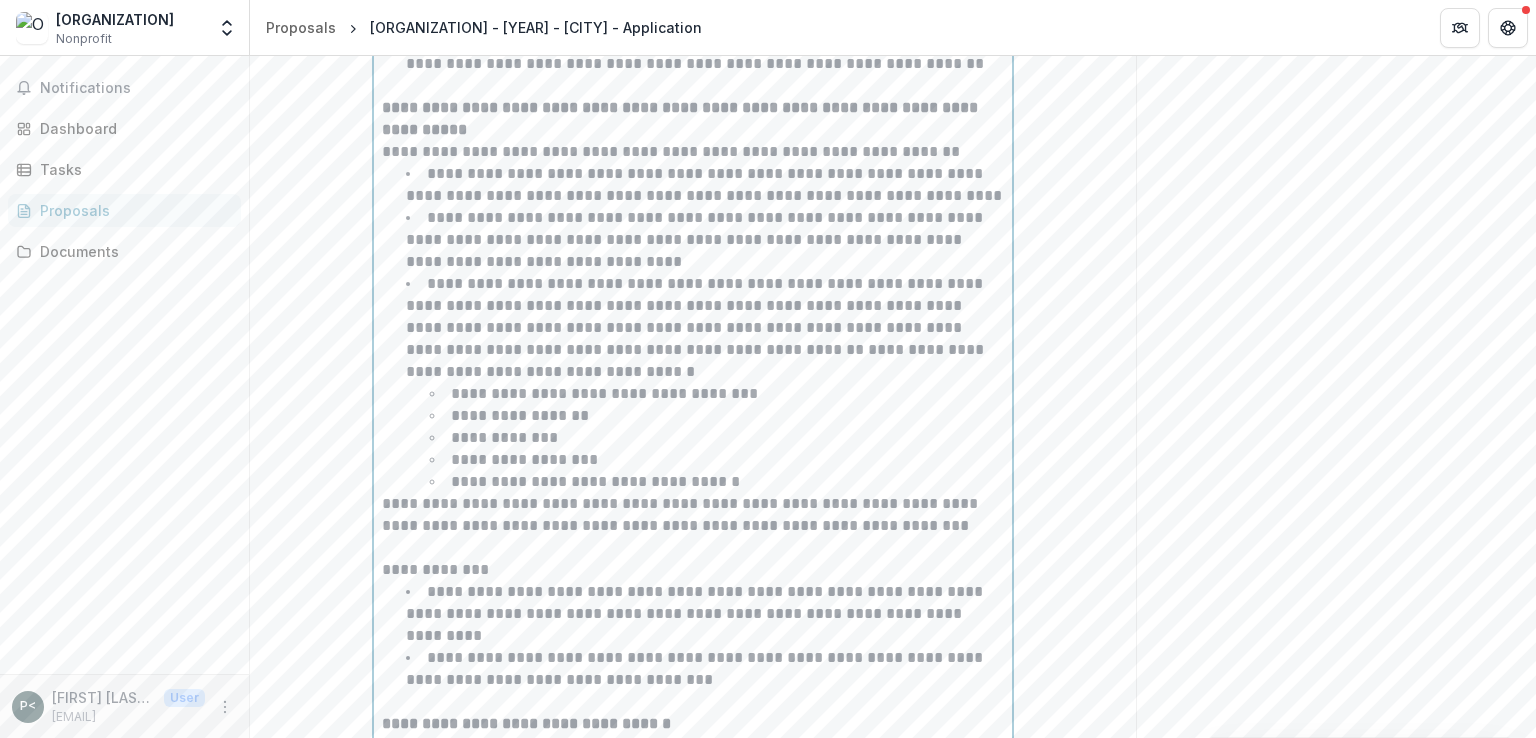 click on "**********" at bounding box center [696, 316] 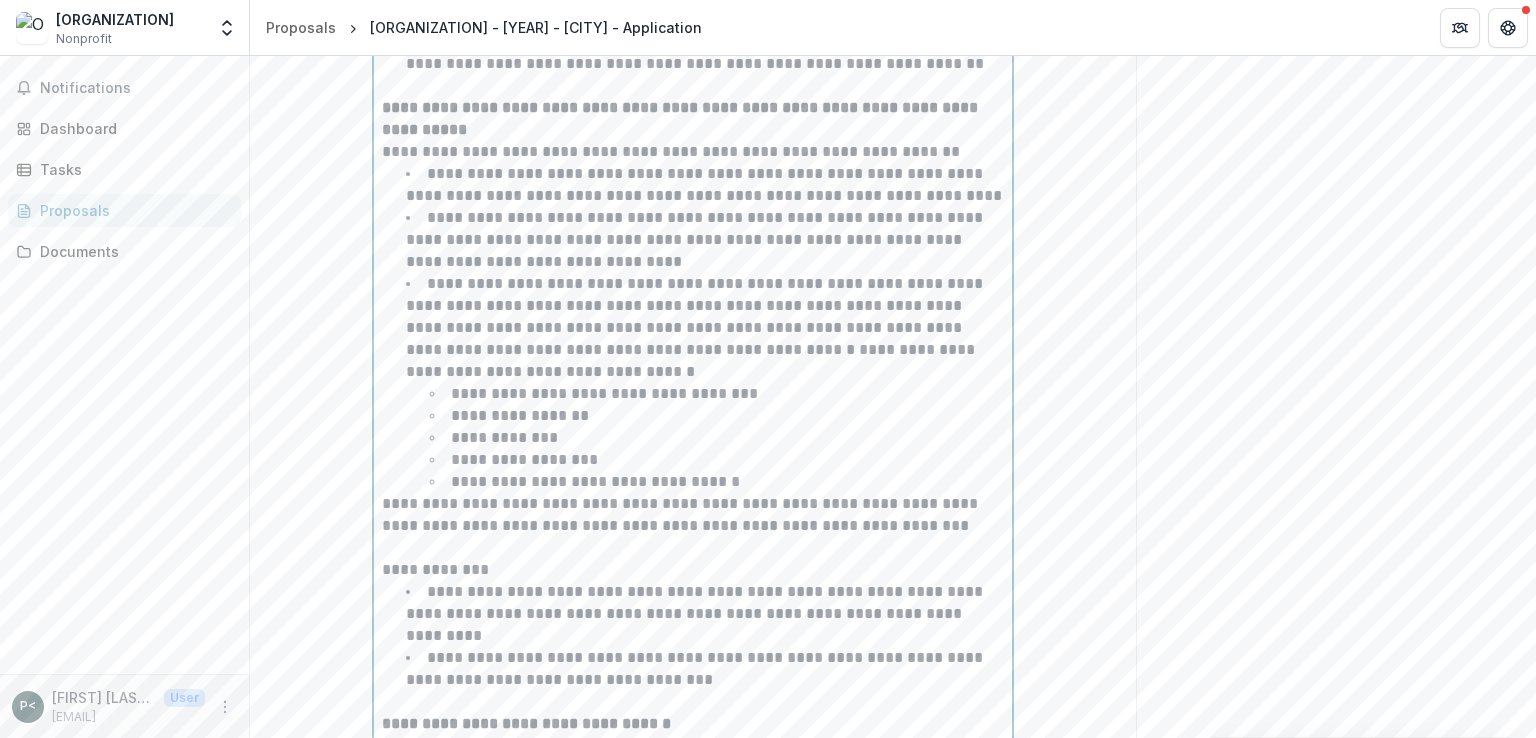 click on "**********" at bounding box center [696, 316] 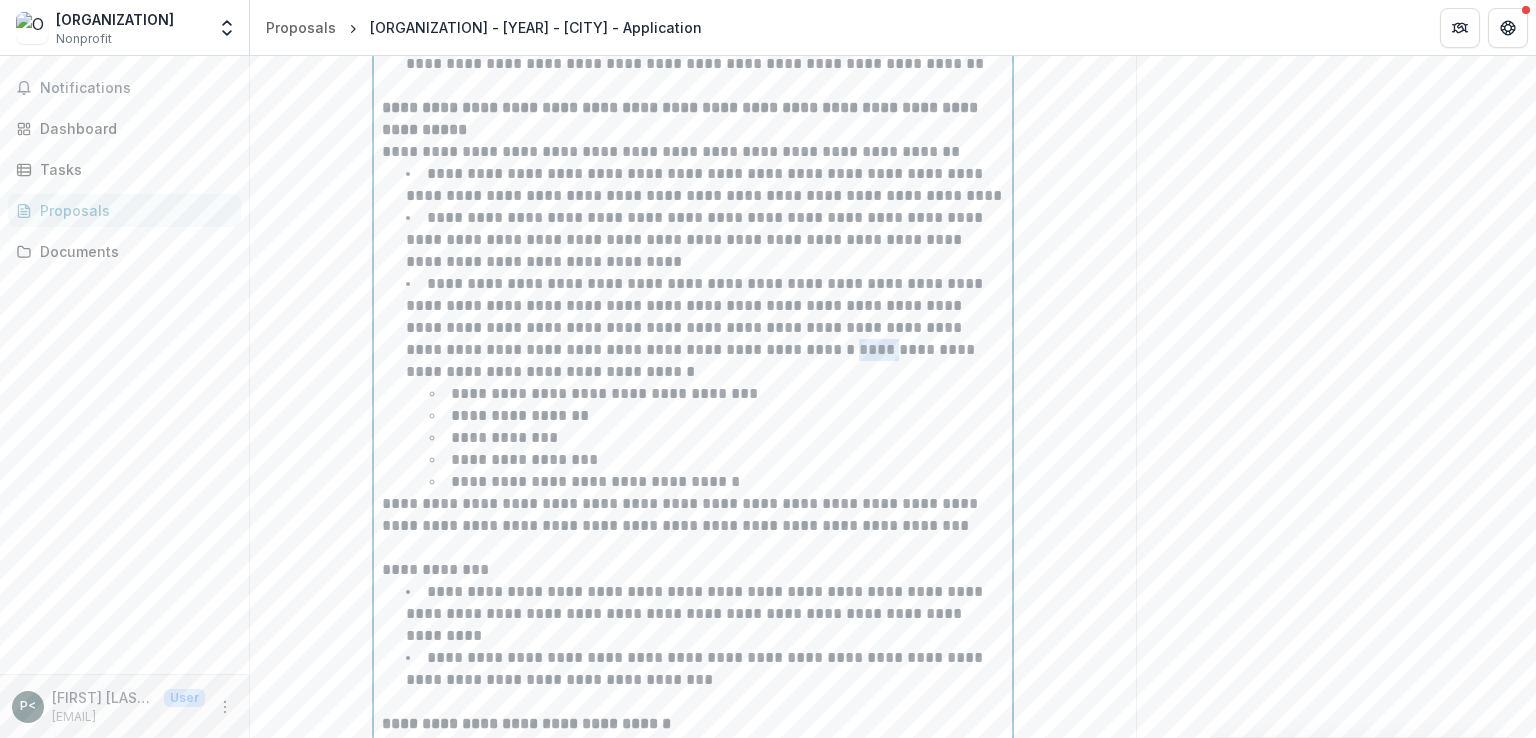 click on "**********" at bounding box center (692, 360) 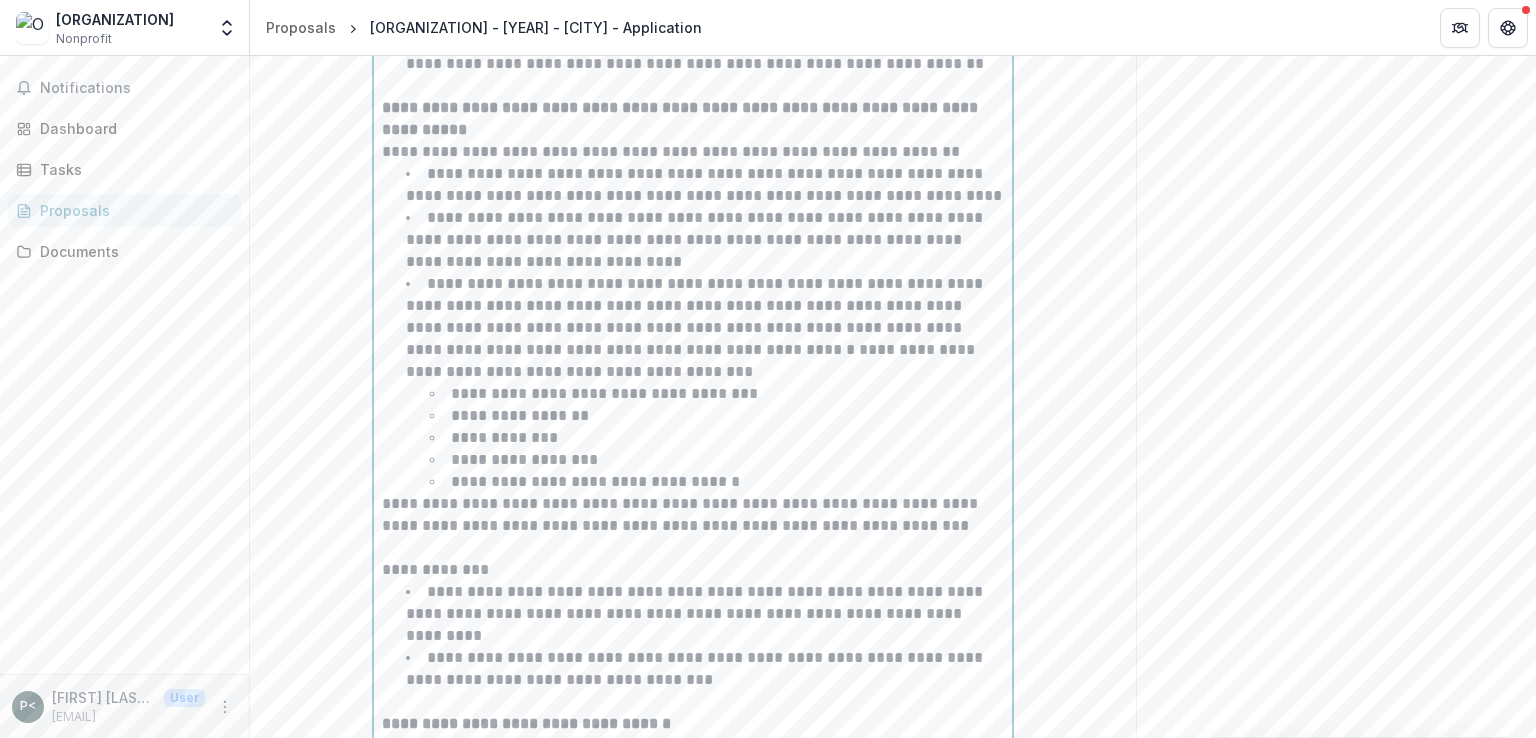 click on "**********" at bounding box center (693, 515) 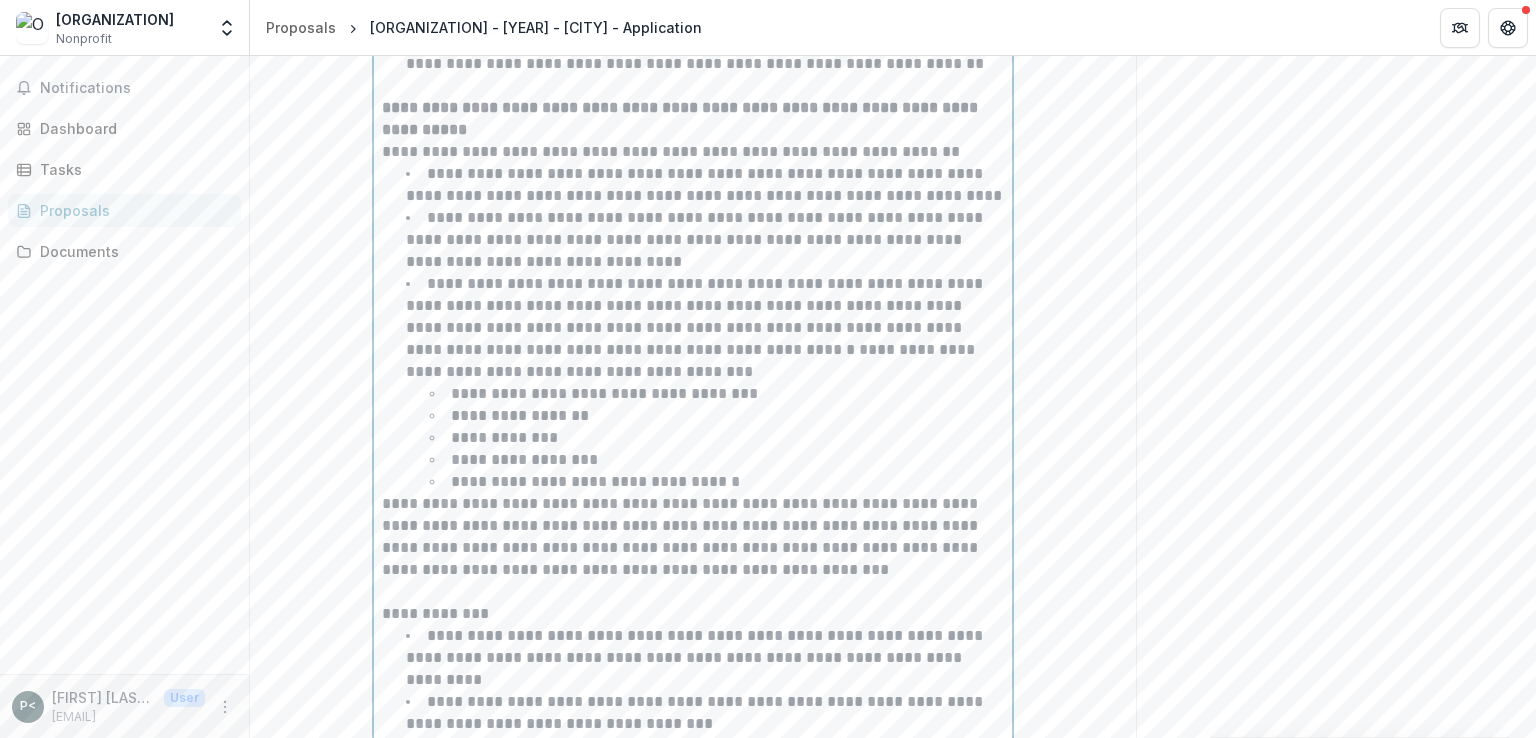click on "**********" at bounding box center [693, 537] 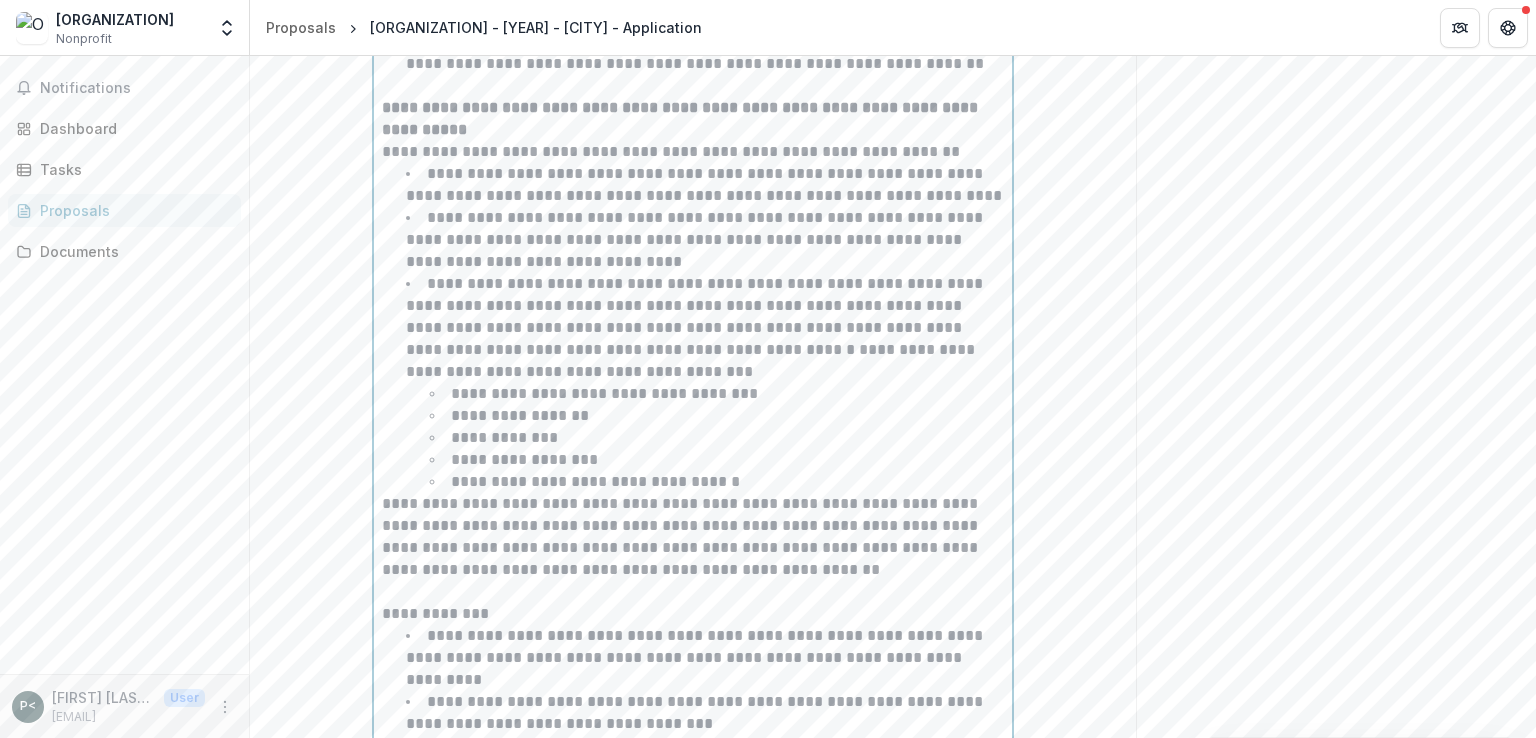 click on "**********" at bounding box center [693, 537] 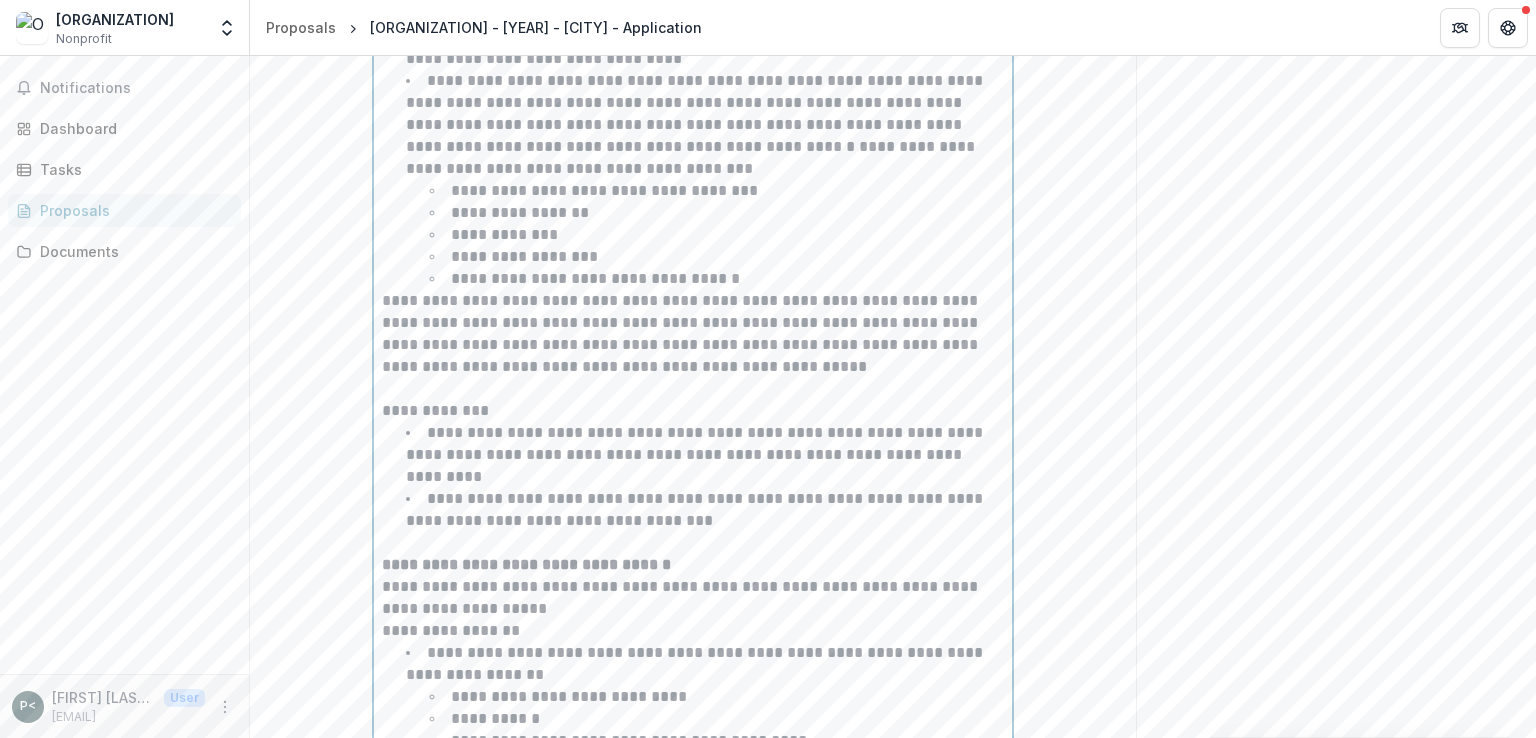 scroll, scrollTop: 3908, scrollLeft: 0, axis: vertical 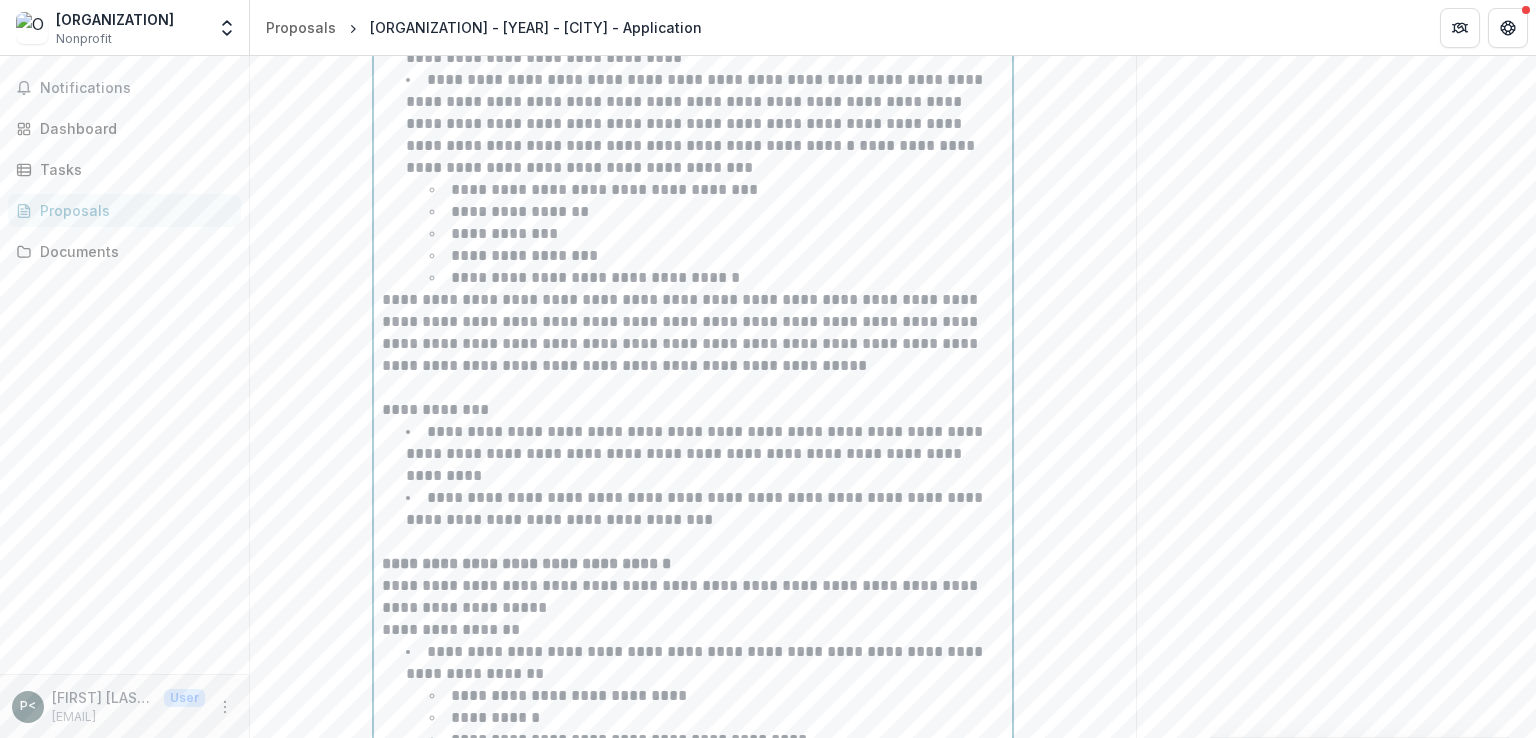 click on "**********" at bounding box center (693, 410) 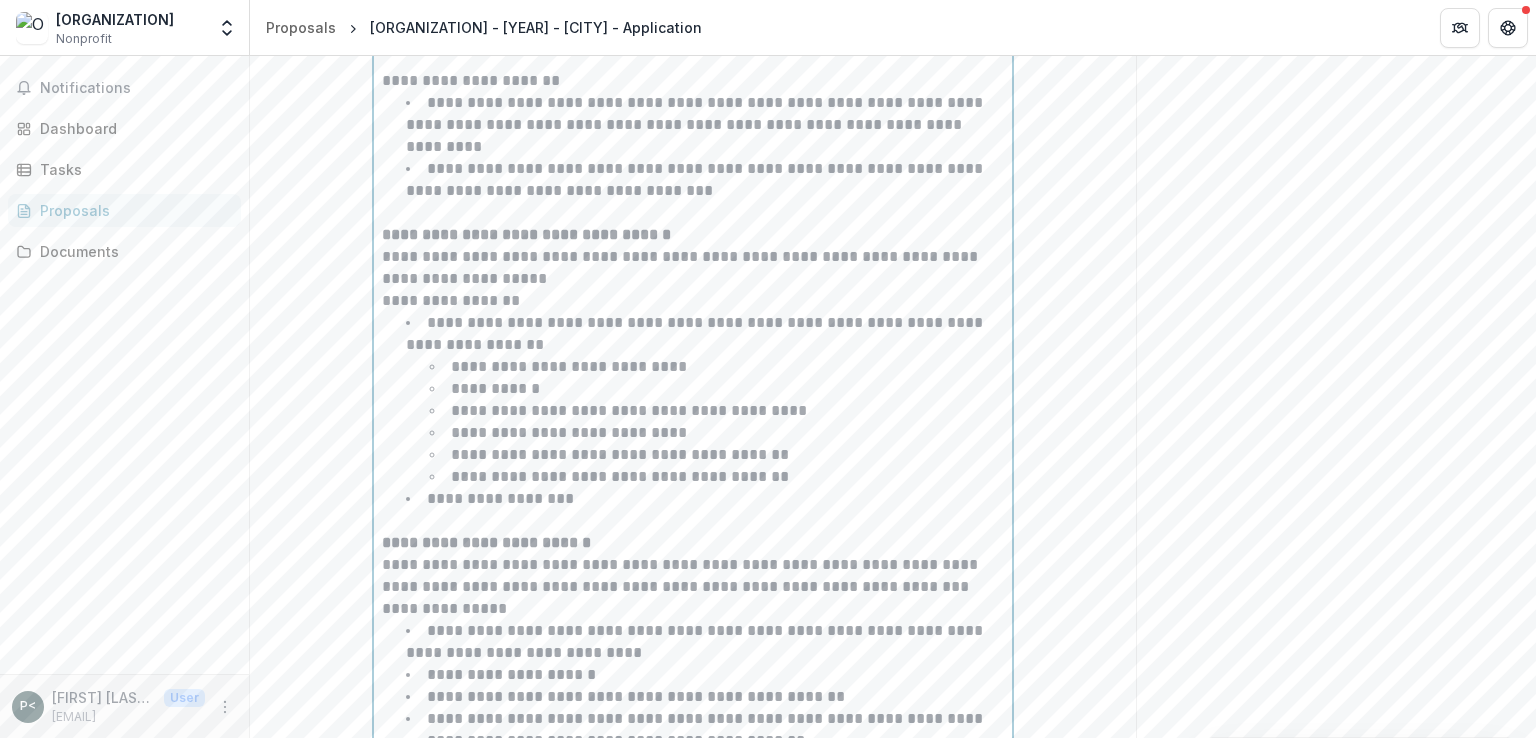 scroll, scrollTop: 4247, scrollLeft: 0, axis: vertical 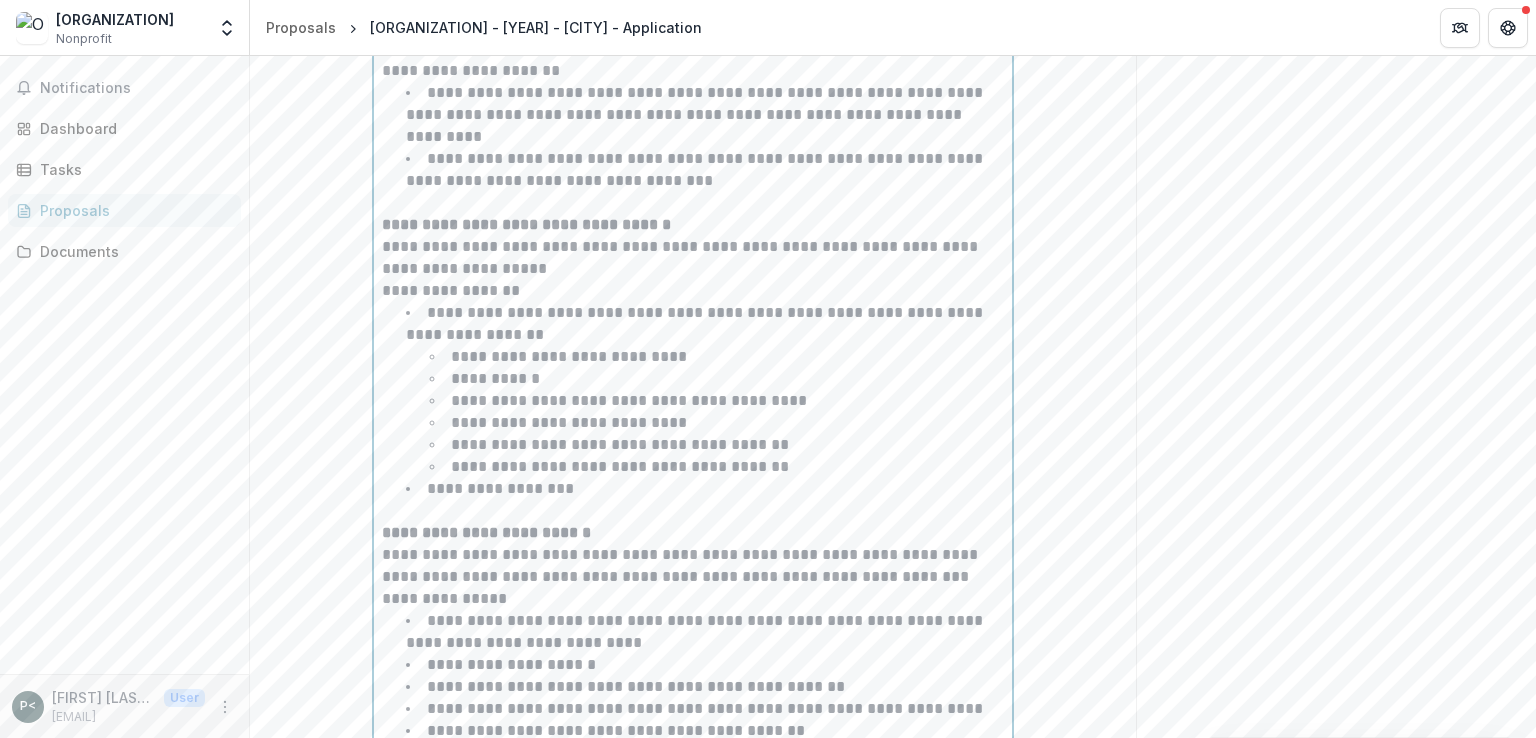 click on "**********" at bounding box center [705, 489] 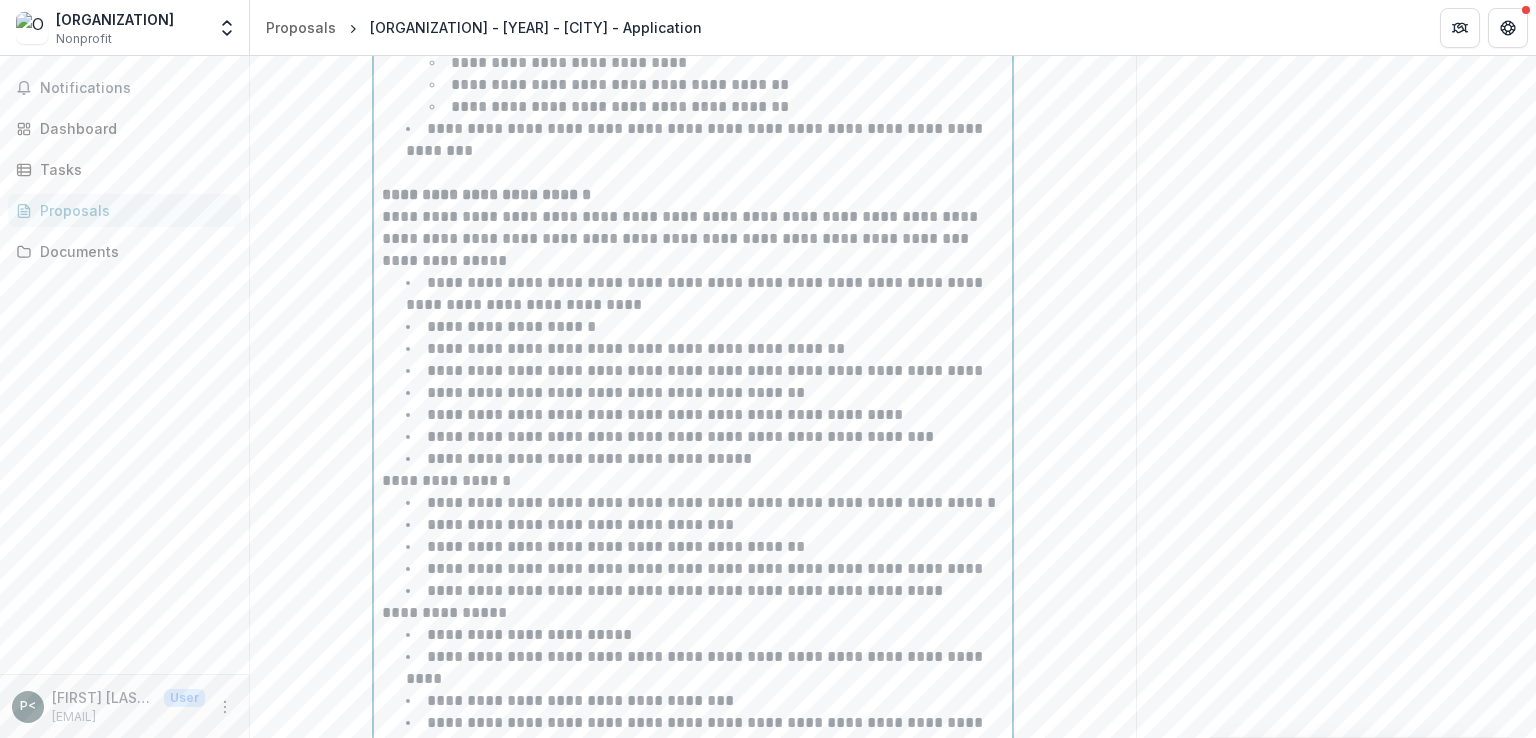 scroll, scrollTop: 4612, scrollLeft: 0, axis: vertical 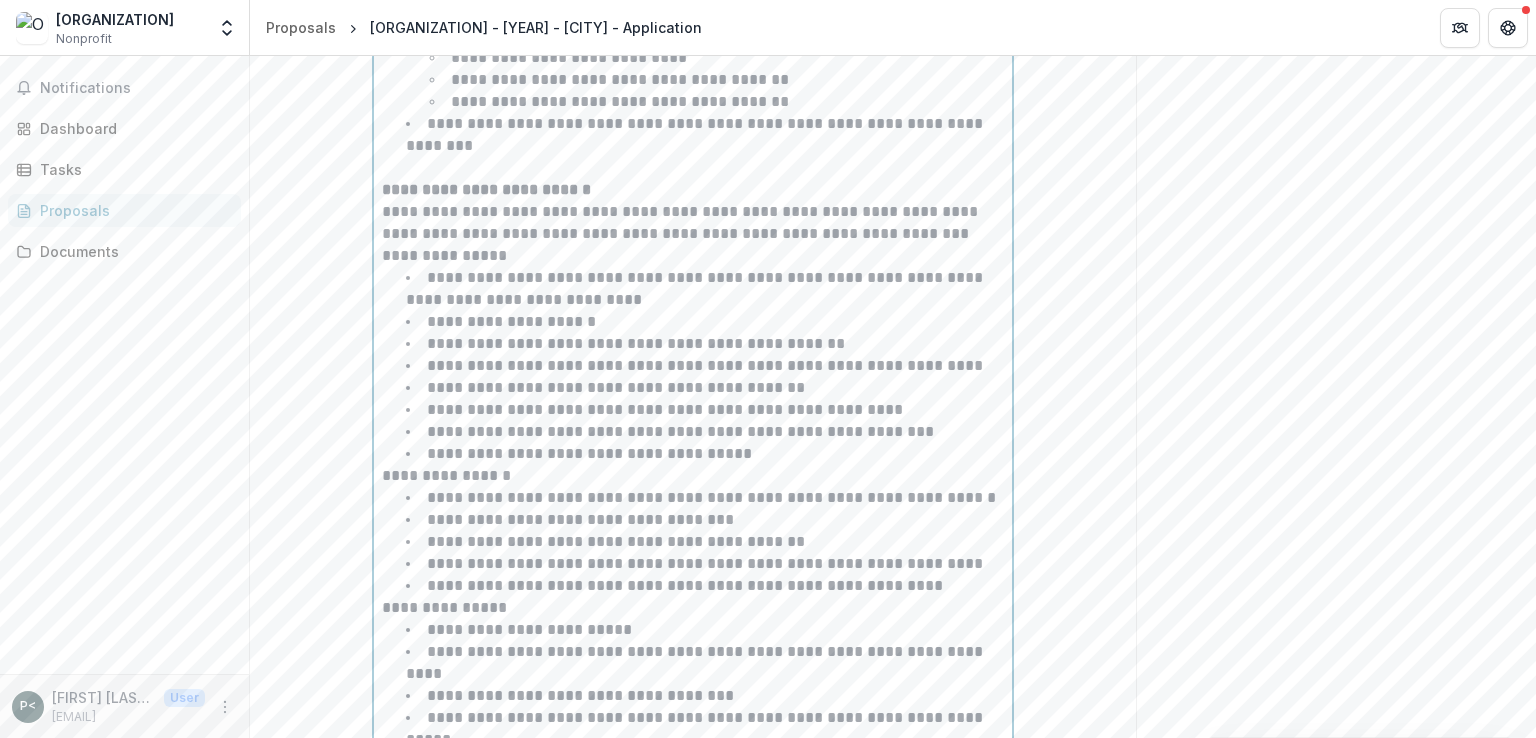 click on "**********" at bounding box center (705, 322) 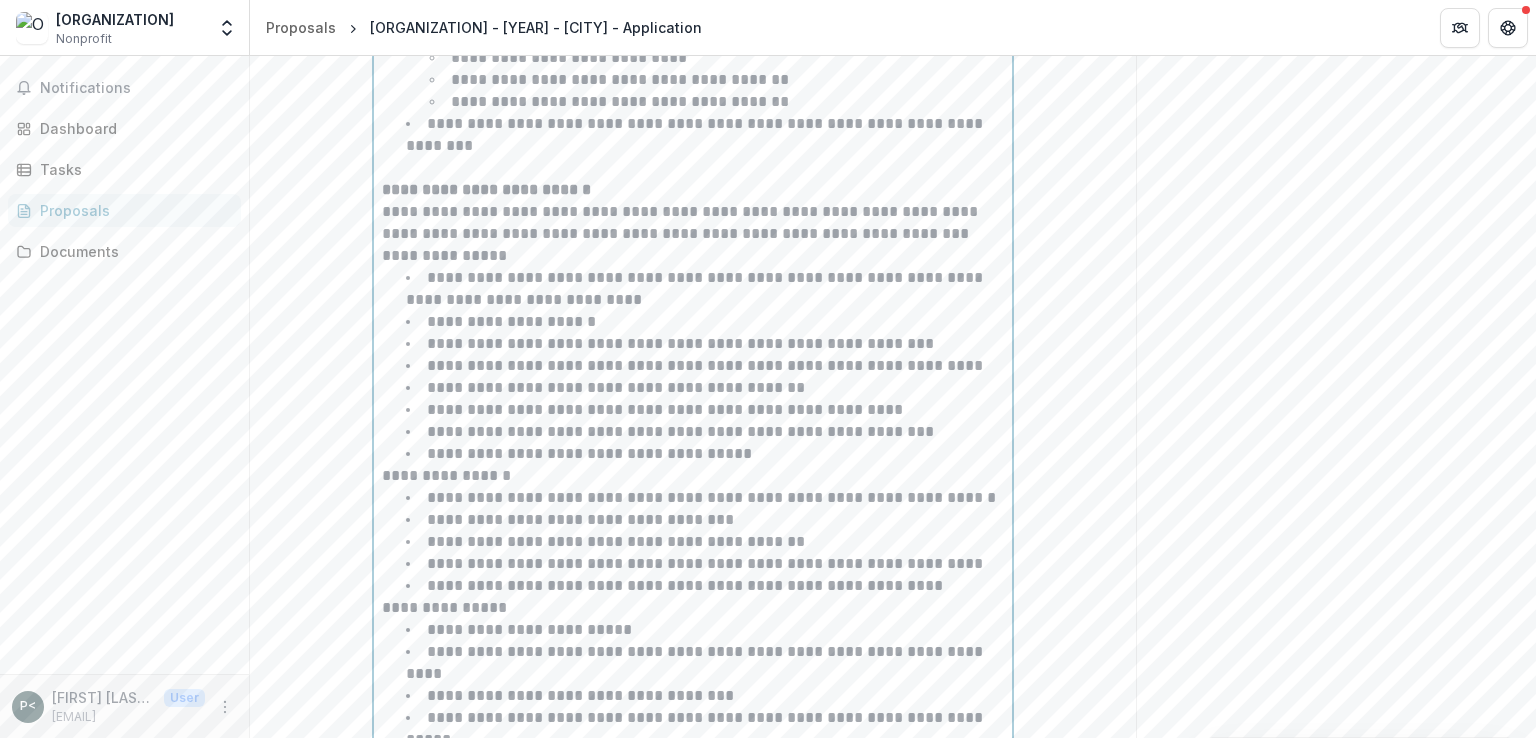 click on "**********" at bounding box center [680, 343] 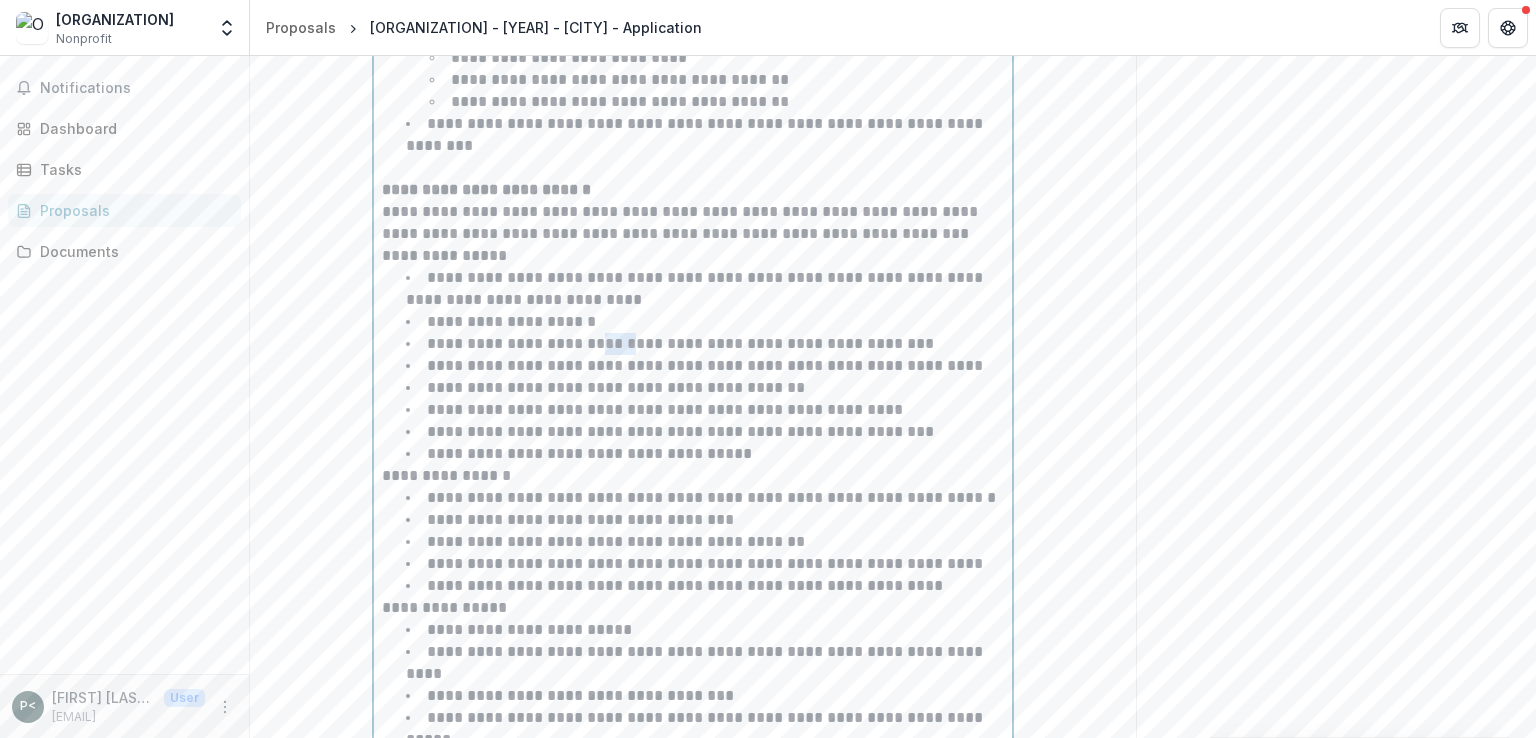 click on "**********" at bounding box center (680, 343) 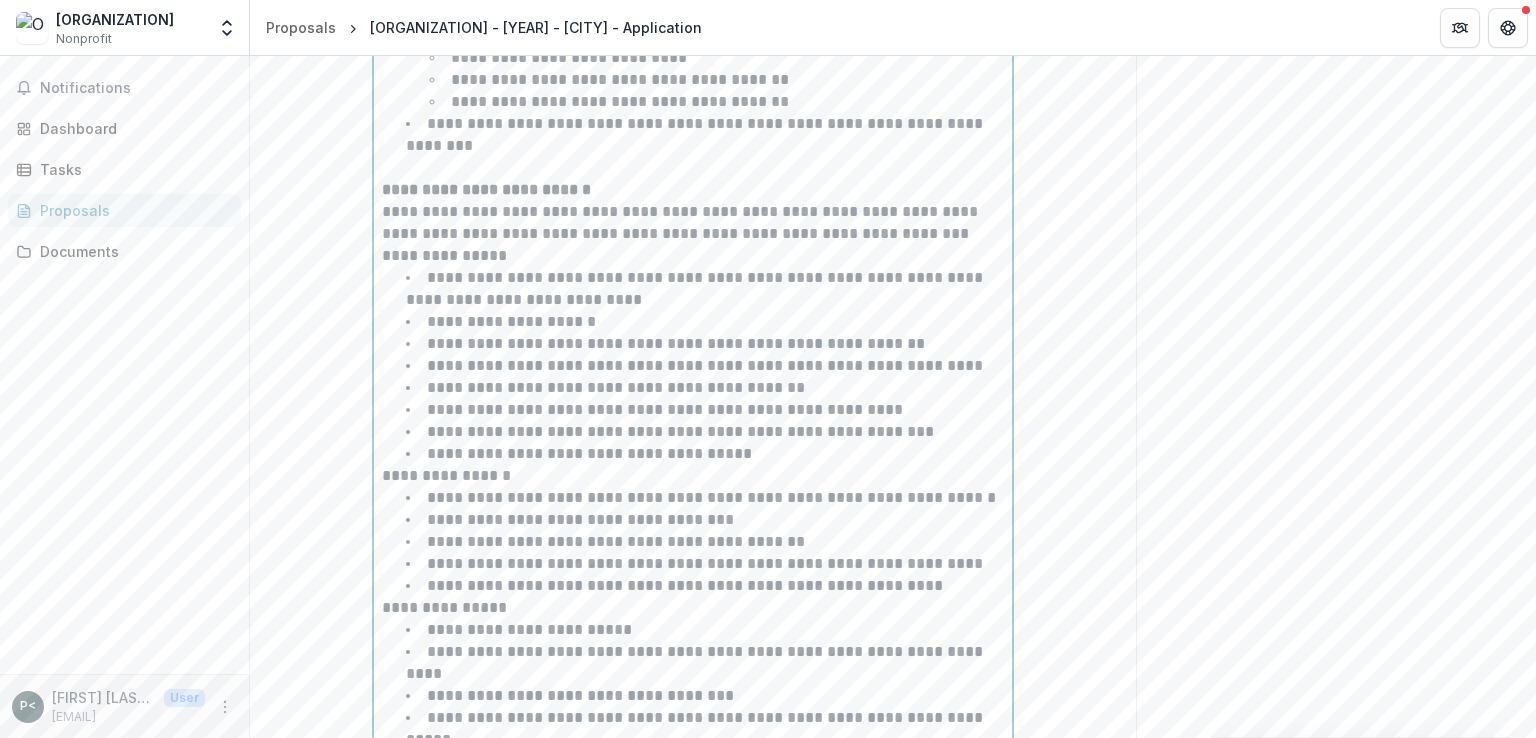 click on "**********" at bounding box center [676, 343] 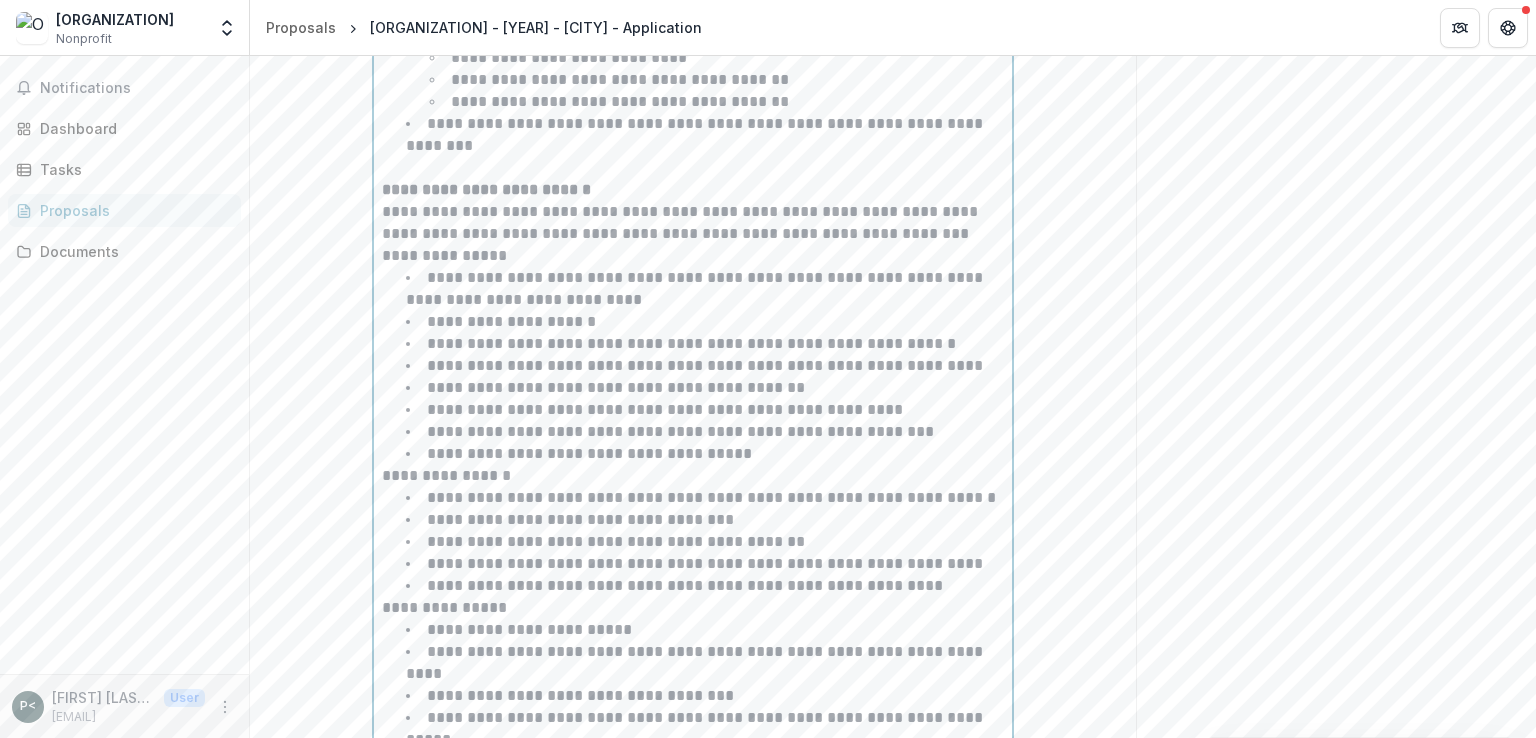 click on "**********" at bounding box center [616, 387] 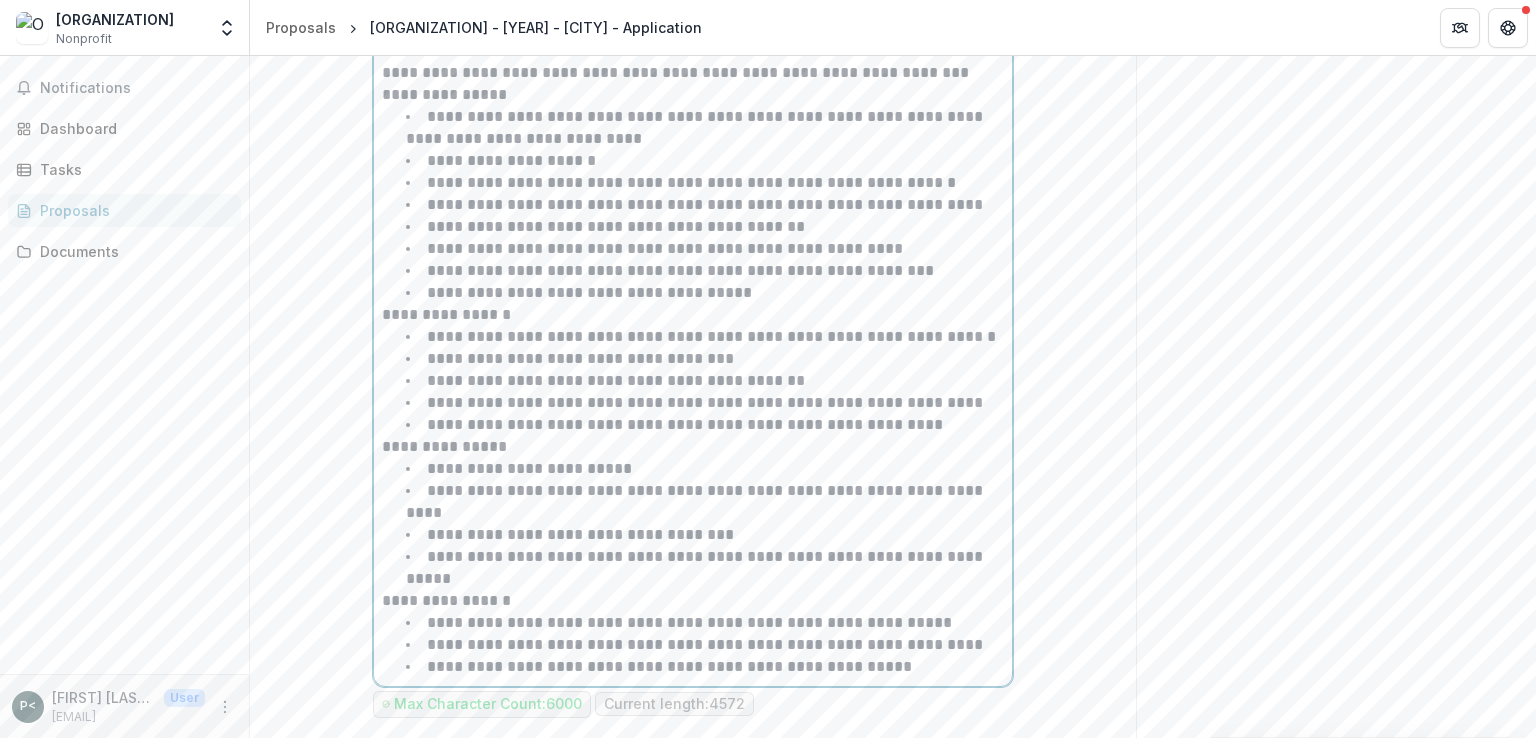 scroll, scrollTop: 4774, scrollLeft: 0, axis: vertical 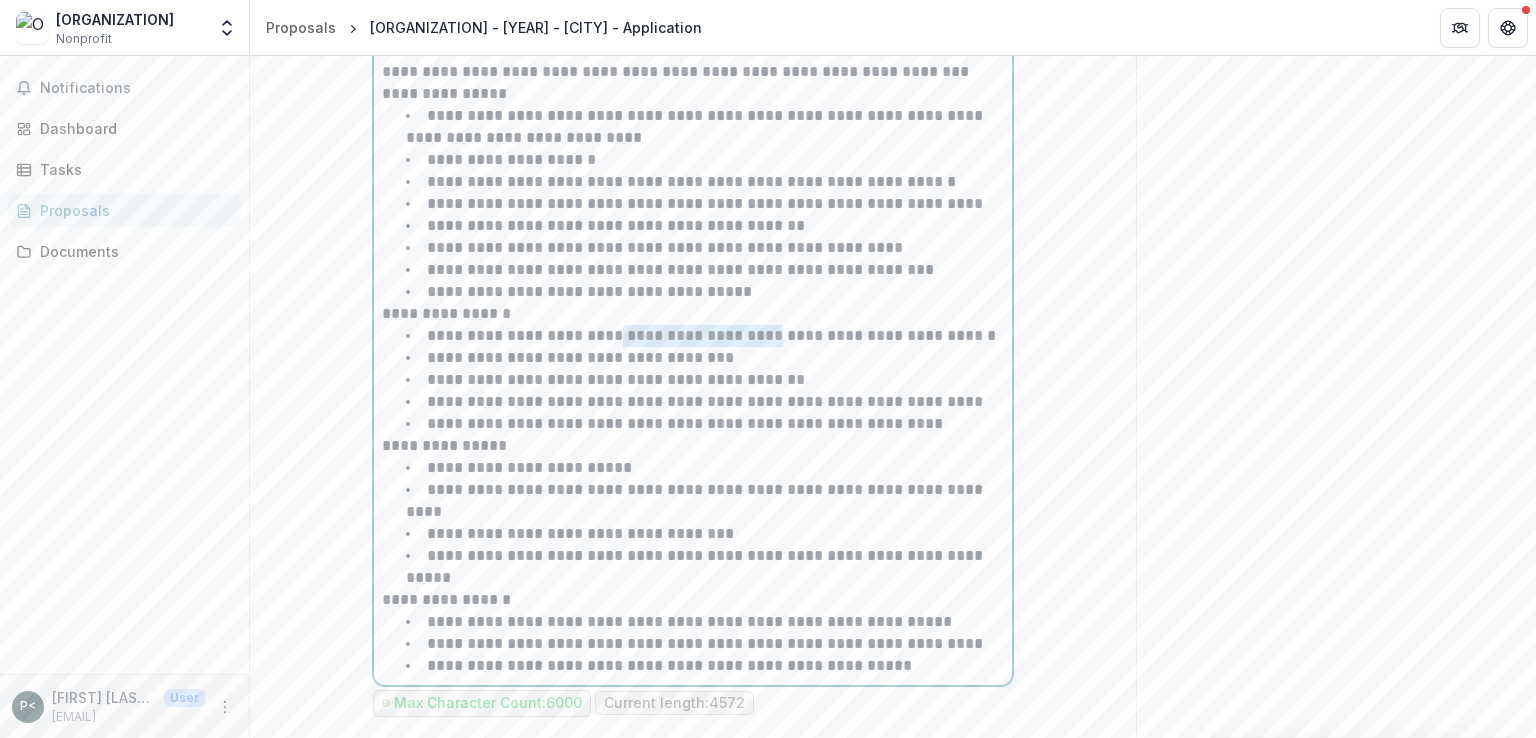 drag, startPoint x: 632, startPoint y: 361, endPoint x: 792, endPoint y: 375, distance: 160.61133 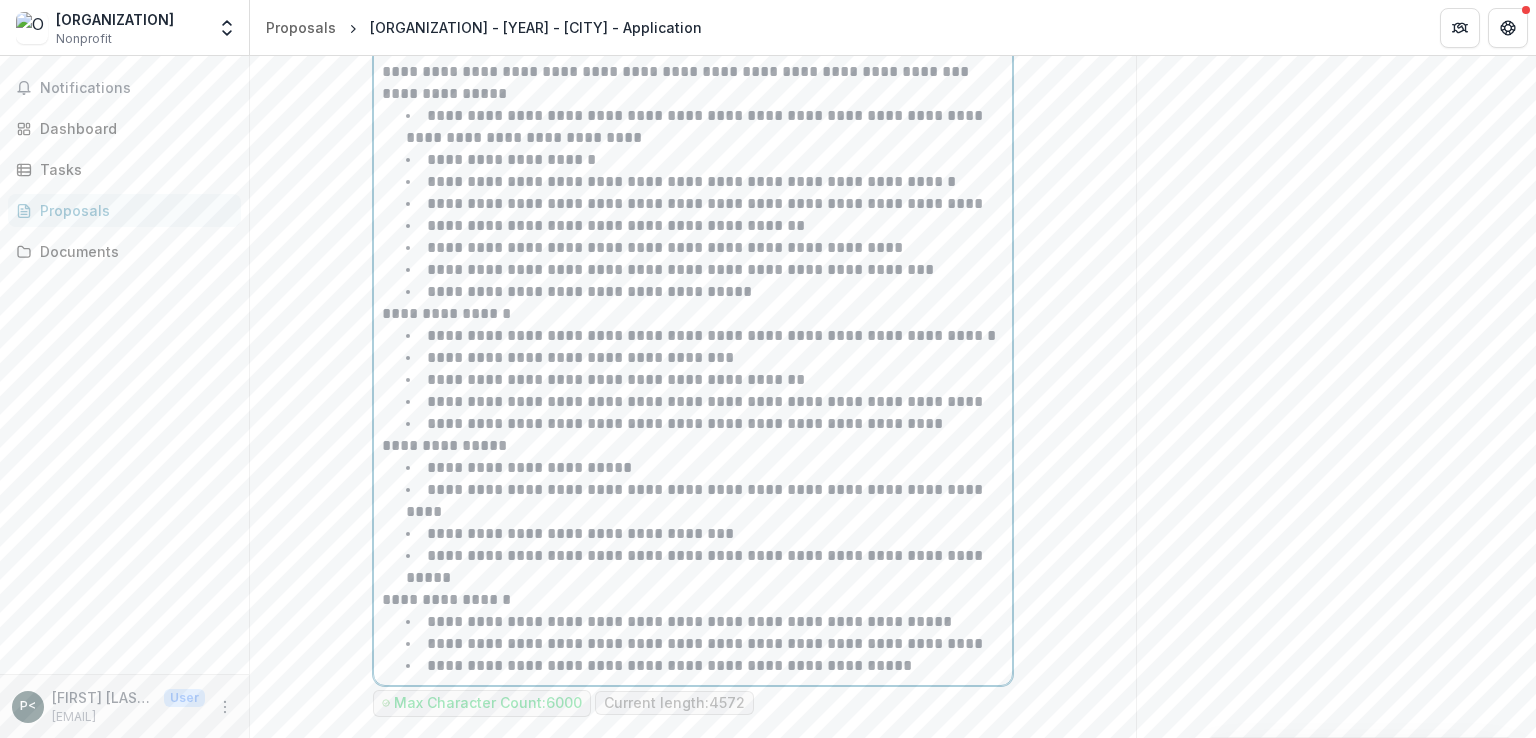 click on "**********" at bounding box center (616, 379) 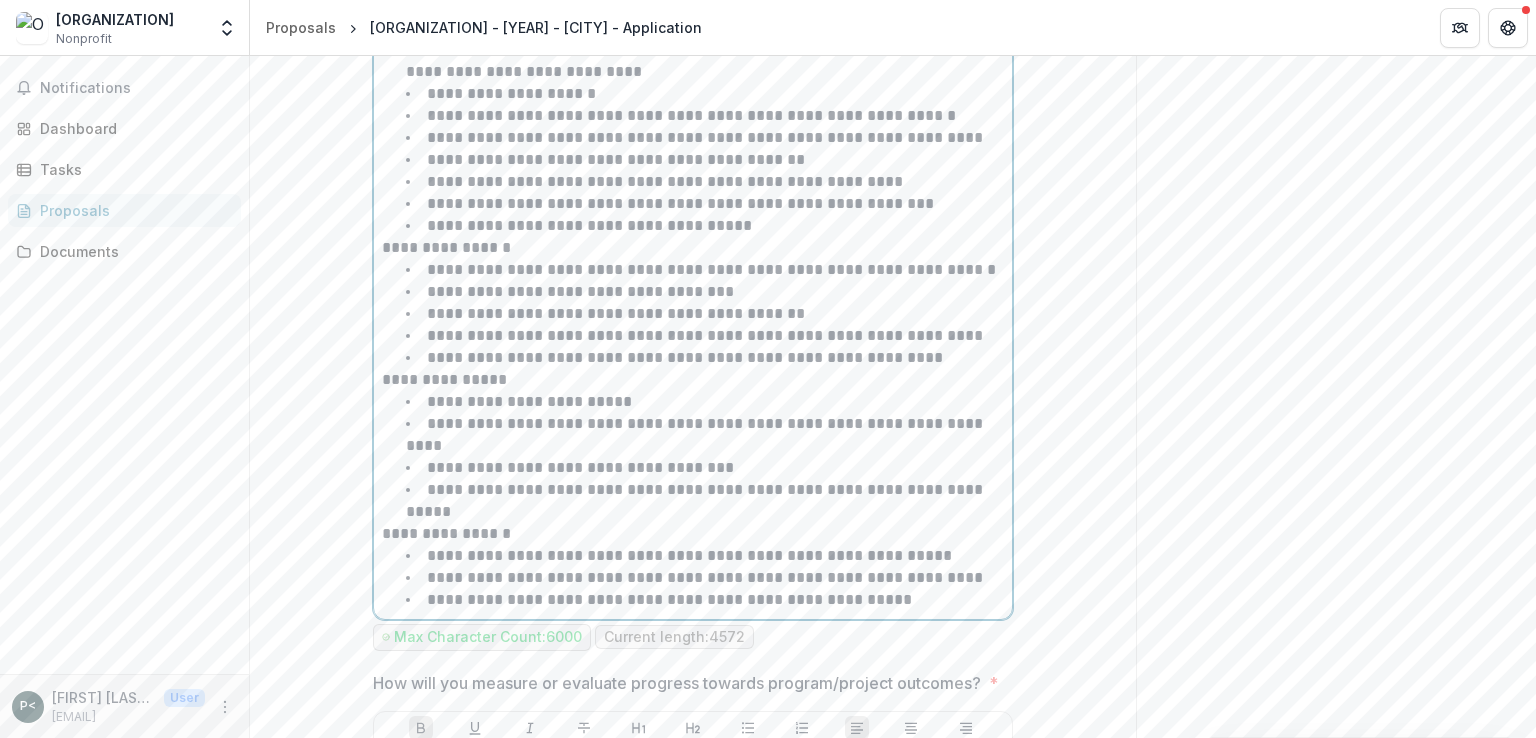 click on "**********" at bounding box center [680, 203] 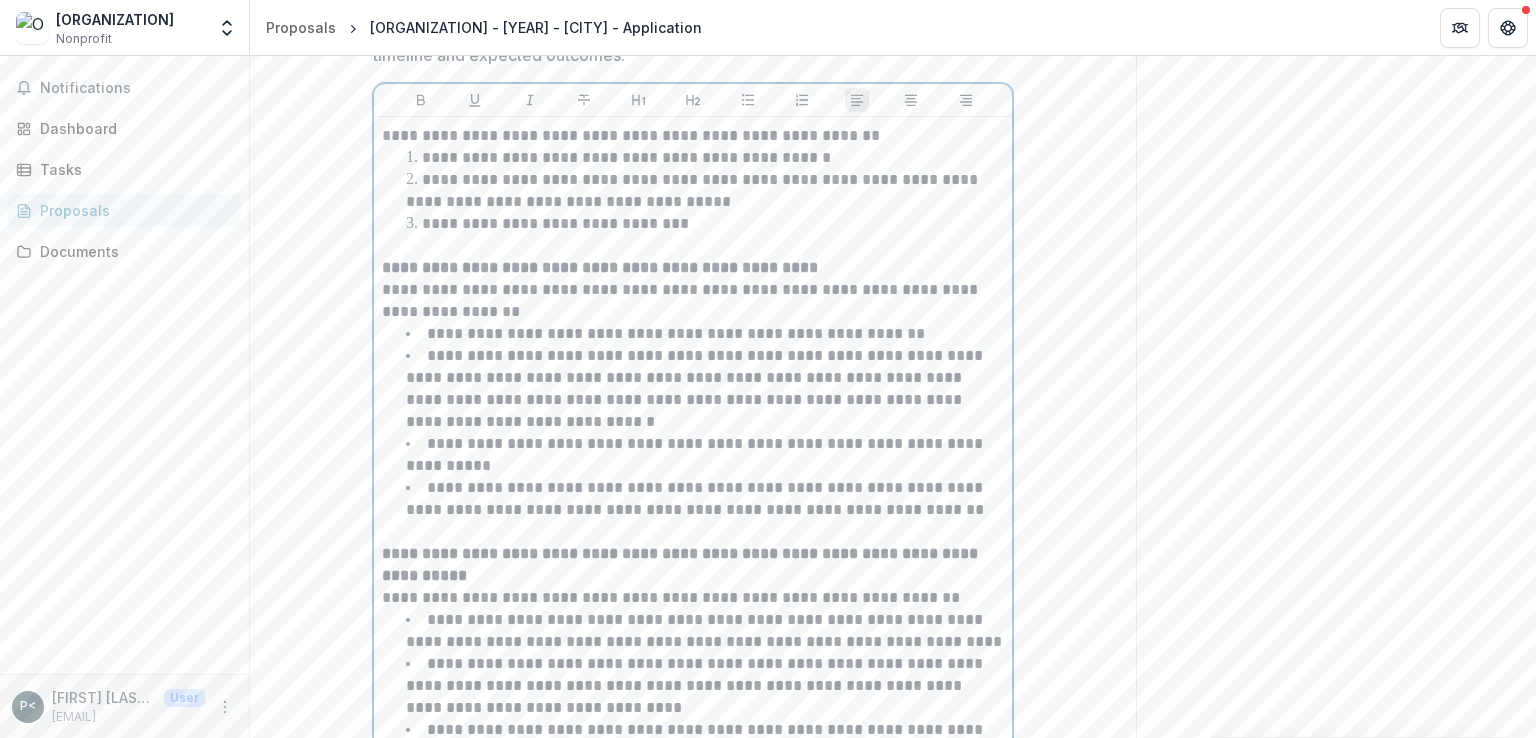 scroll, scrollTop: 3300, scrollLeft: 0, axis: vertical 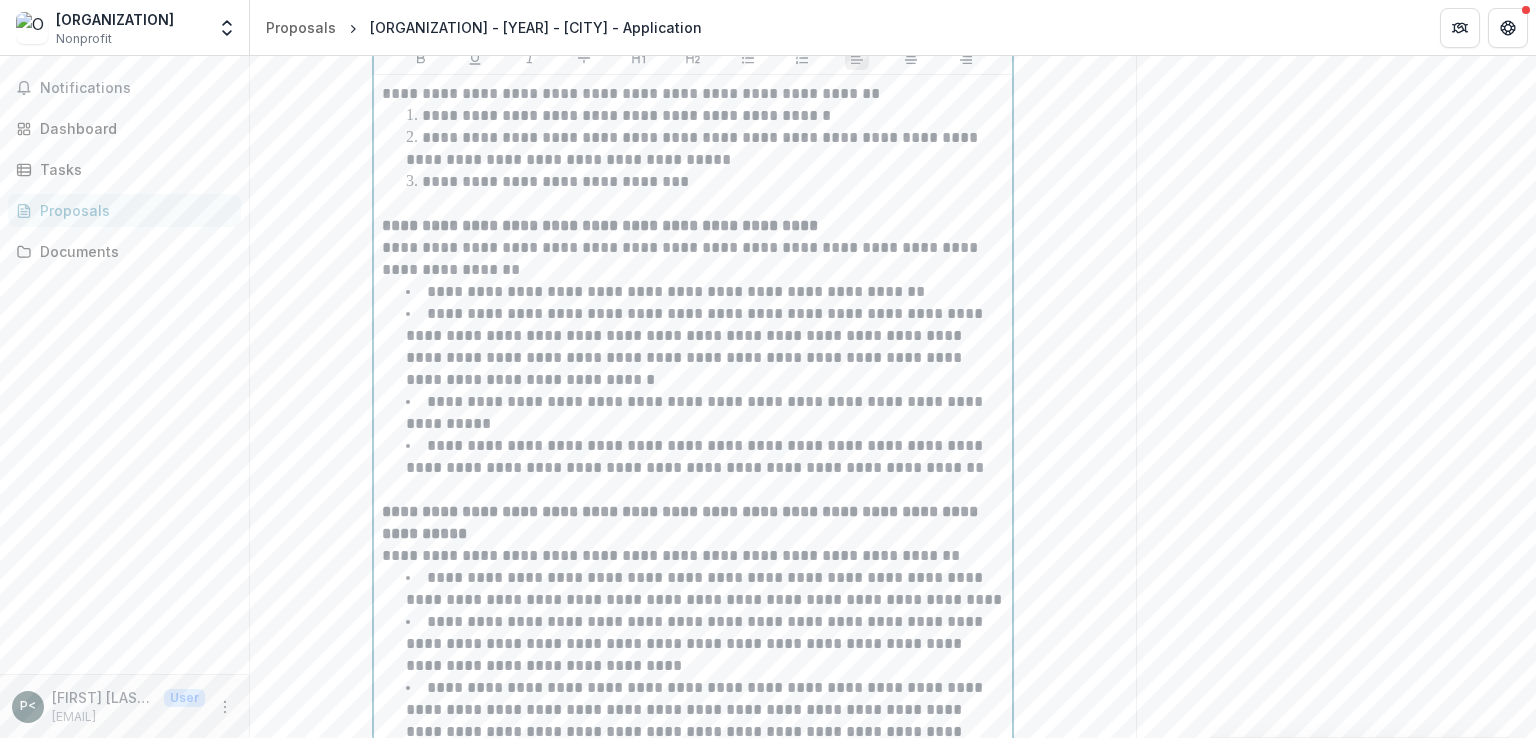 click on "**********" at bounding box center [676, 291] 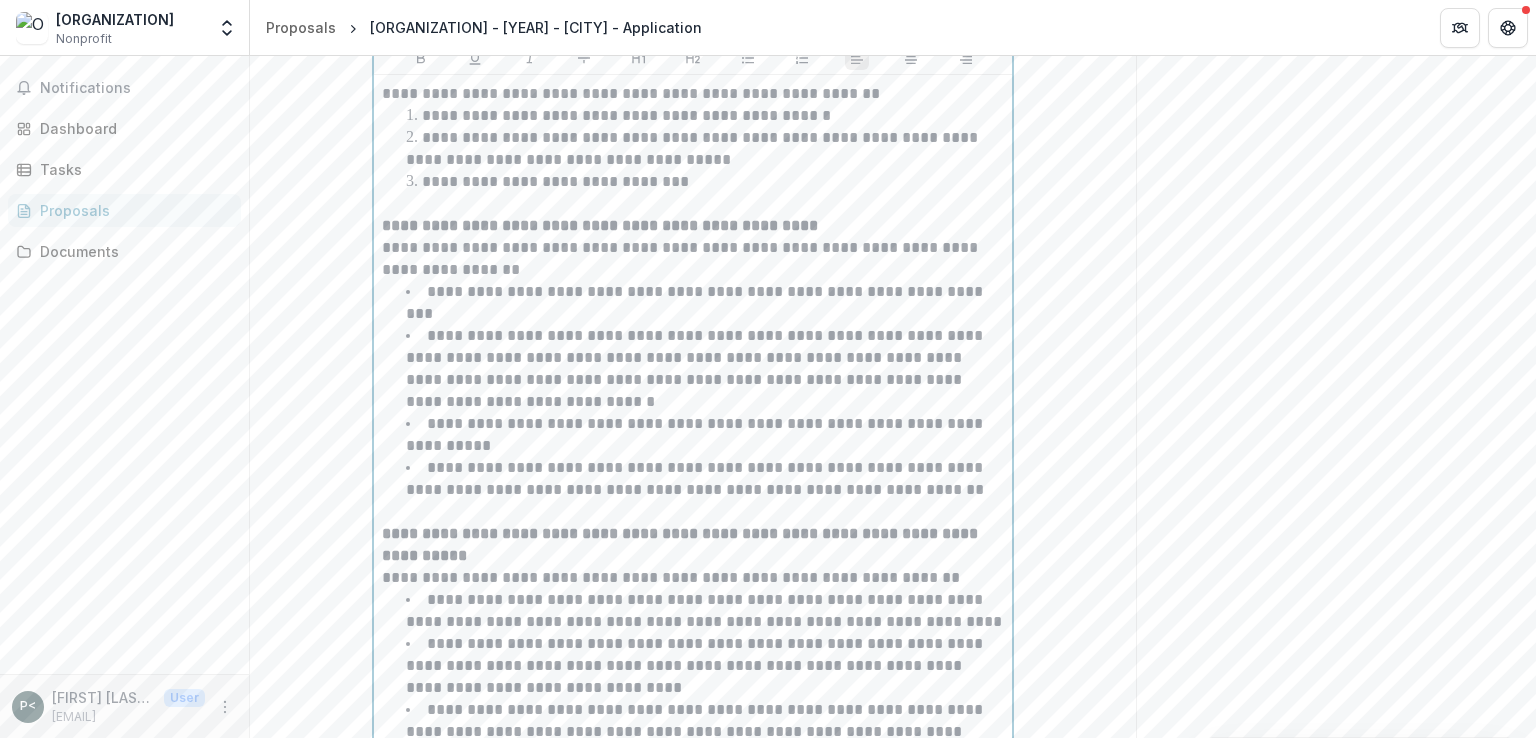 click on "**********" at bounding box center (696, 368) 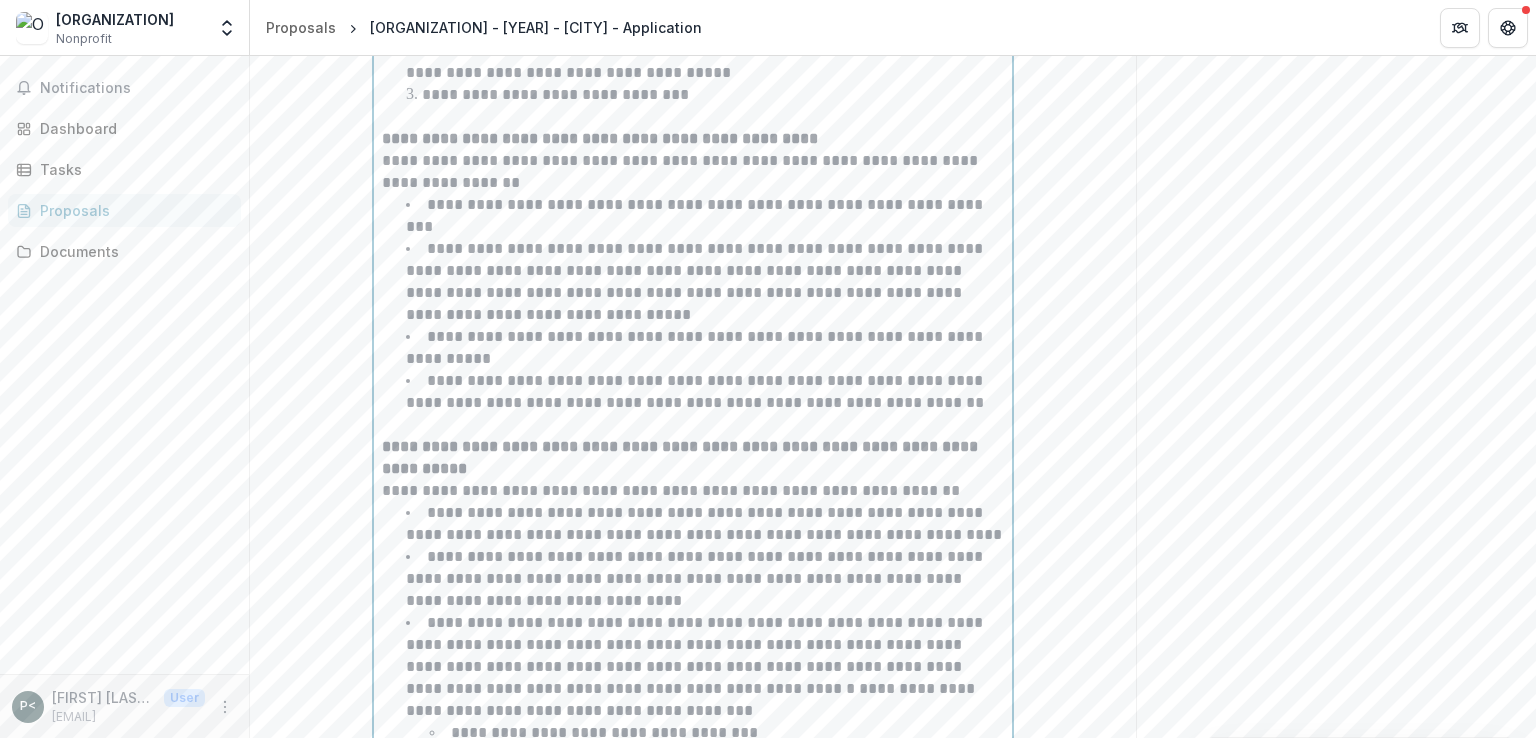 scroll, scrollTop: 3391, scrollLeft: 0, axis: vertical 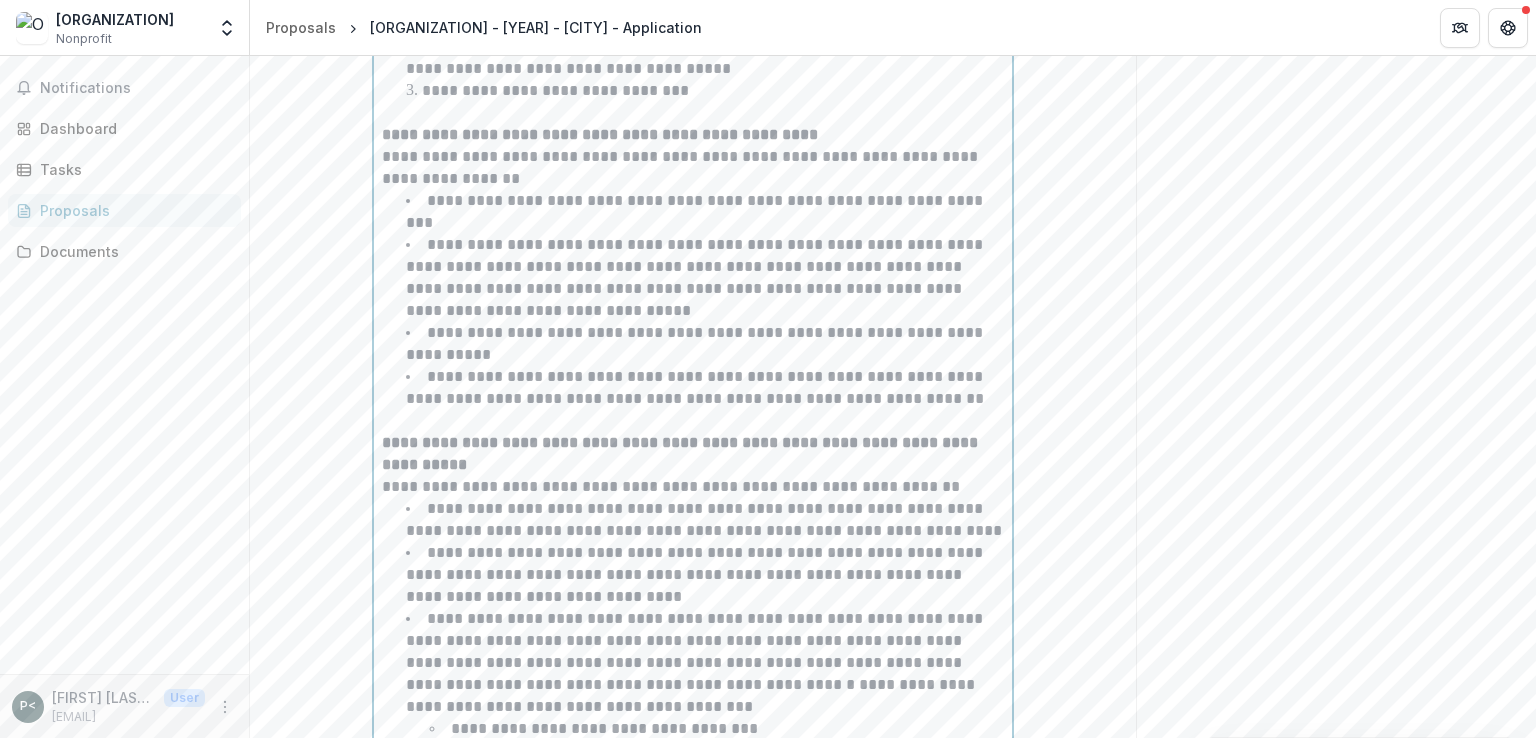 click on "**********" at bounding box center [696, 343] 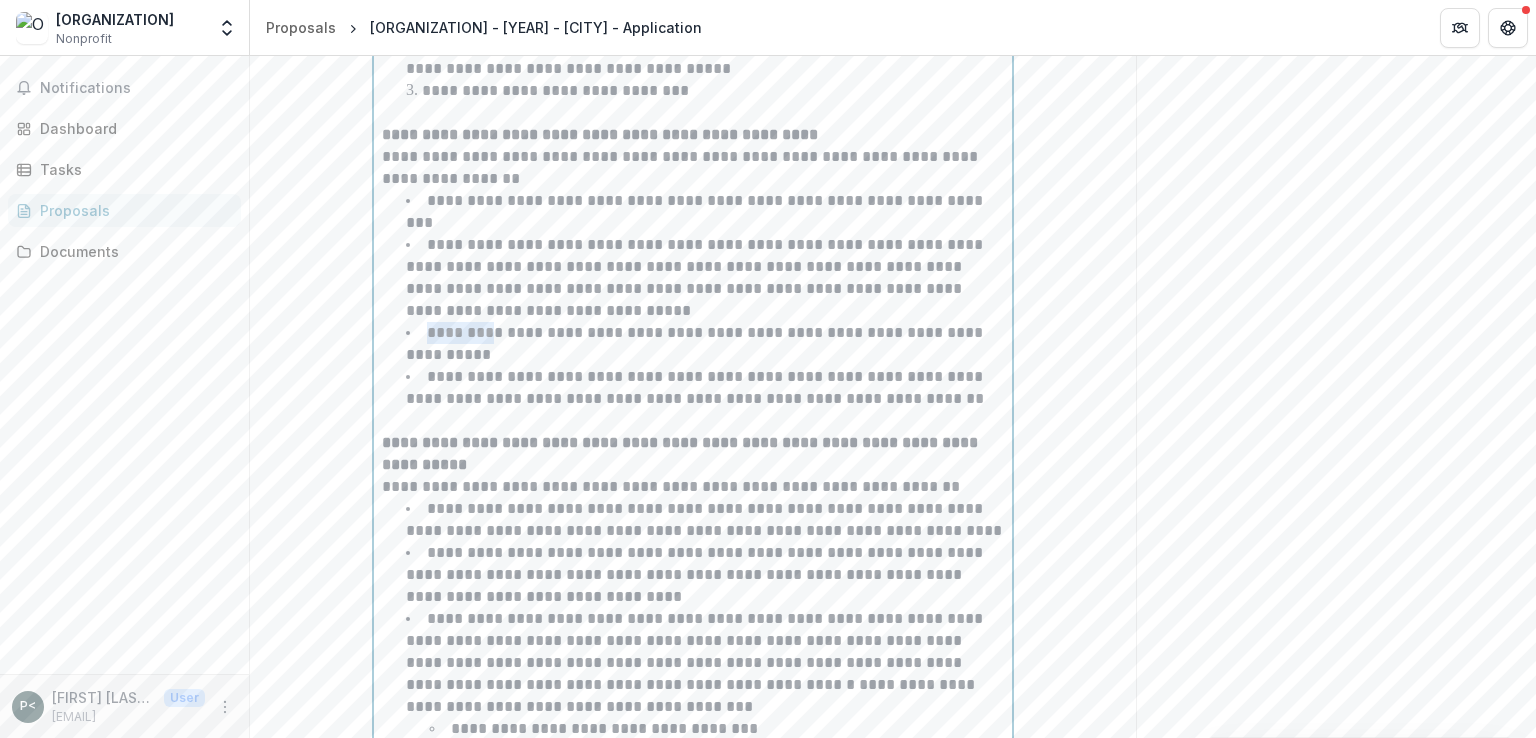 click on "**********" at bounding box center [696, 343] 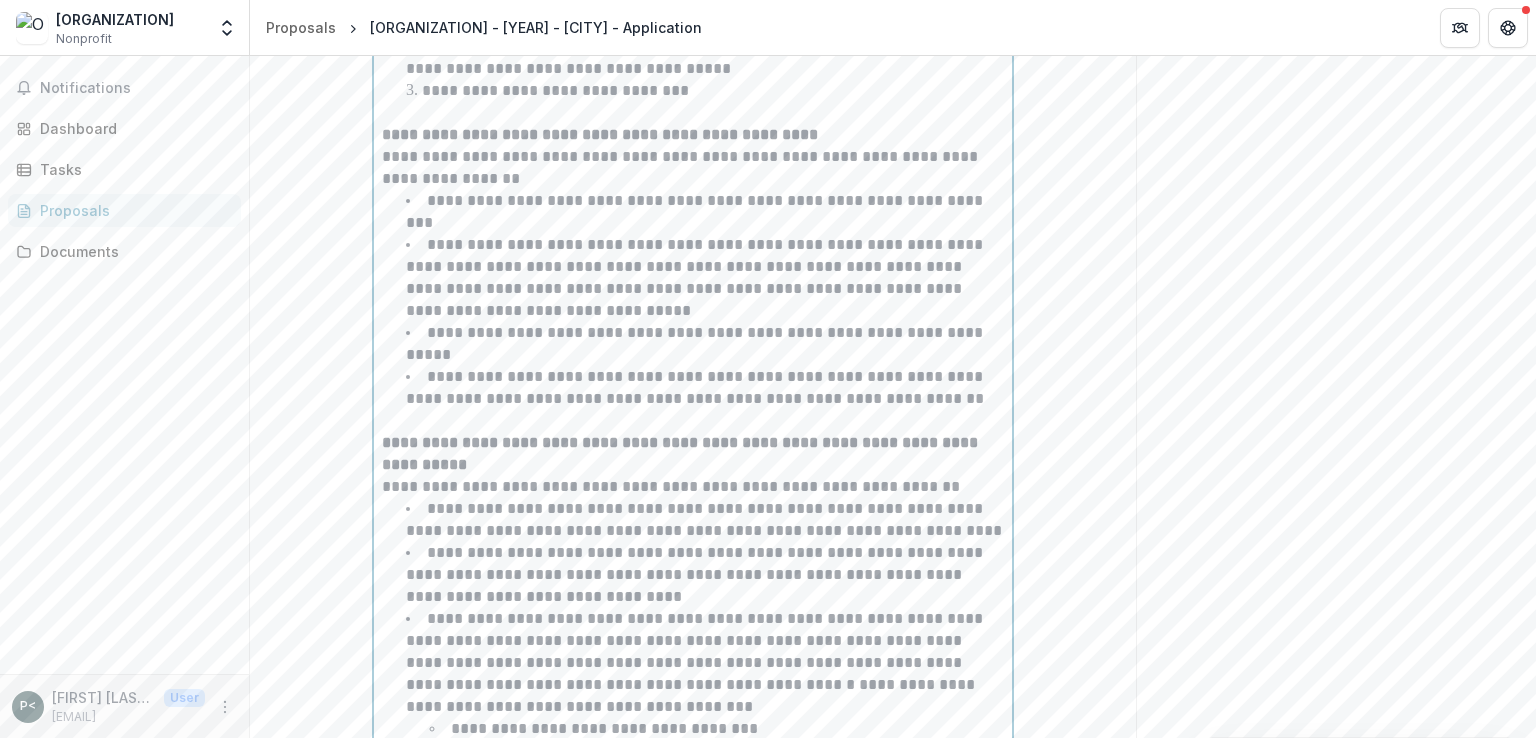 click on "**********" at bounding box center [696, 343] 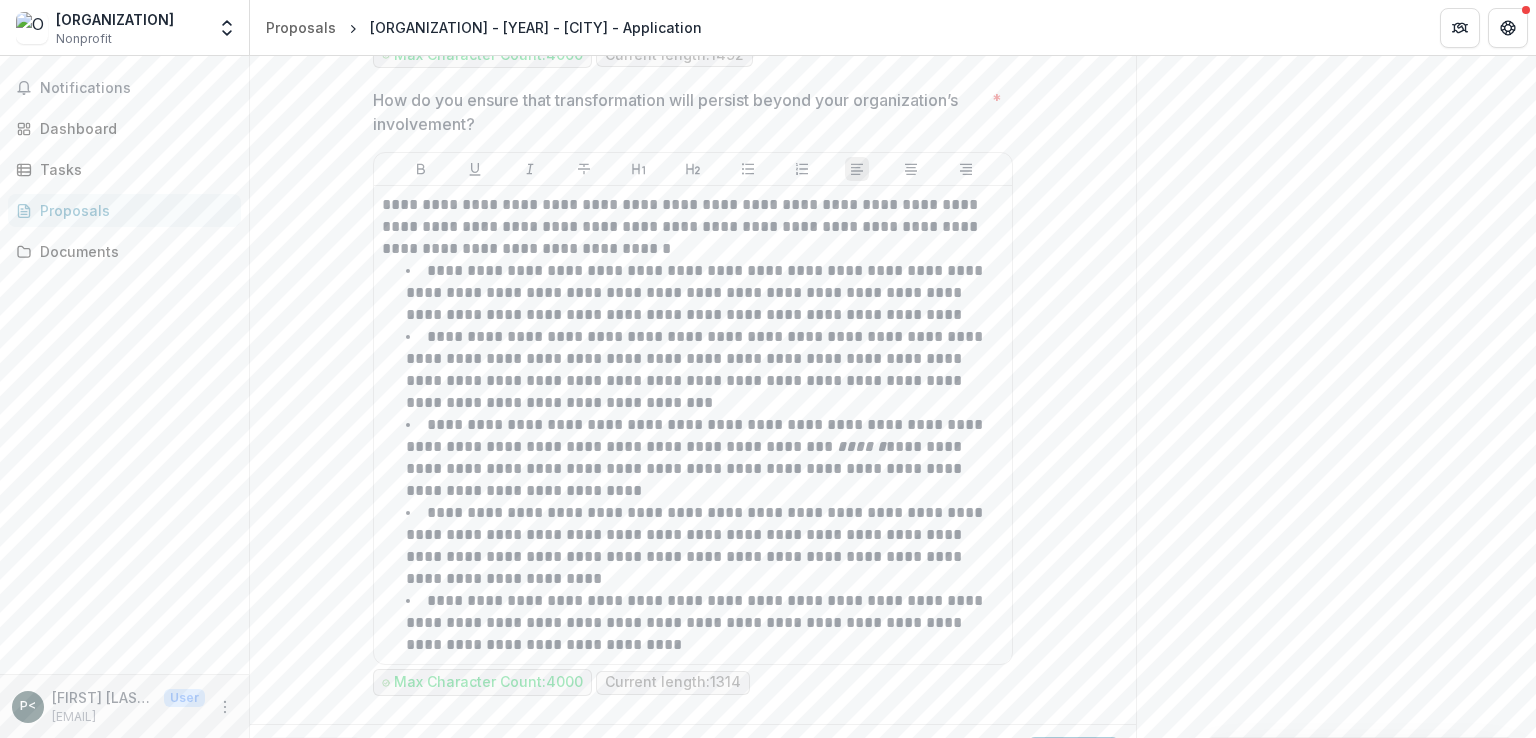 scroll, scrollTop: 7397, scrollLeft: 0, axis: vertical 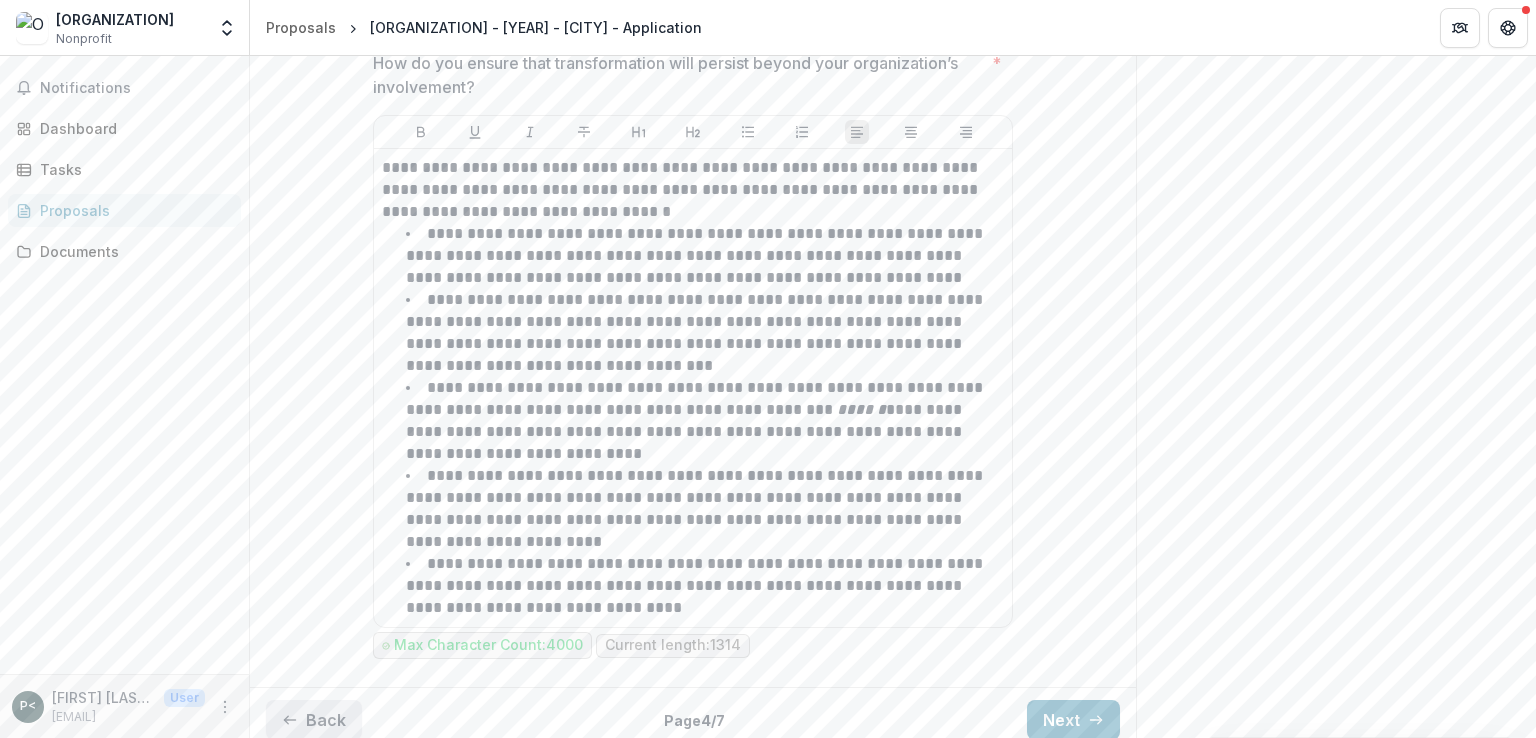 click on "Back" at bounding box center (314, 720) 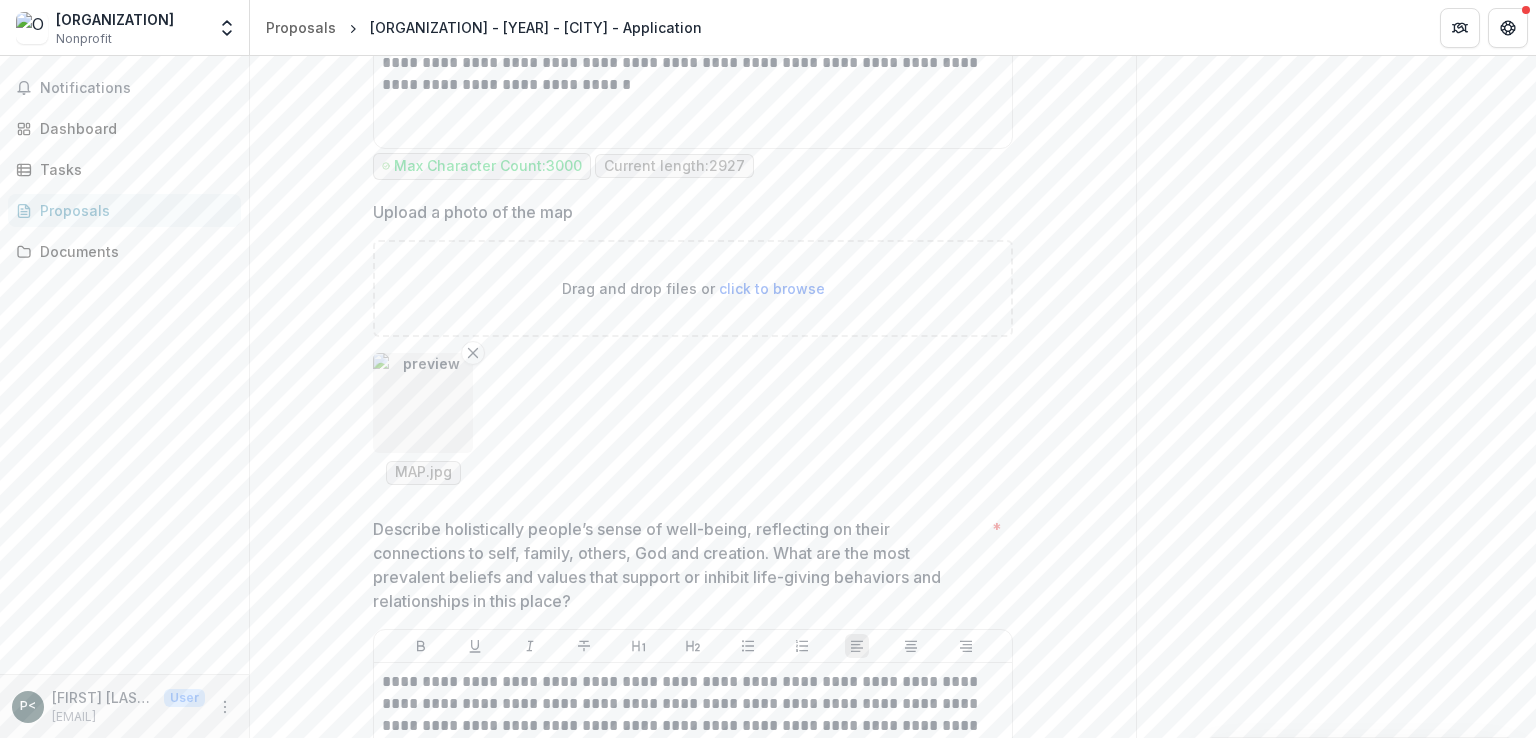 scroll, scrollTop: 1883, scrollLeft: 0, axis: vertical 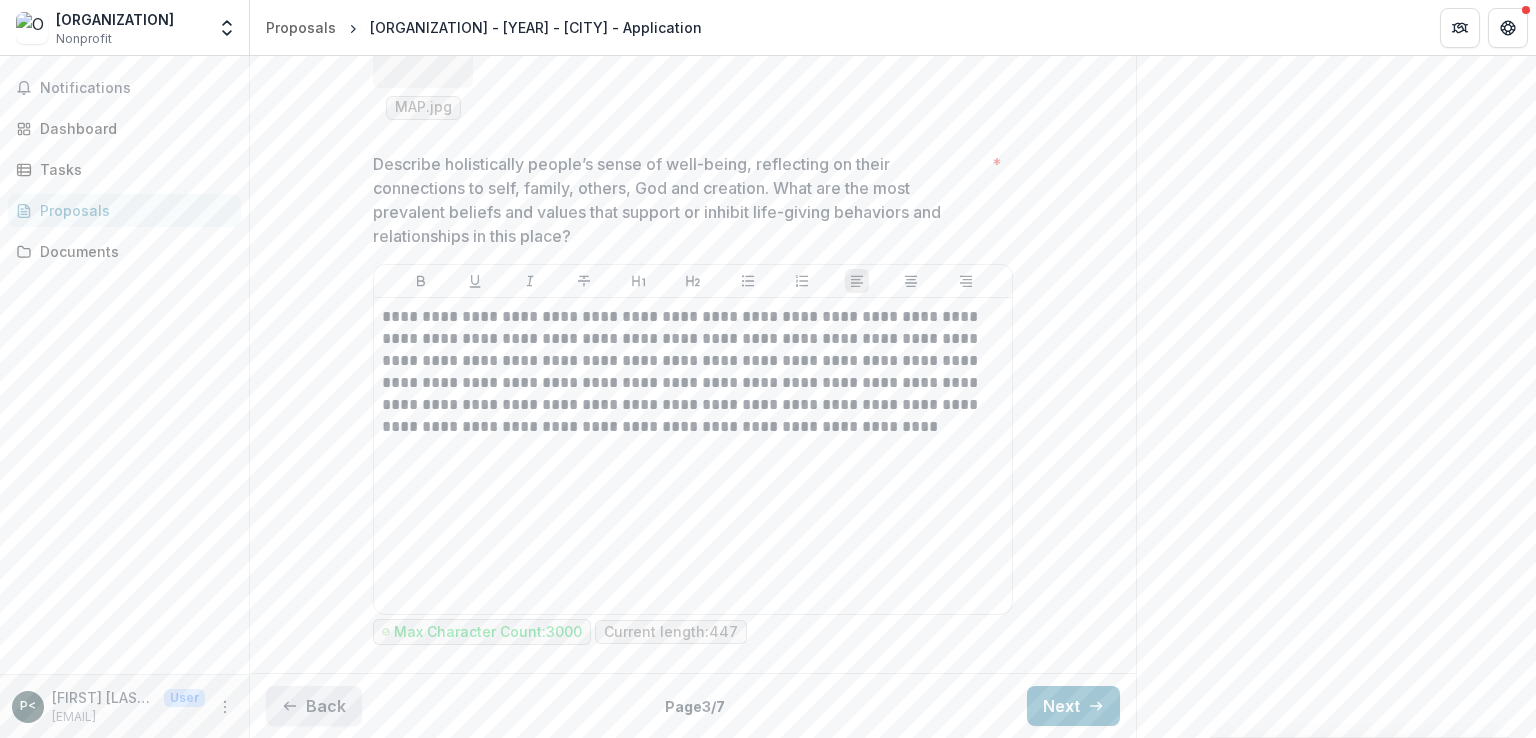click on "Back" at bounding box center [314, 706] 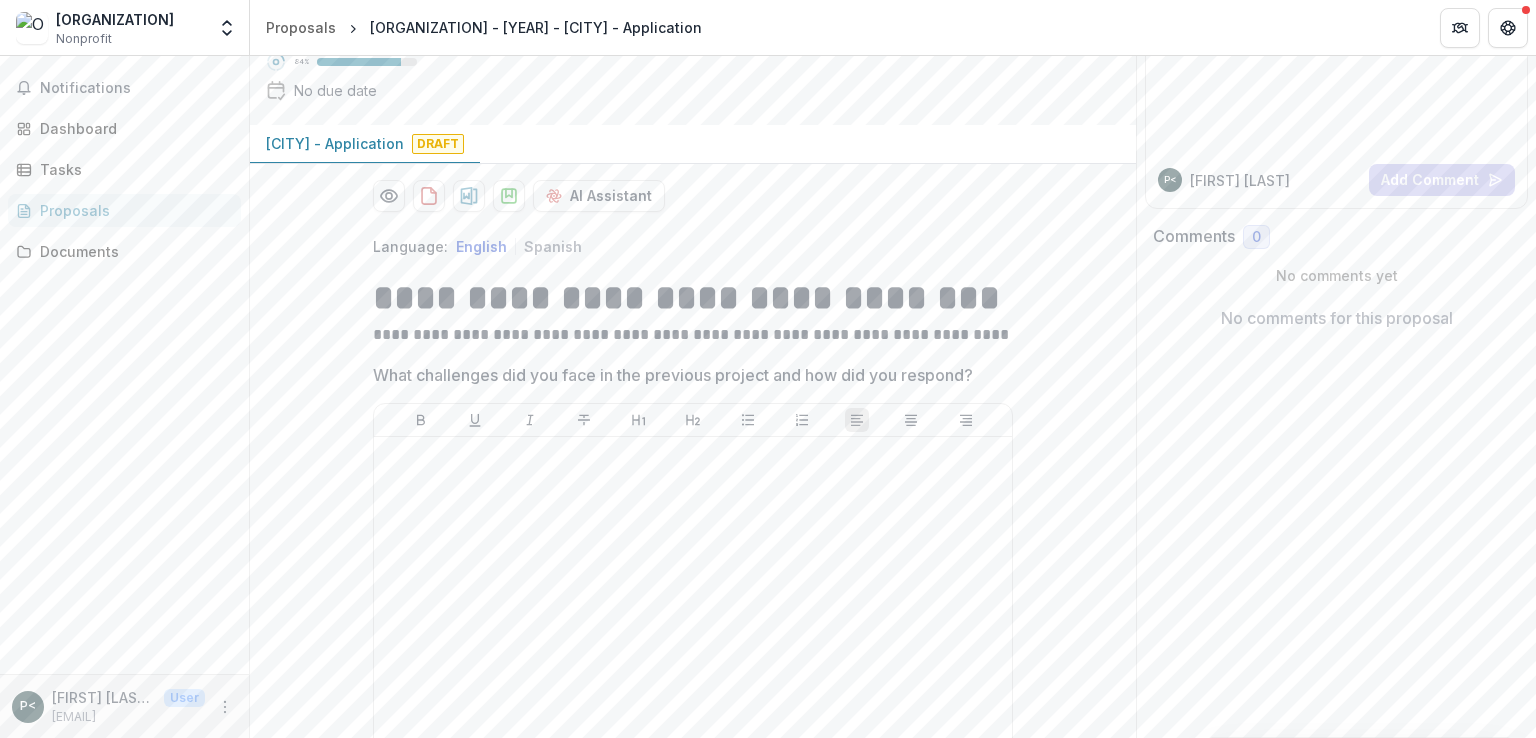 scroll, scrollTop: 203, scrollLeft: 0, axis: vertical 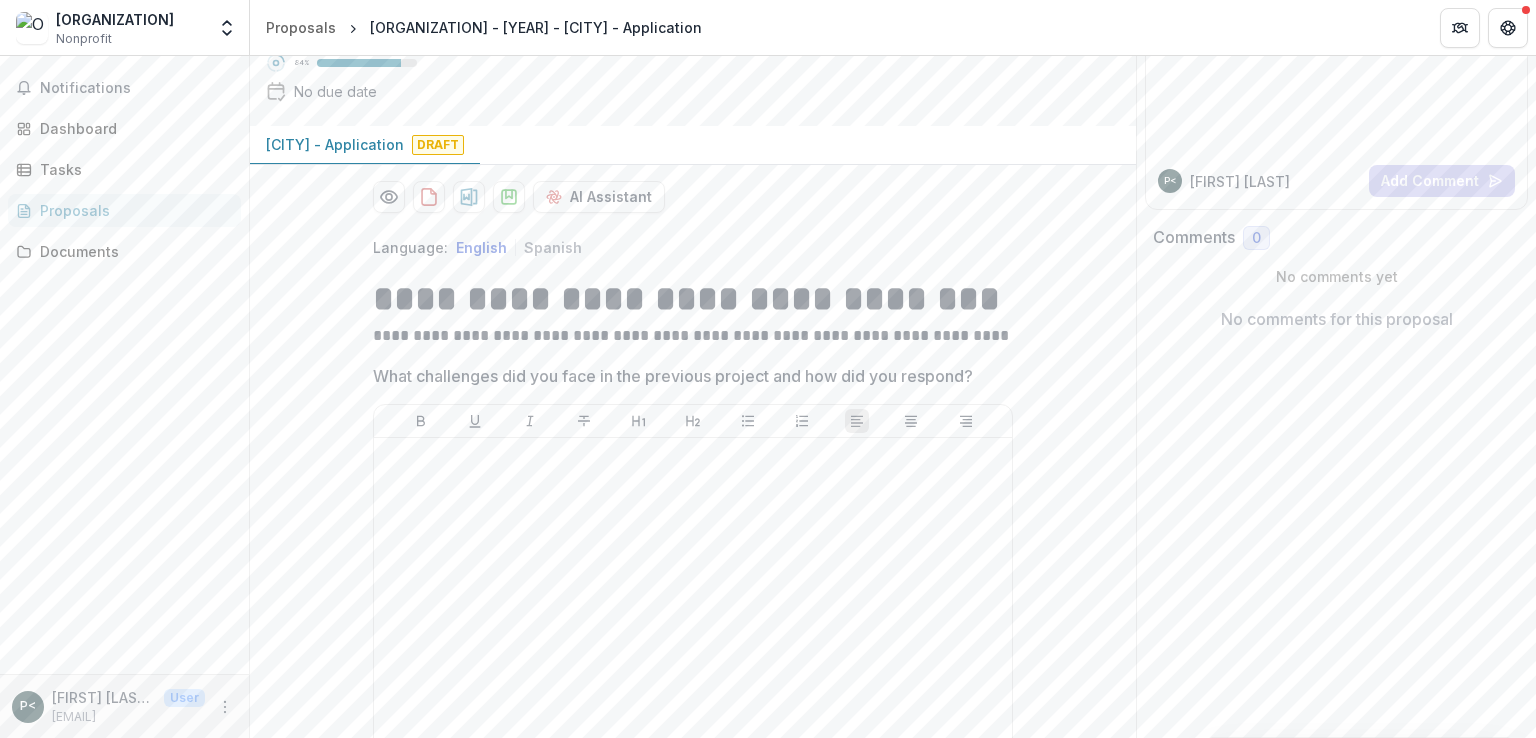 drag, startPoint x: 454, startPoint y: 488, endPoint x: 448, endPoint y: 461, distance: 27.658634 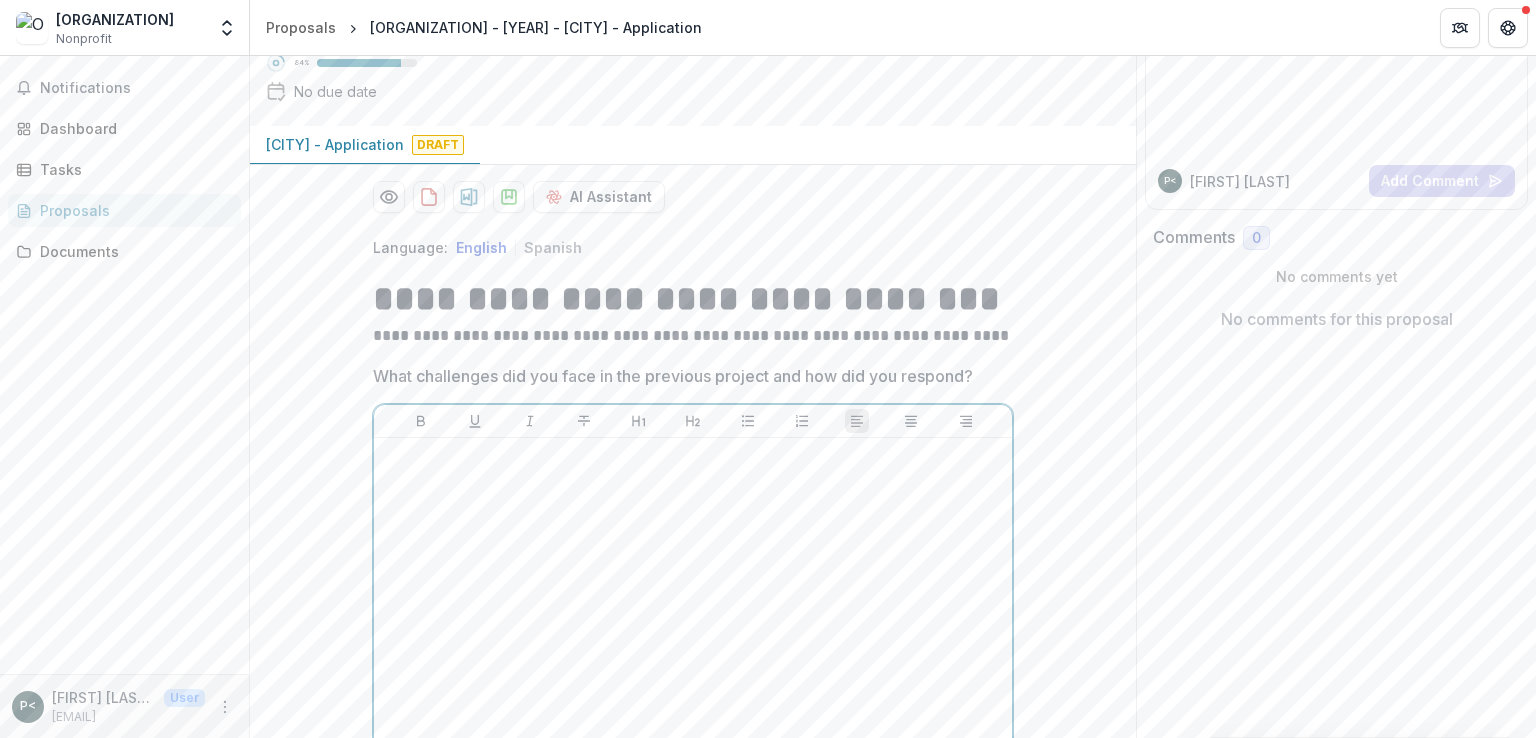 click at bounding box center (693, 596) 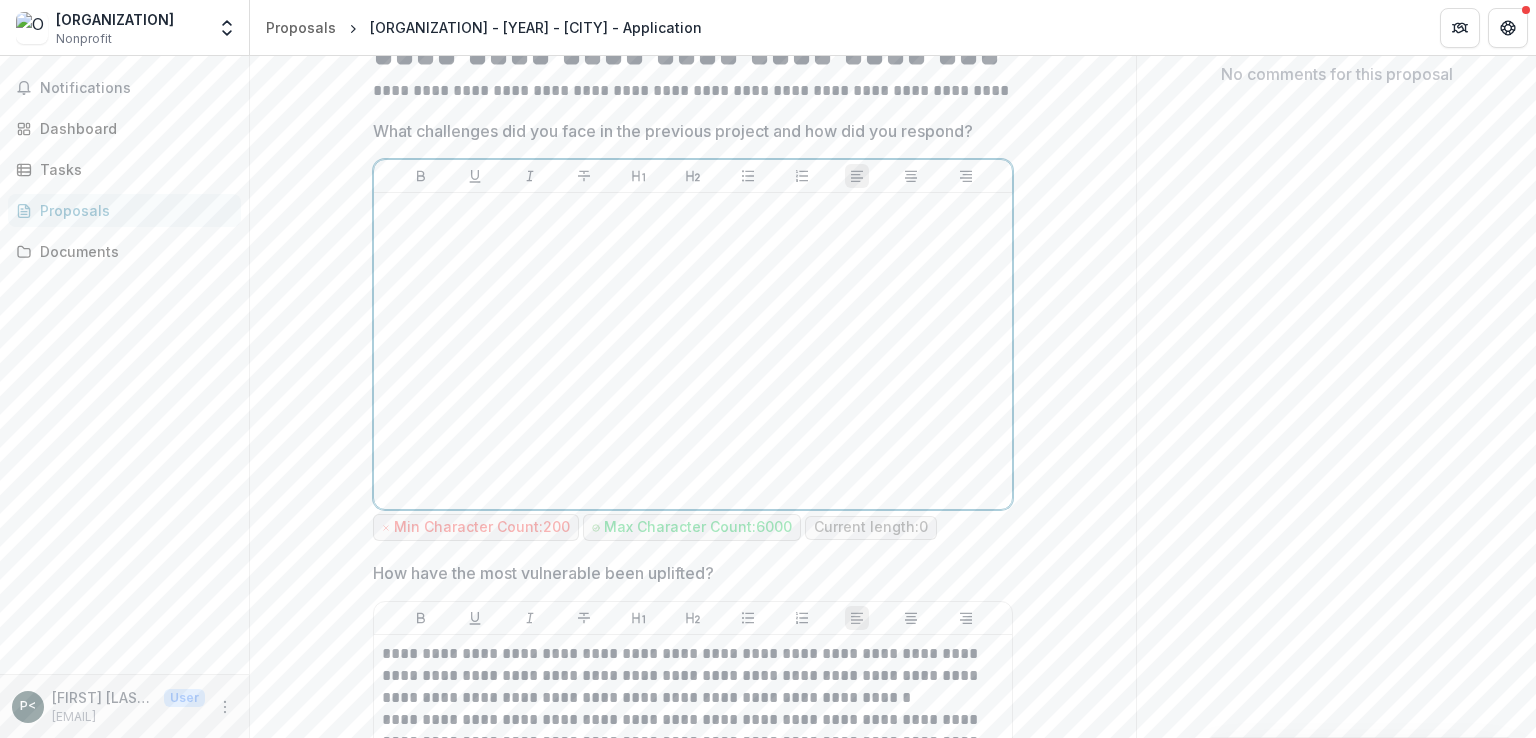 scroll, scrollTop: 418, scrollLeft: 0, axis: vertical 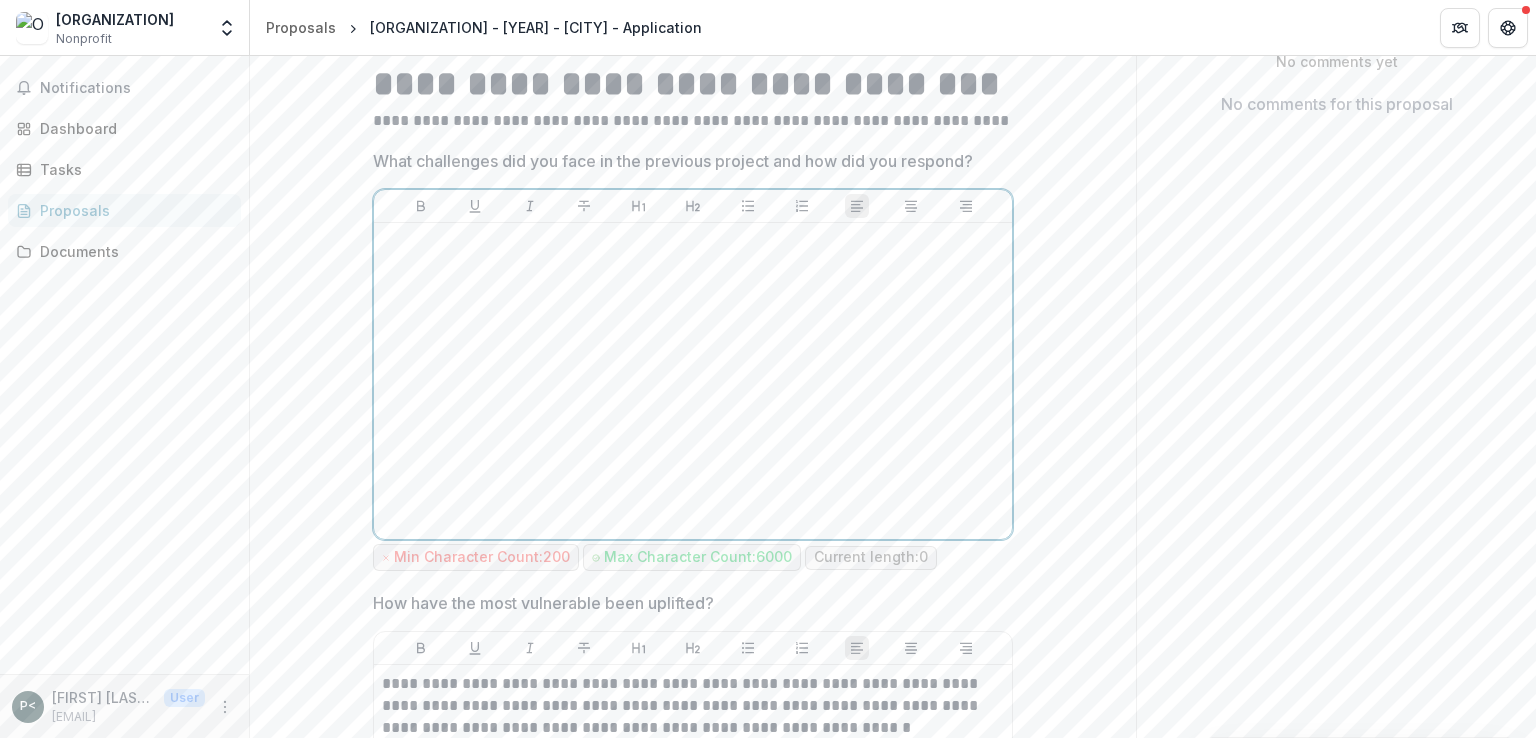 click at bounding box center (693, 242) 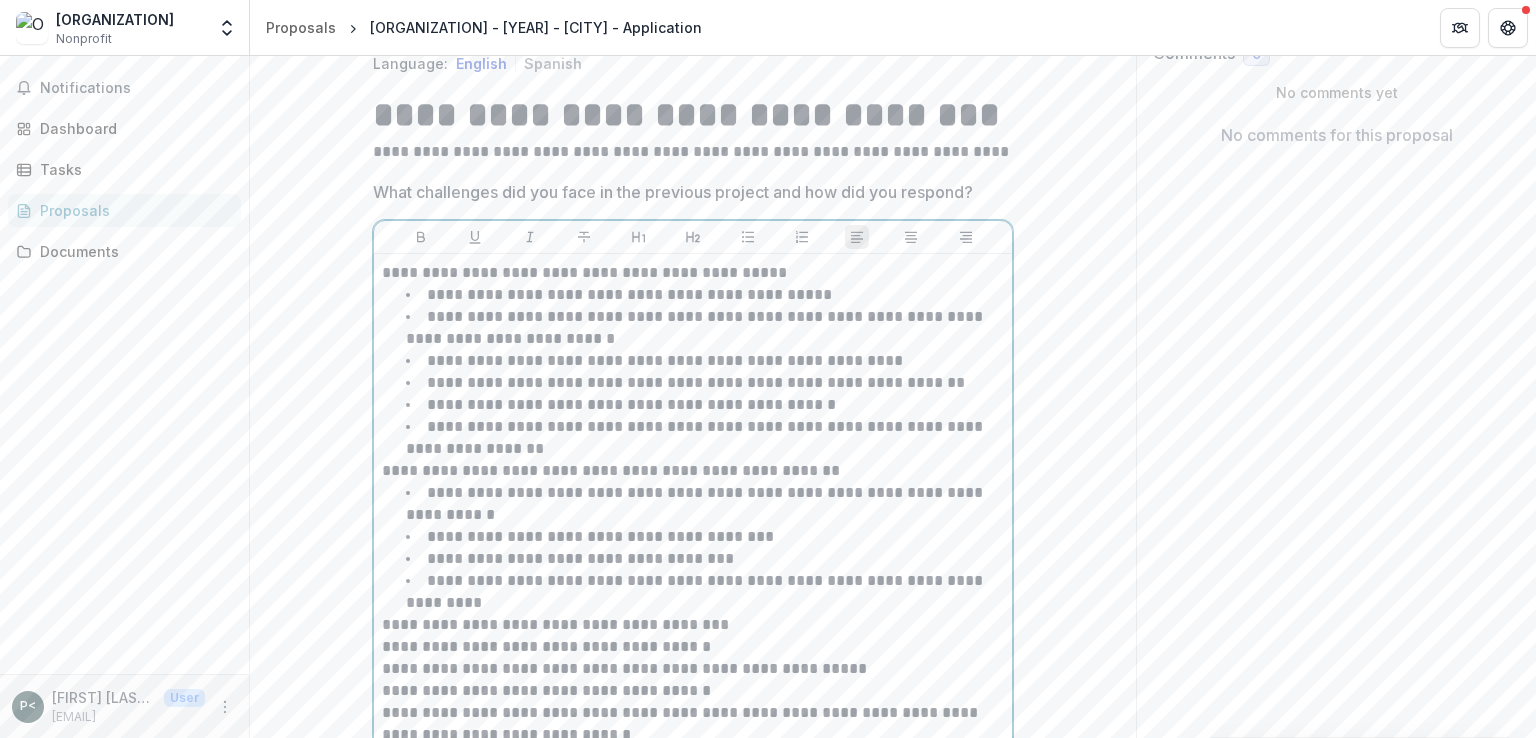 scroll, scrollTop: 386, scrollLeft: 0, axis: vertical 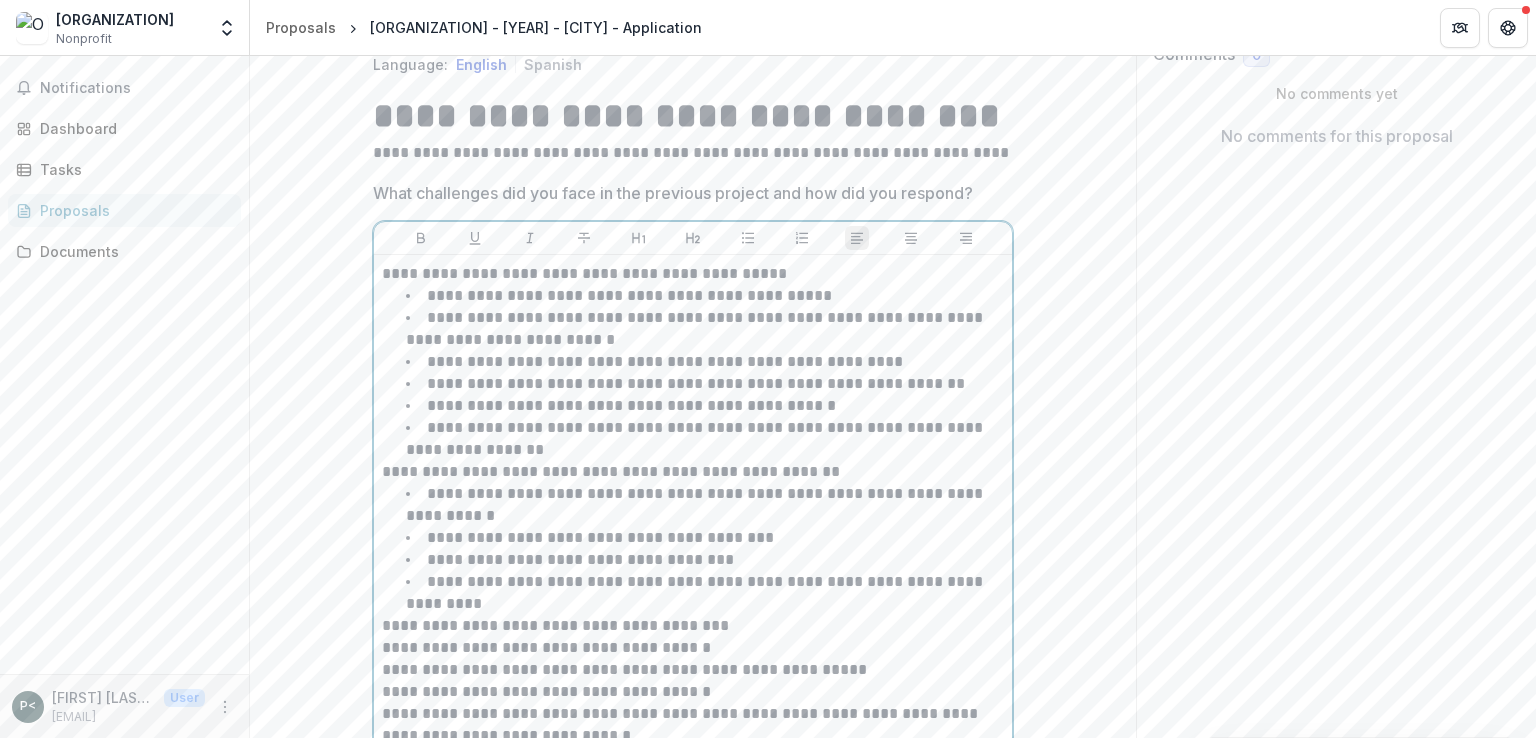 click on "**********" at bounding box center [693, 274] 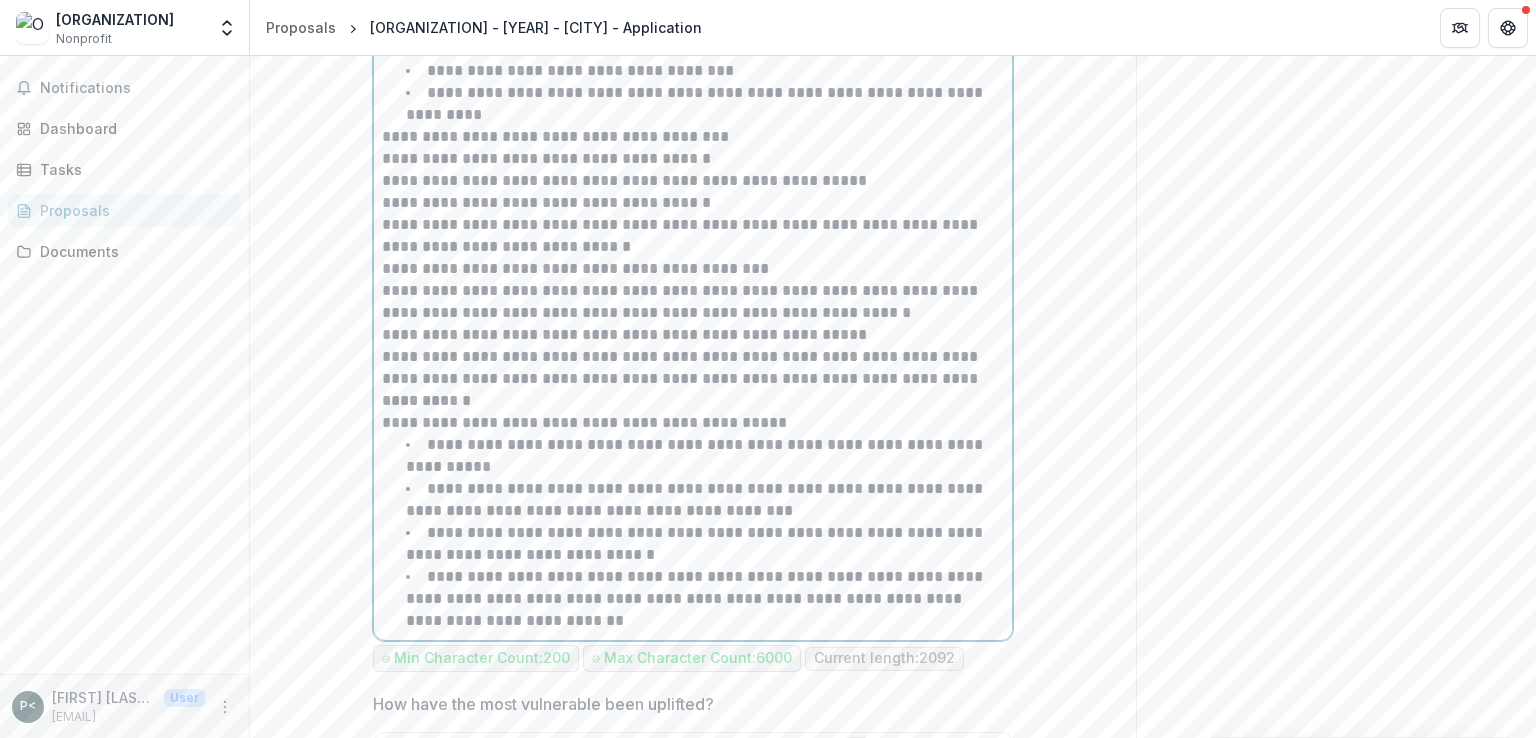 scroll, scrollTop: 873, scrollLeft: 0, axis: vertical 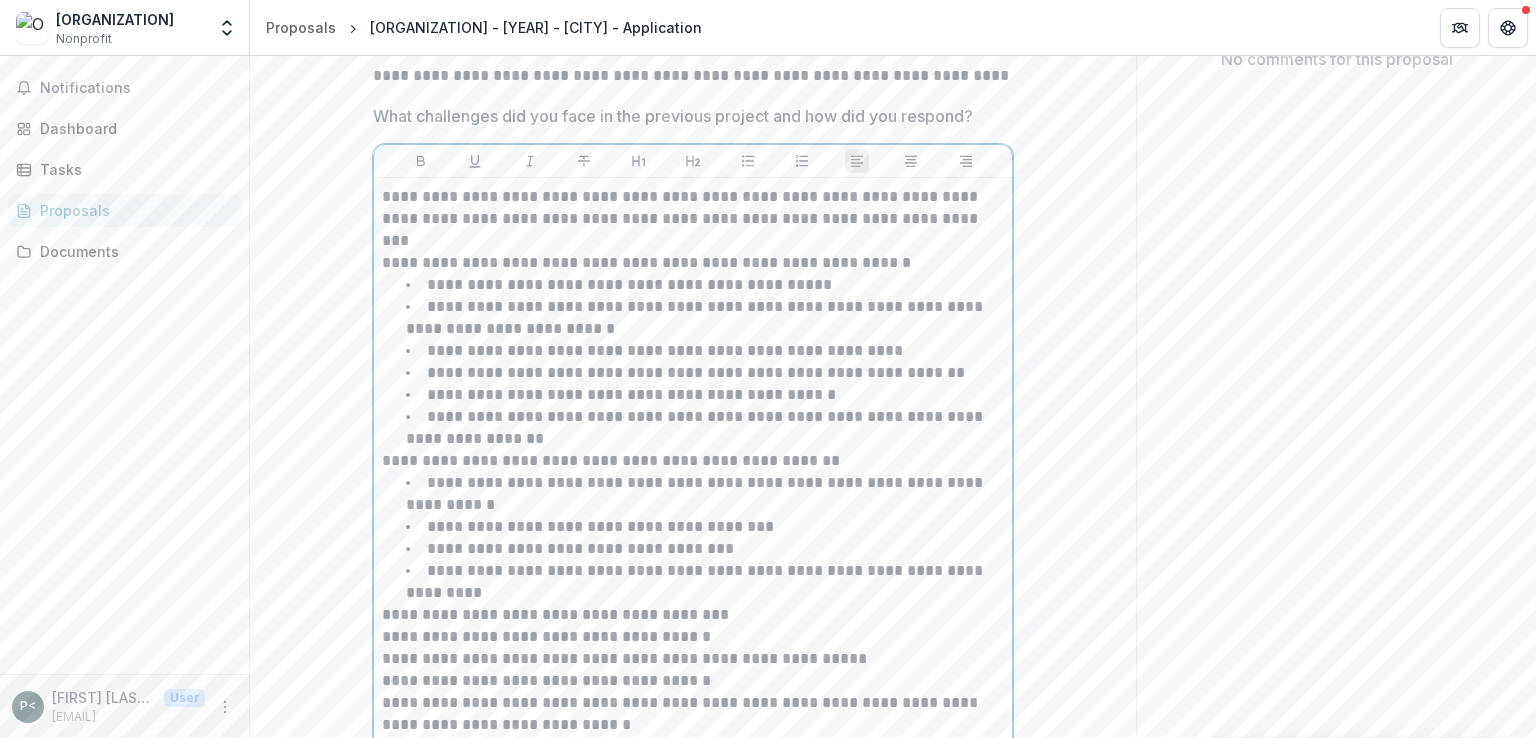 click on "**********" at bounding box center [693, 263] 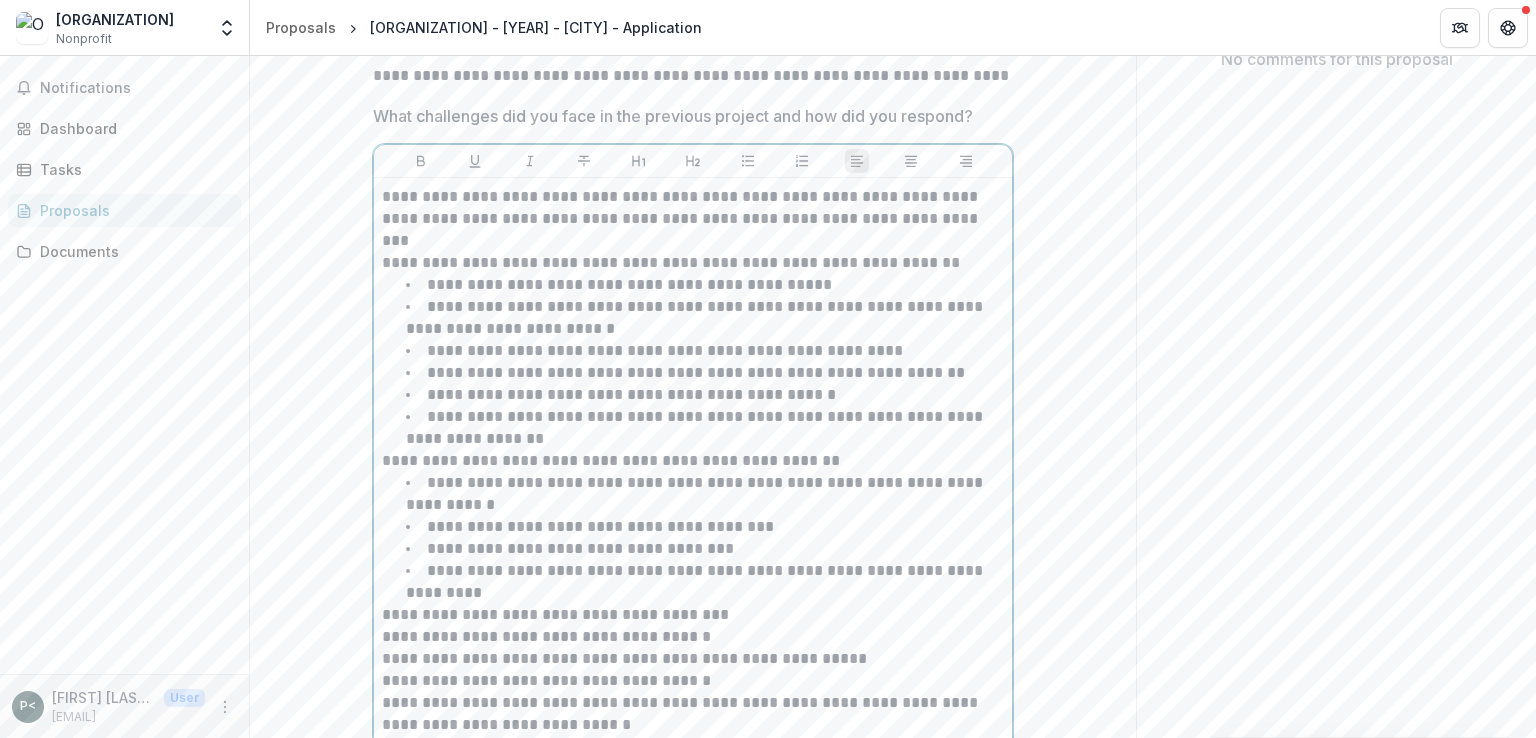 click on "**********" at bounding box center [693, 263] 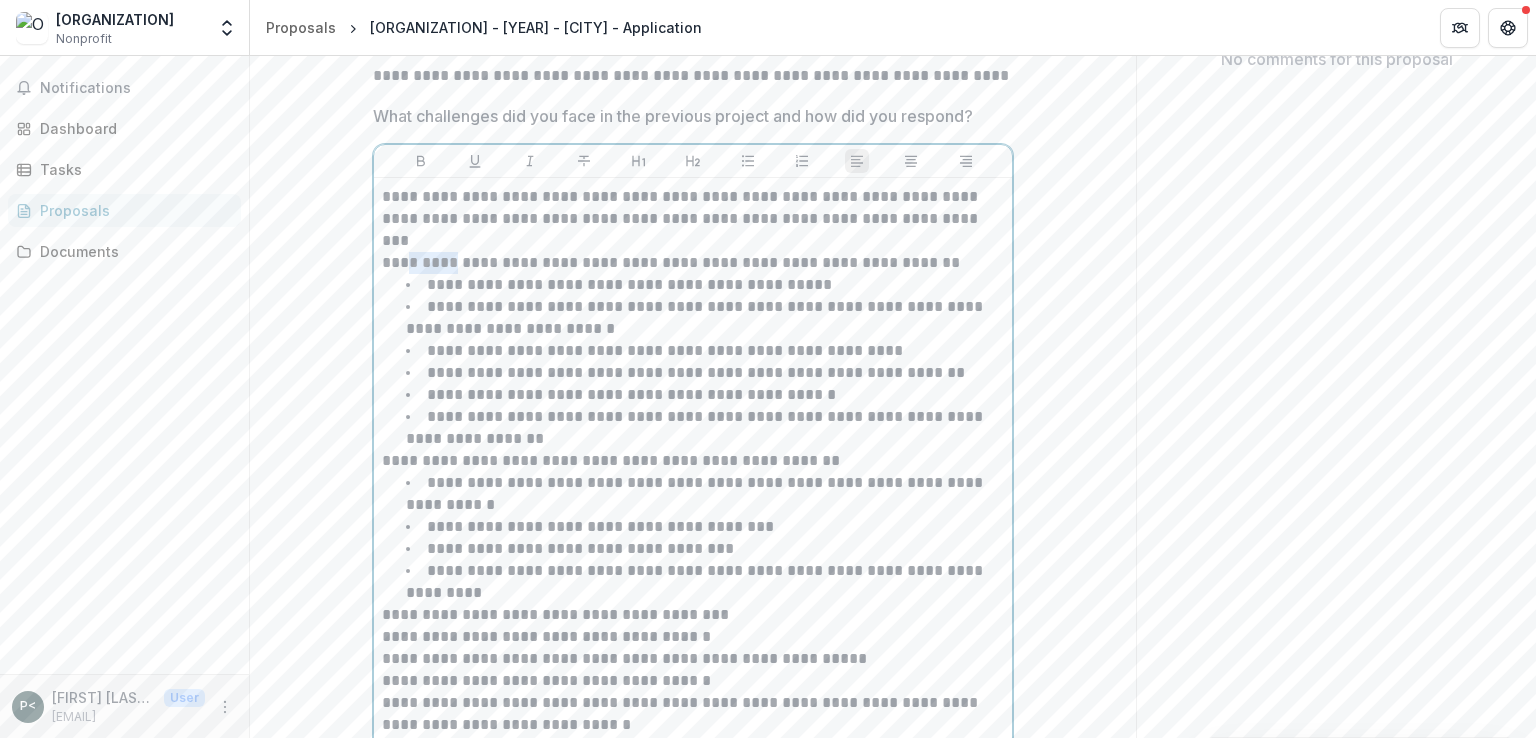 click on "**********" at bounding box center (693, 263) 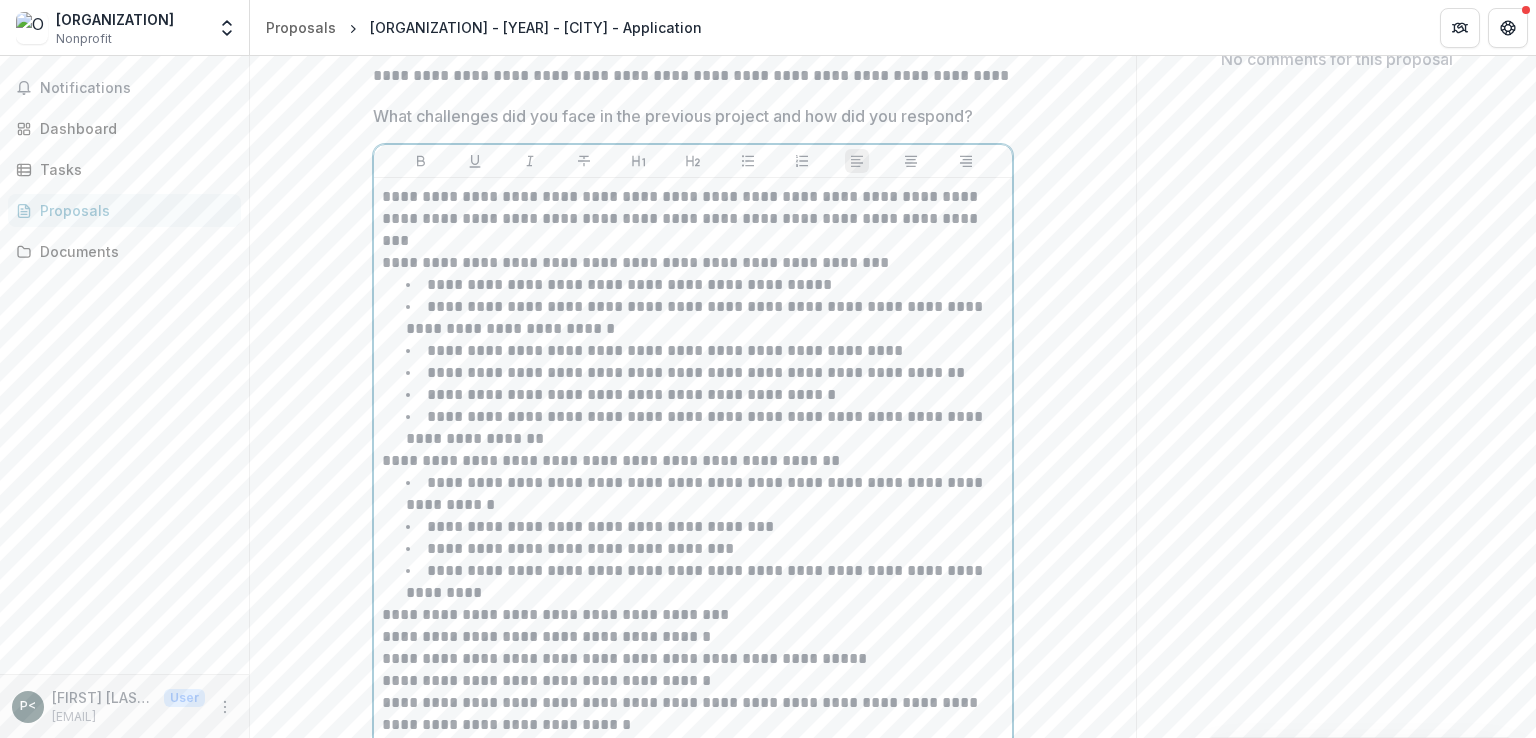 click on "**********" at bounding box center (693, 263) 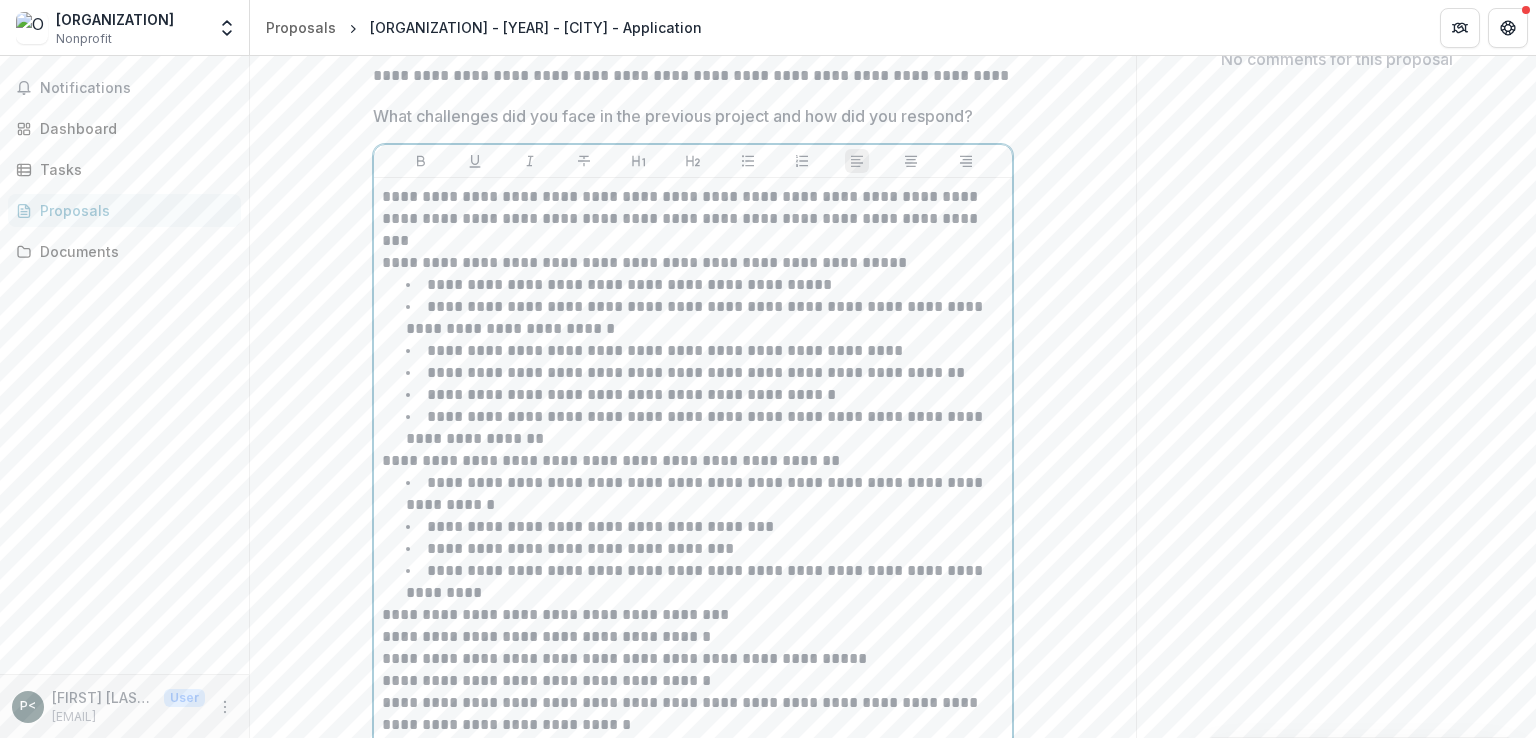 click on "**********" at bounding box center (693, 263) 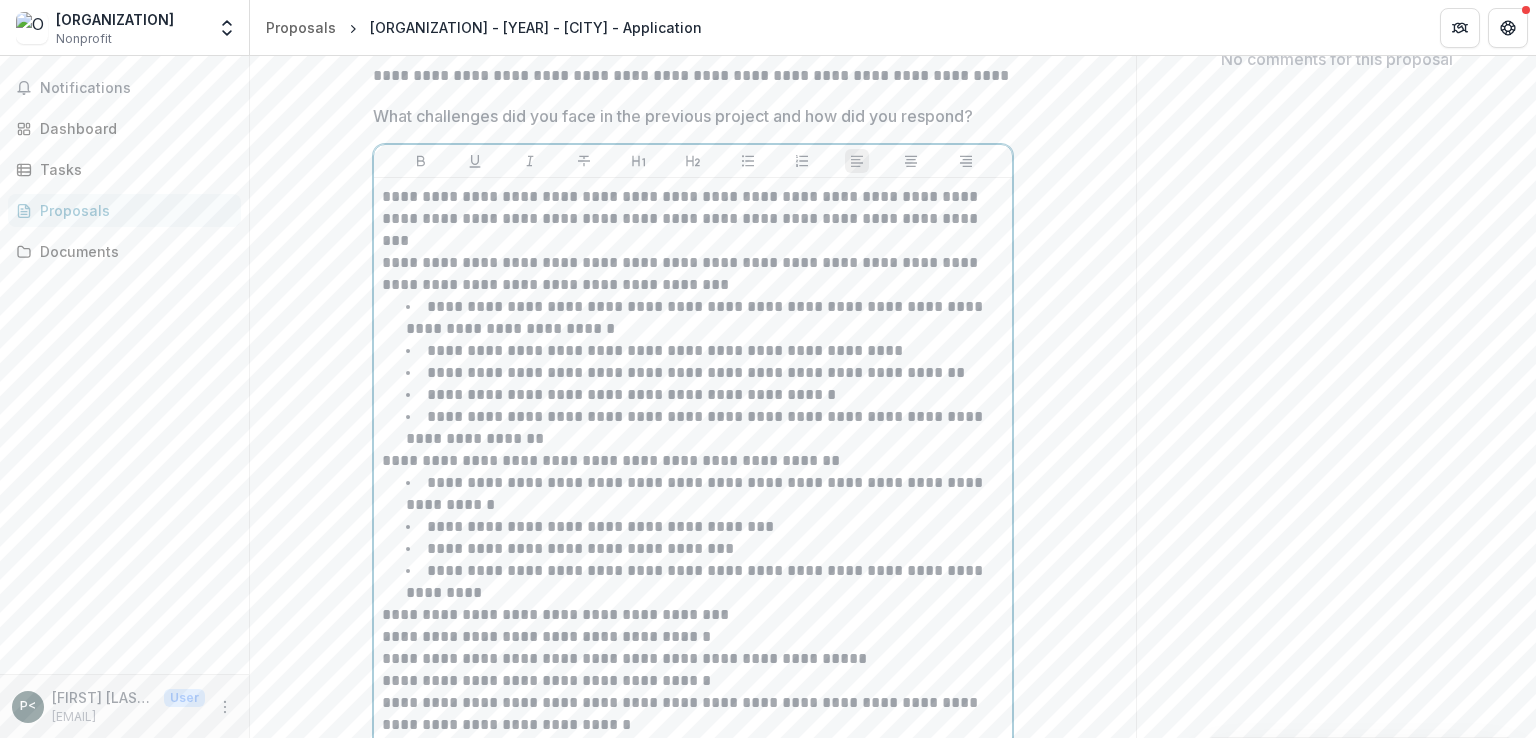 click on "**********" at bounding box center [693, 274] 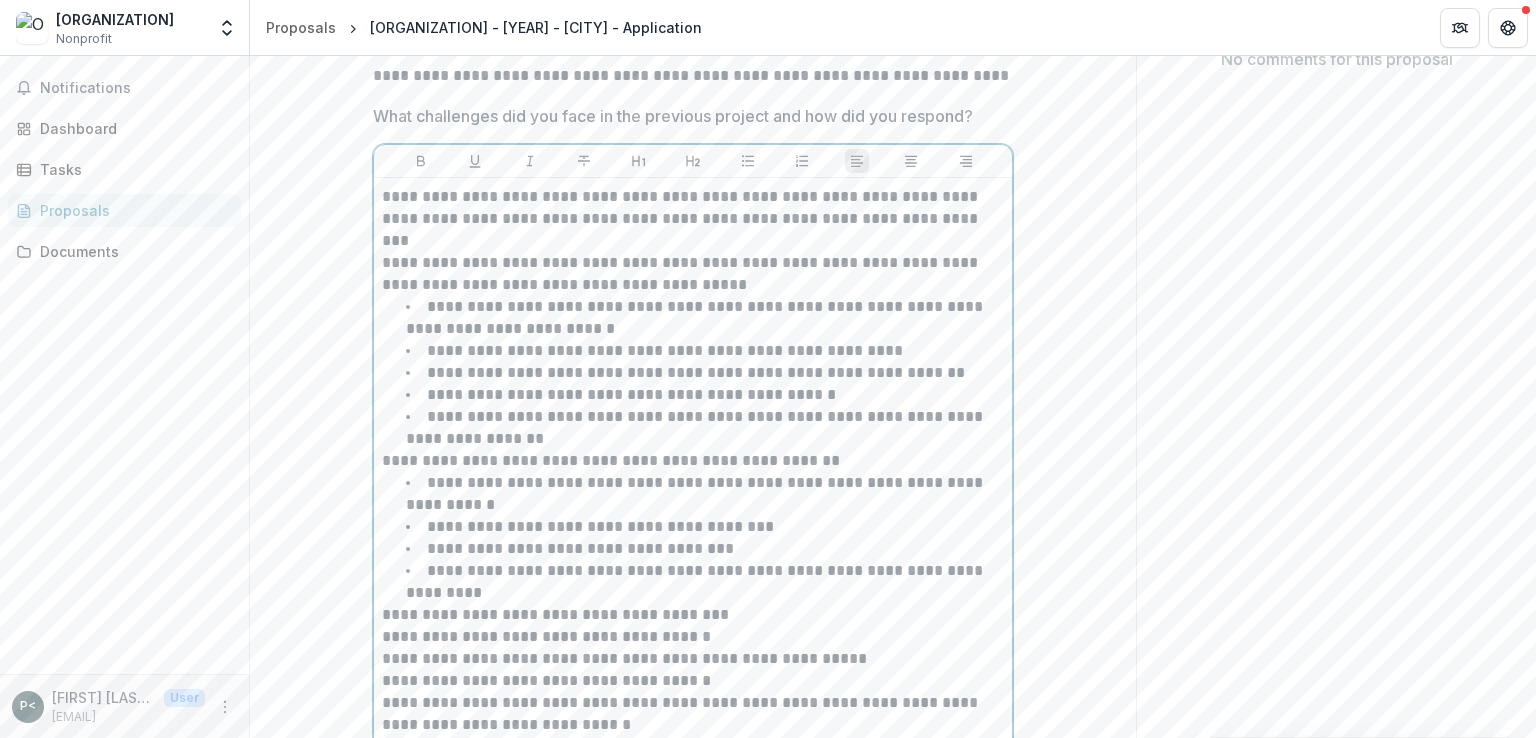 click on "**********" at bounding box center [693, 274] 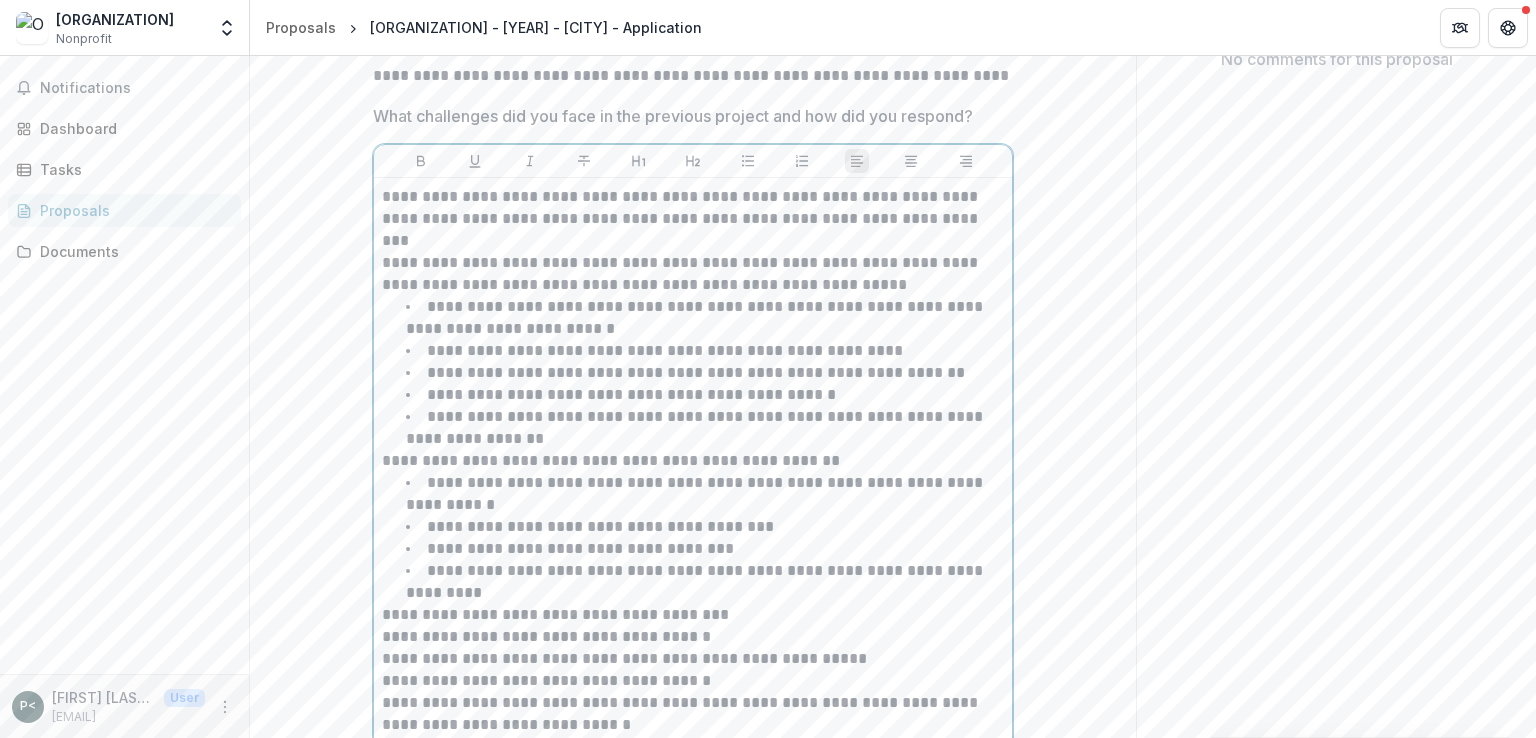 click on "**********" at bounding box center [693, 274] 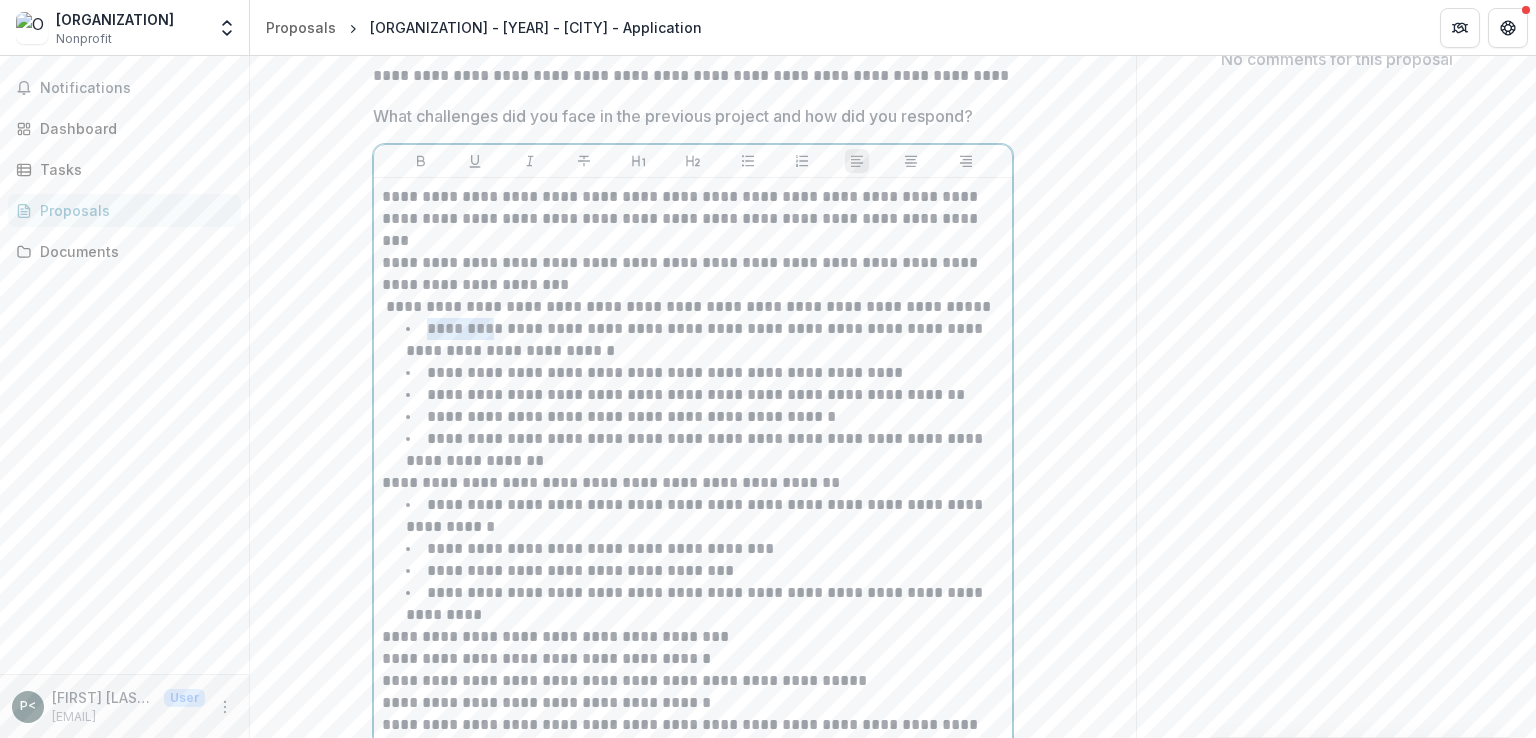drag, startPoint x: 490, startPoint y: 392, endPoint x: 308, endPoint y: 395, distance: 182.02472 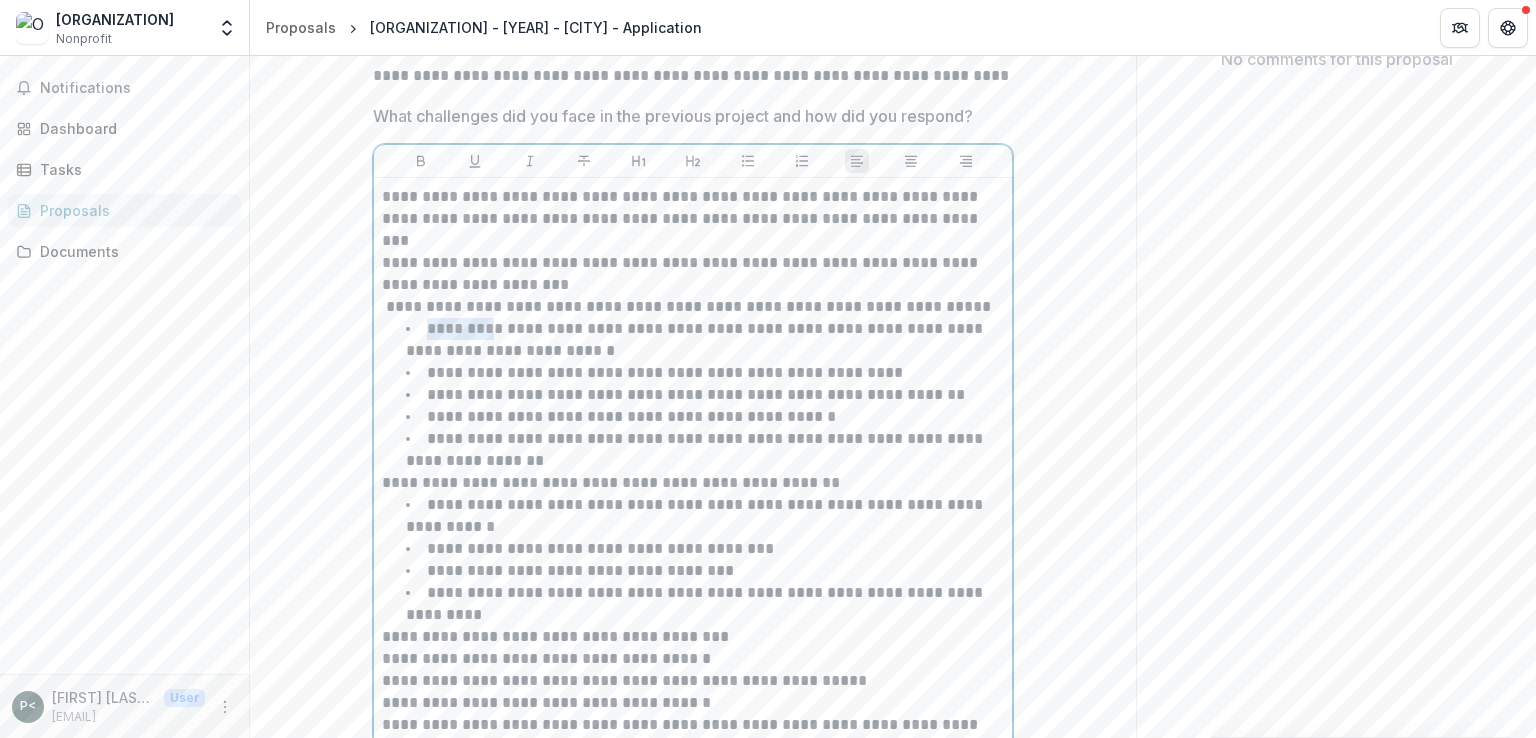 click on "**********" at bounding box center [693, 2187] 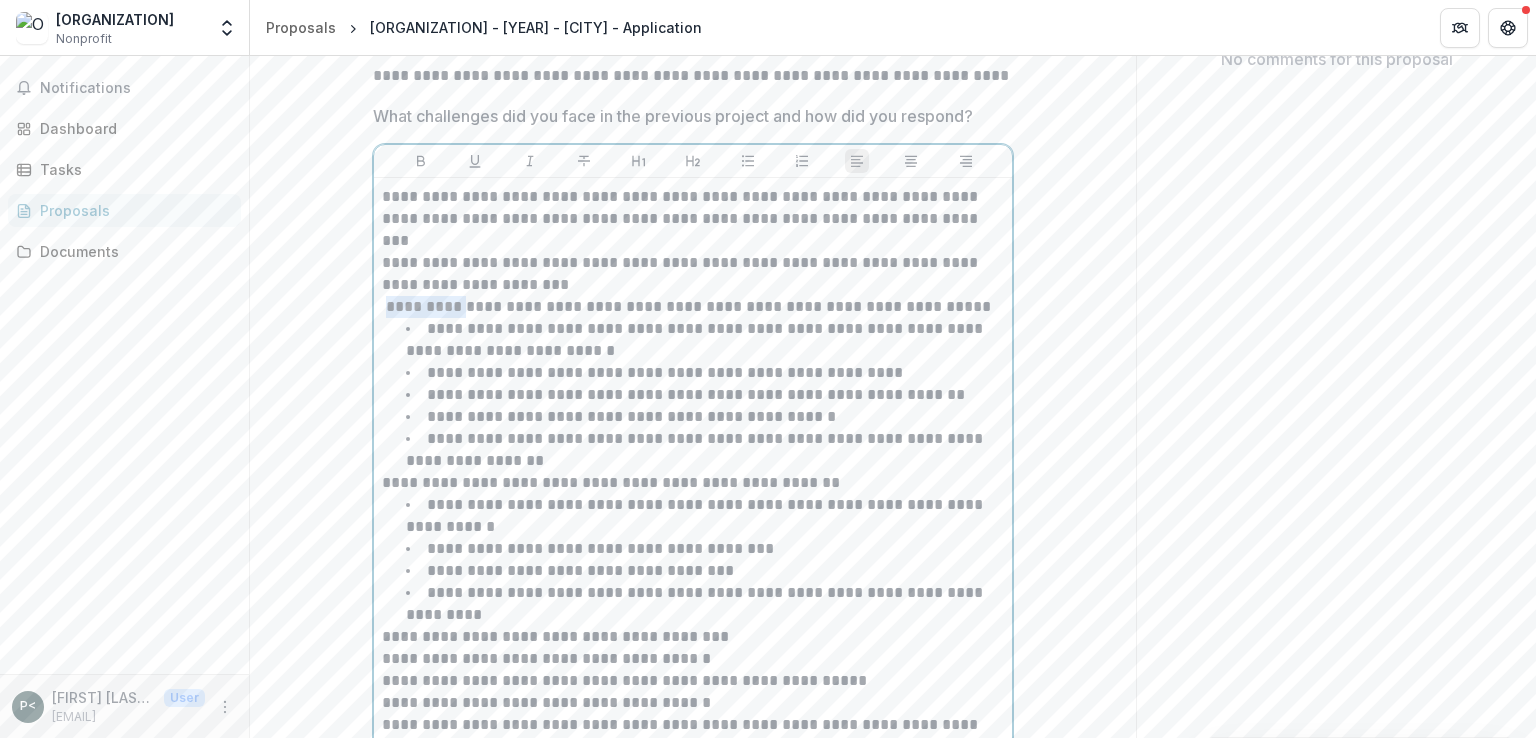 drag, startPoint x: 384, startPoint y: 369, endPoint x: 466, endPoint y: 366, distance: 82.05486 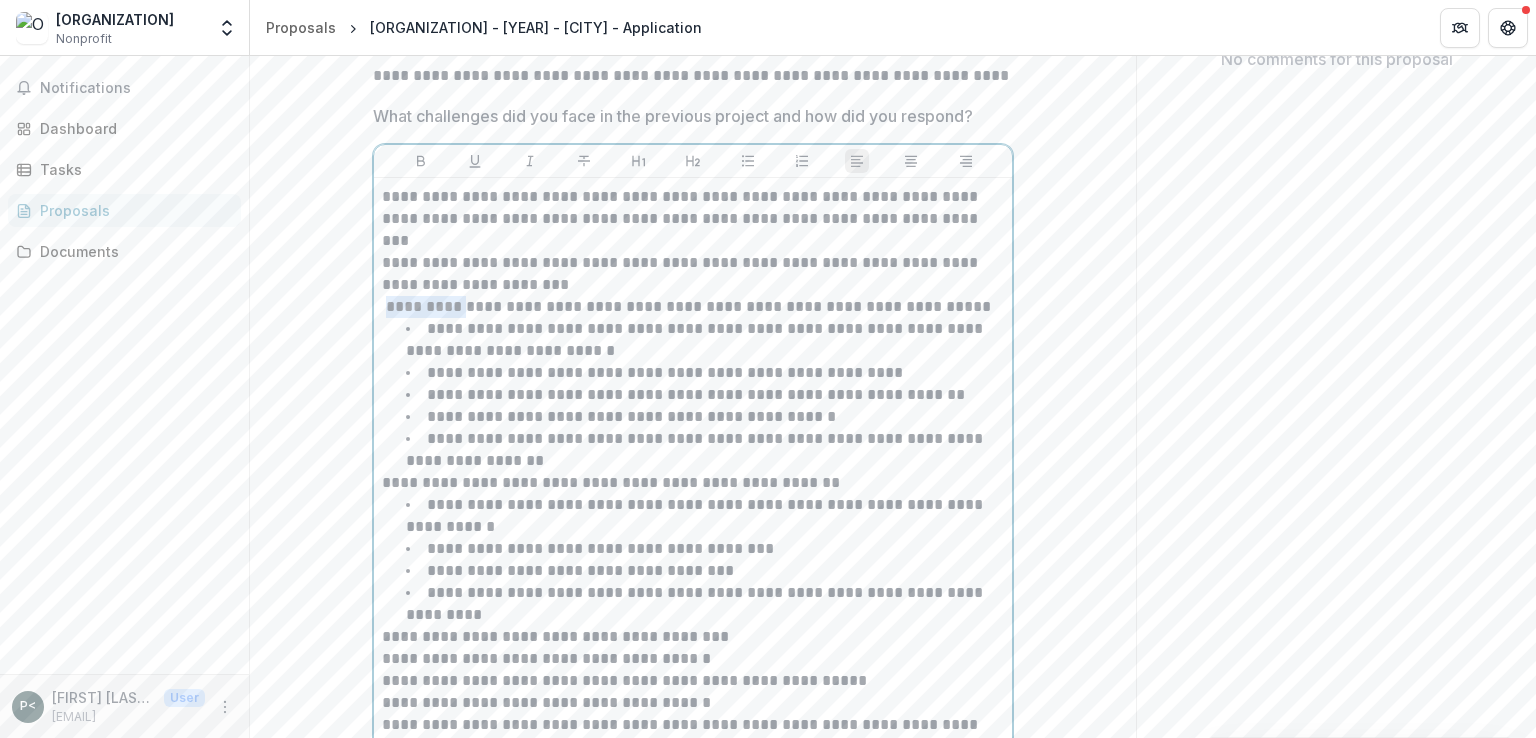 click on "**********" at bounding box center [693, 307] 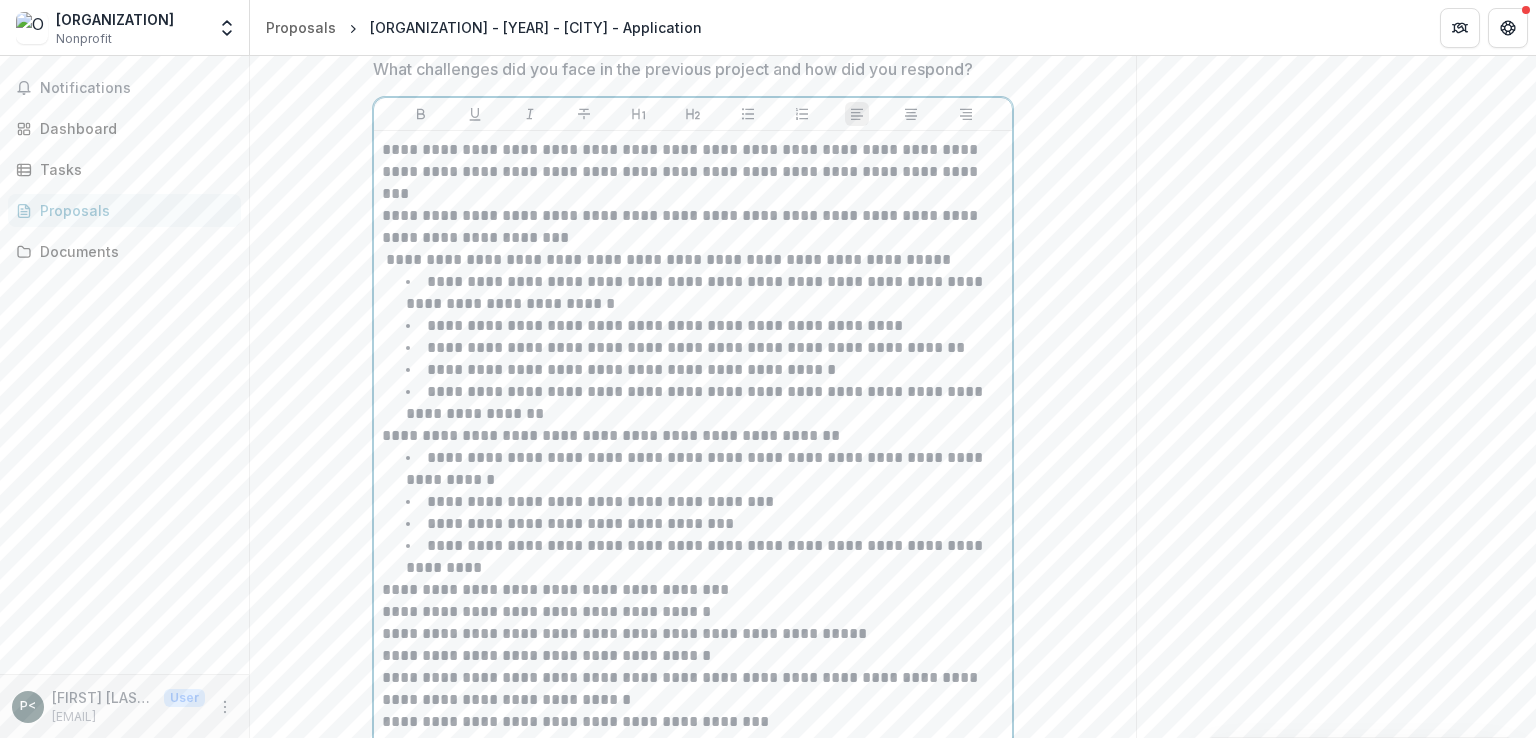 scroll, scrollTop: 573, scrollLeft: 0, axis: vertical 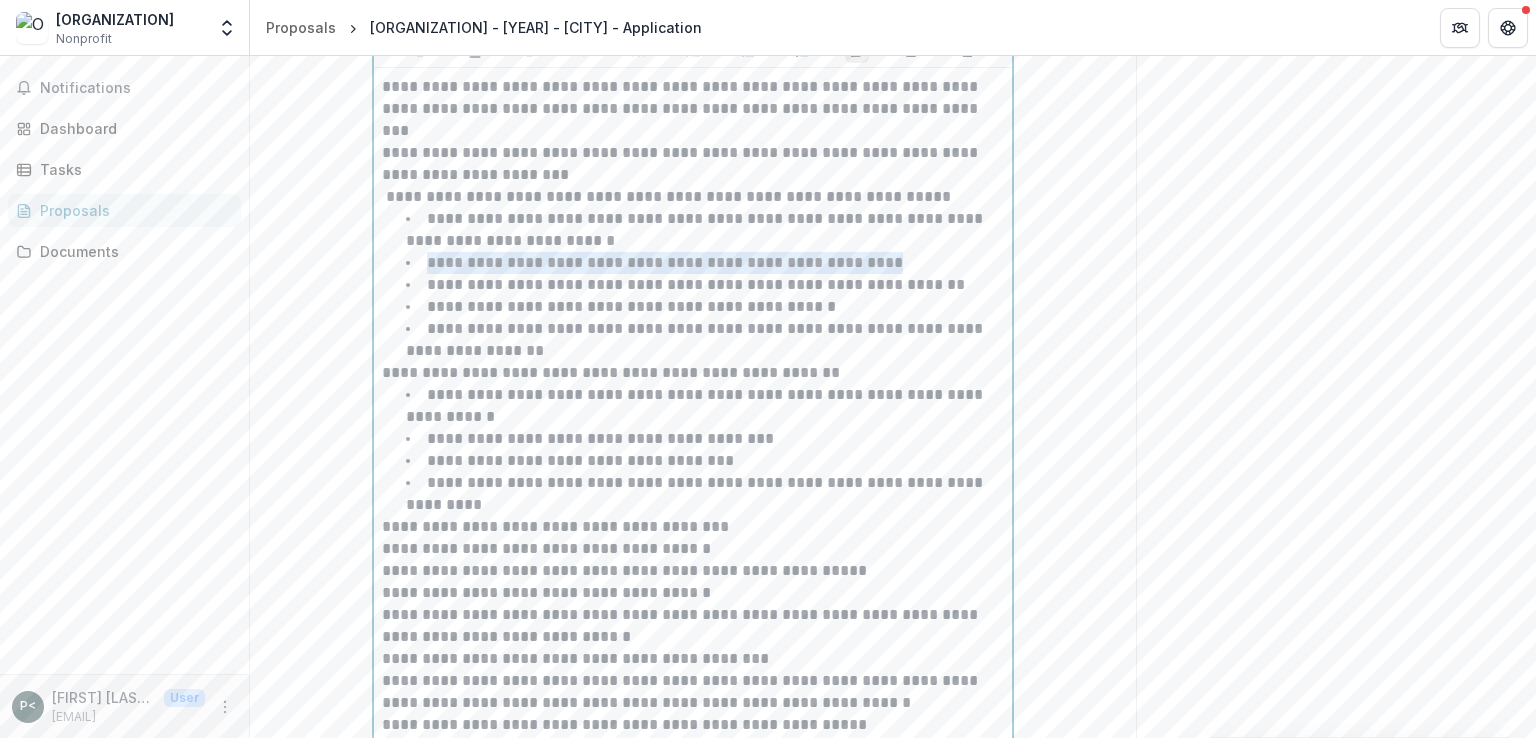 drag, startPoint x: 424, startPoint y: 322, endPoint x: 900, endPoint y: 327, distance: 476.02625 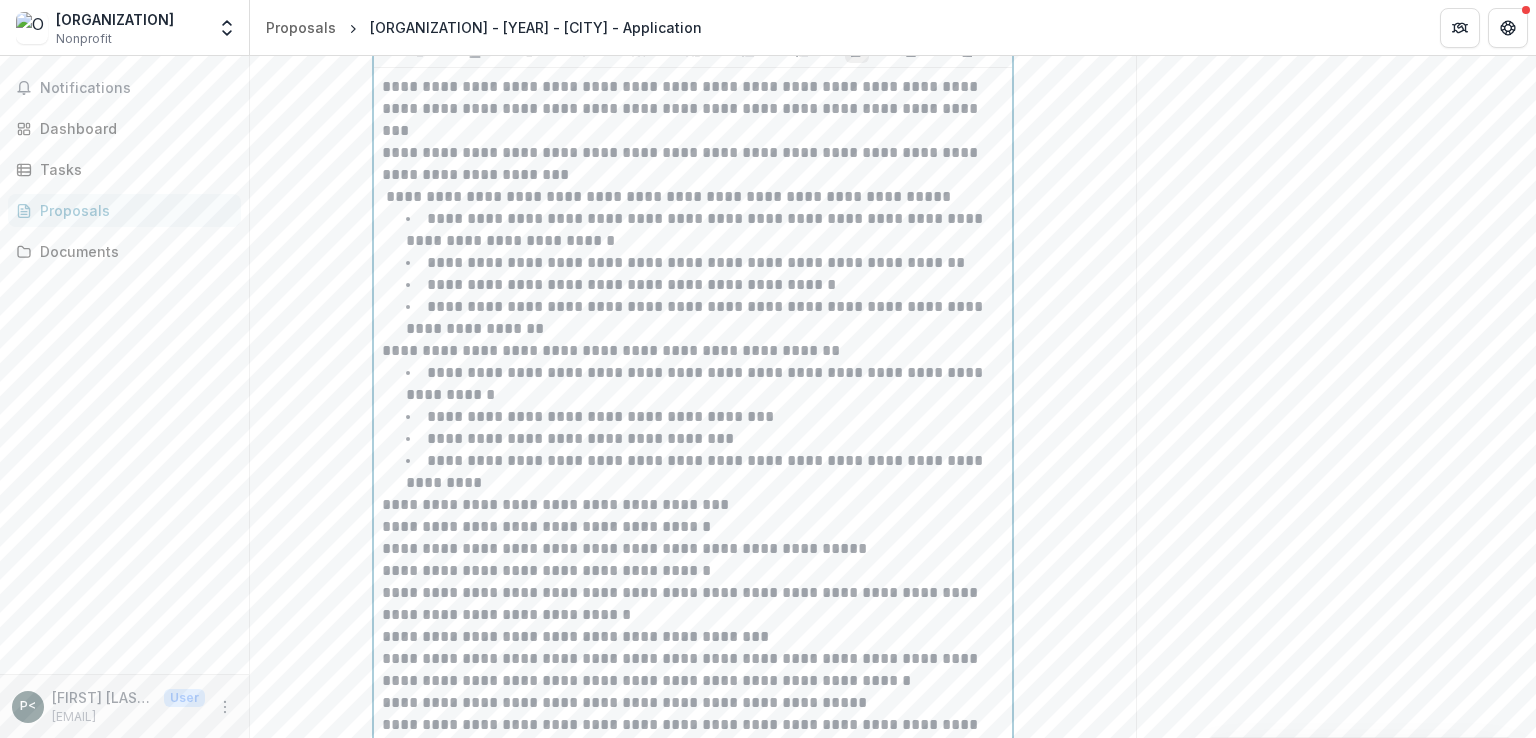 click on "**********" at bounding box center [696, 262] 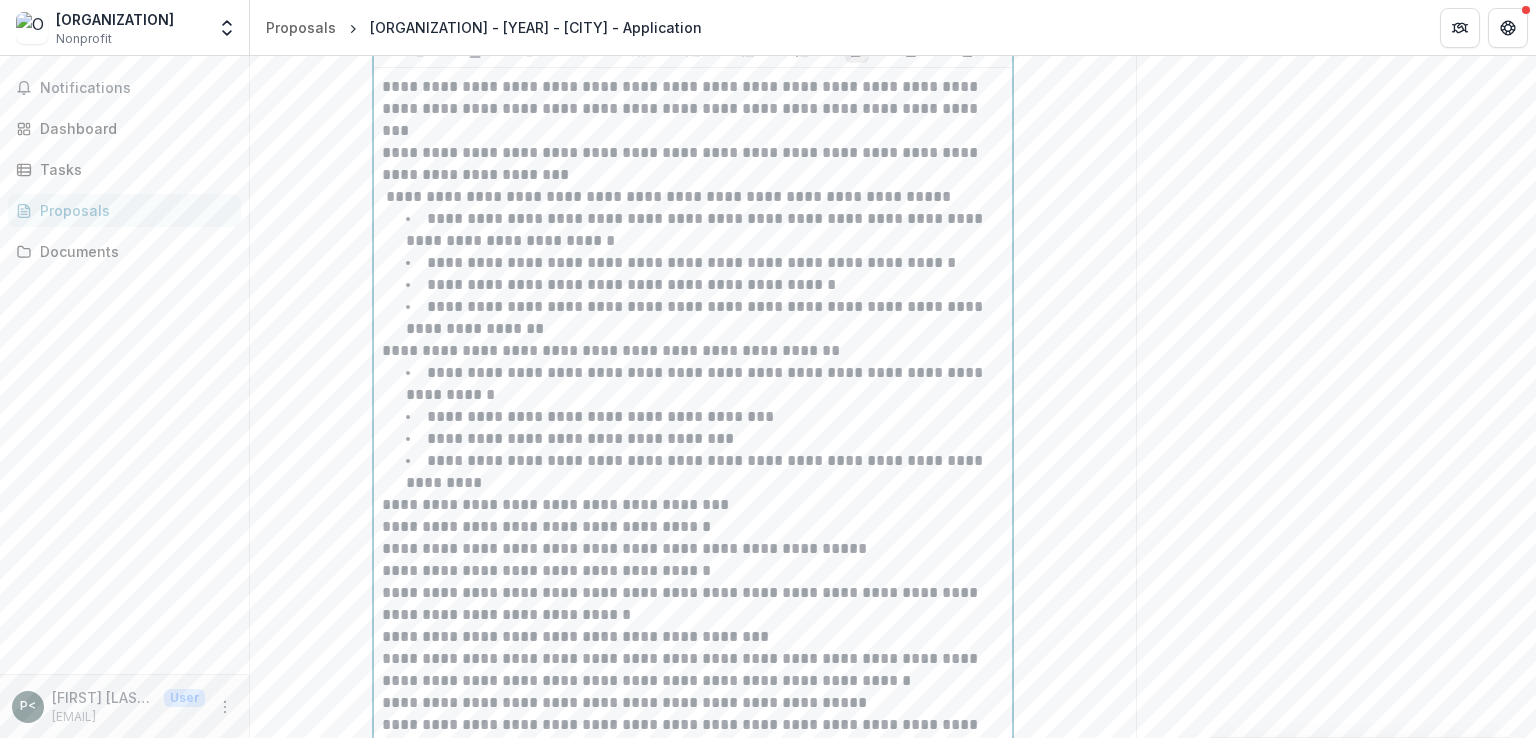 click on "**********" at bounding box center (705, 318) 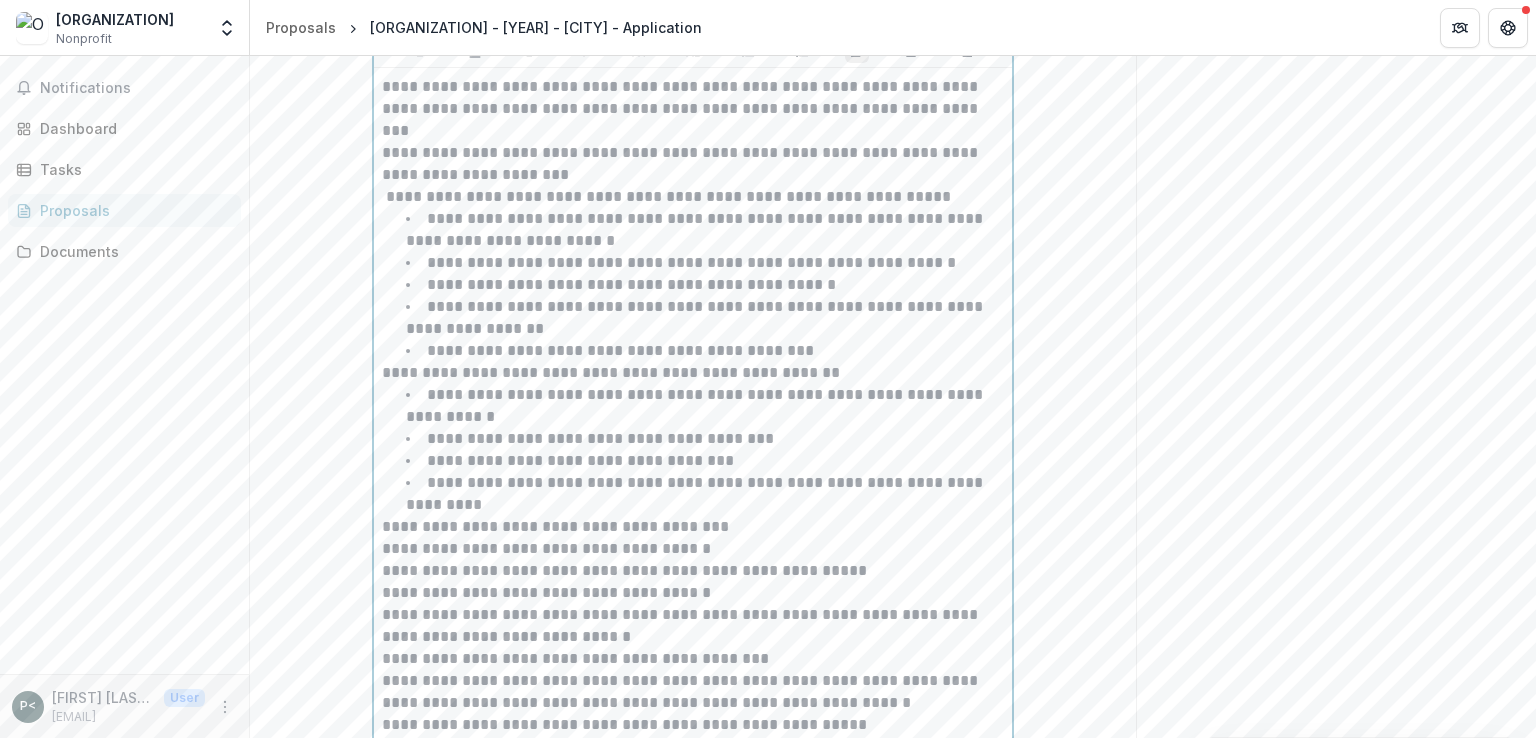 click on "**********" at bounding box center (620, 350) 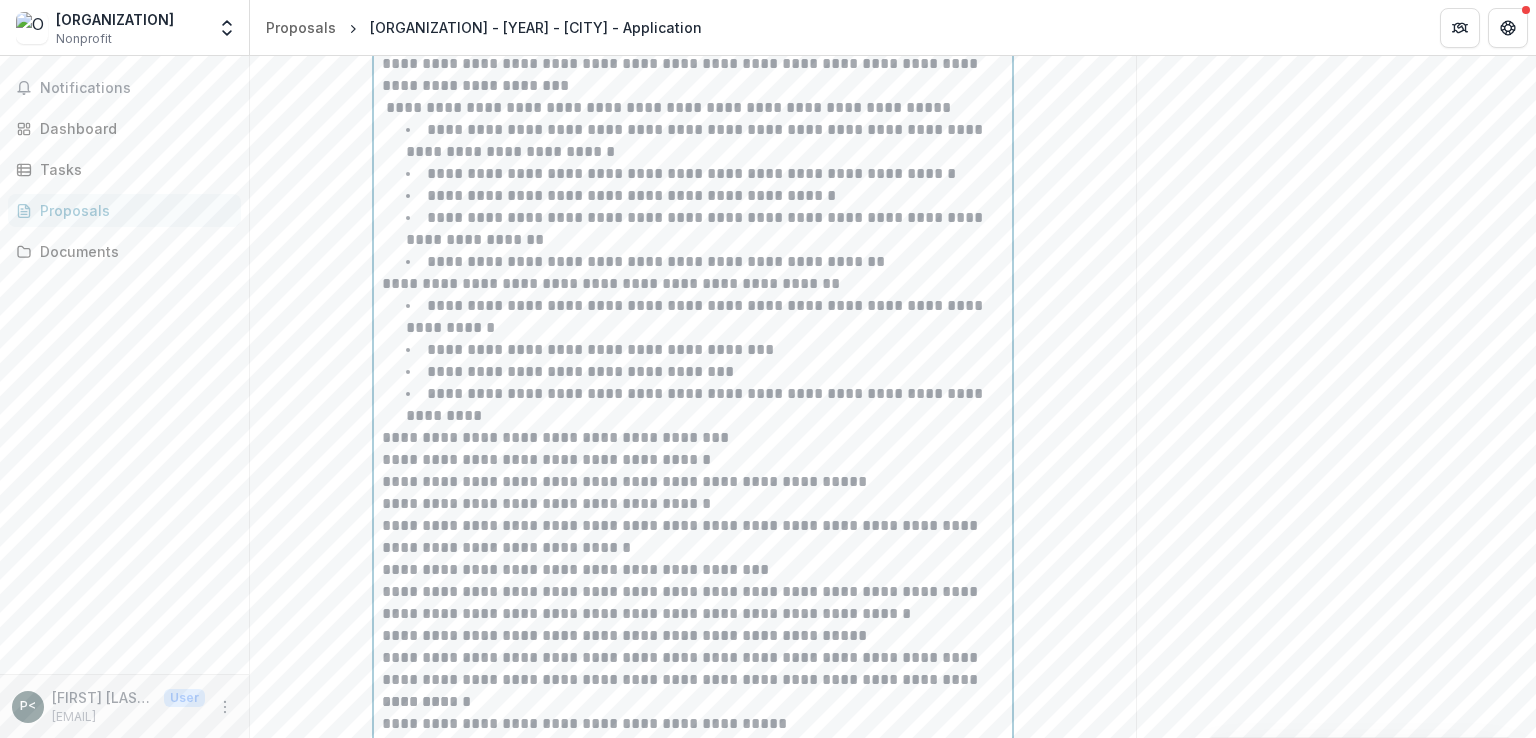 scroll, scrollTop: 673, scrollLeft: 0, axis: vertical 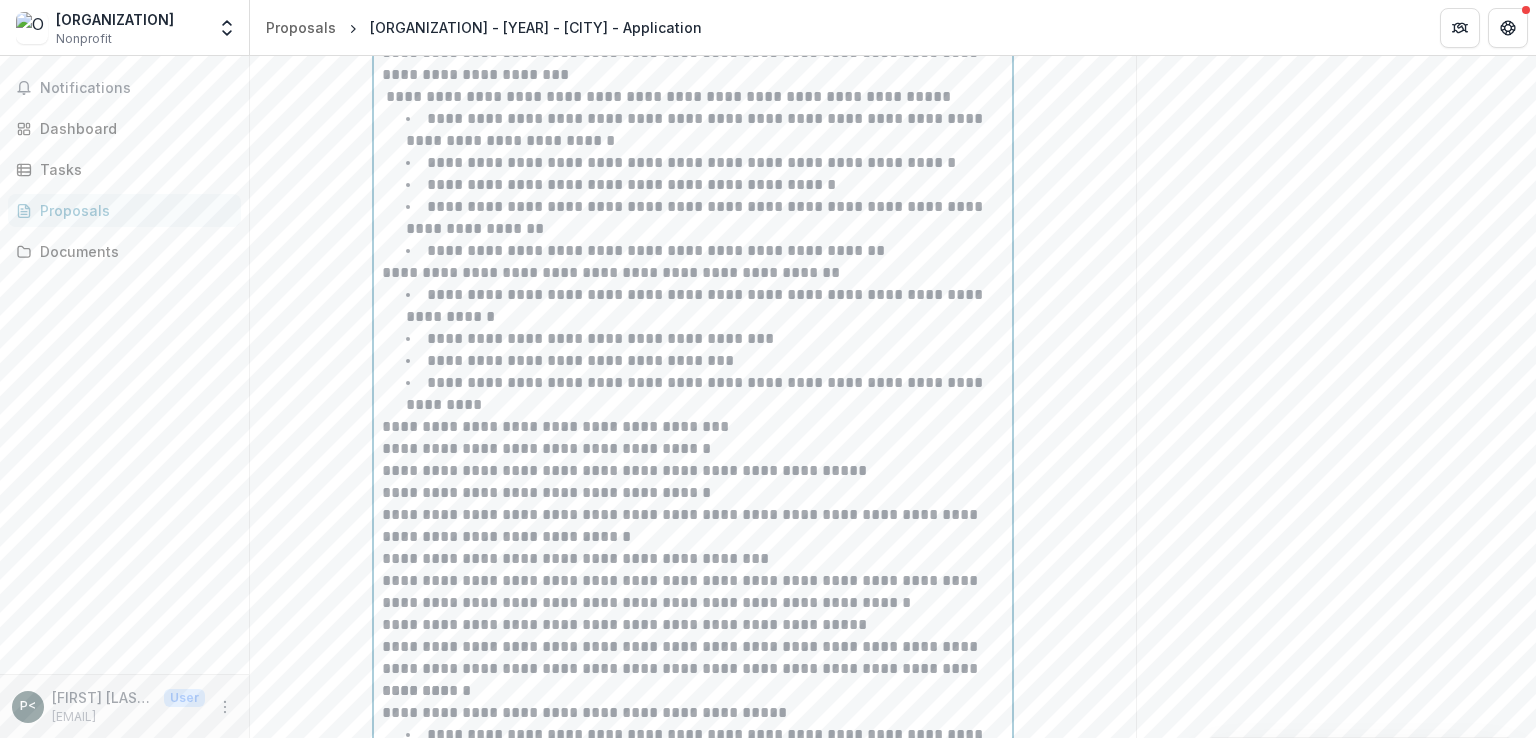 click on "**********" at bounding box center (658, 250) 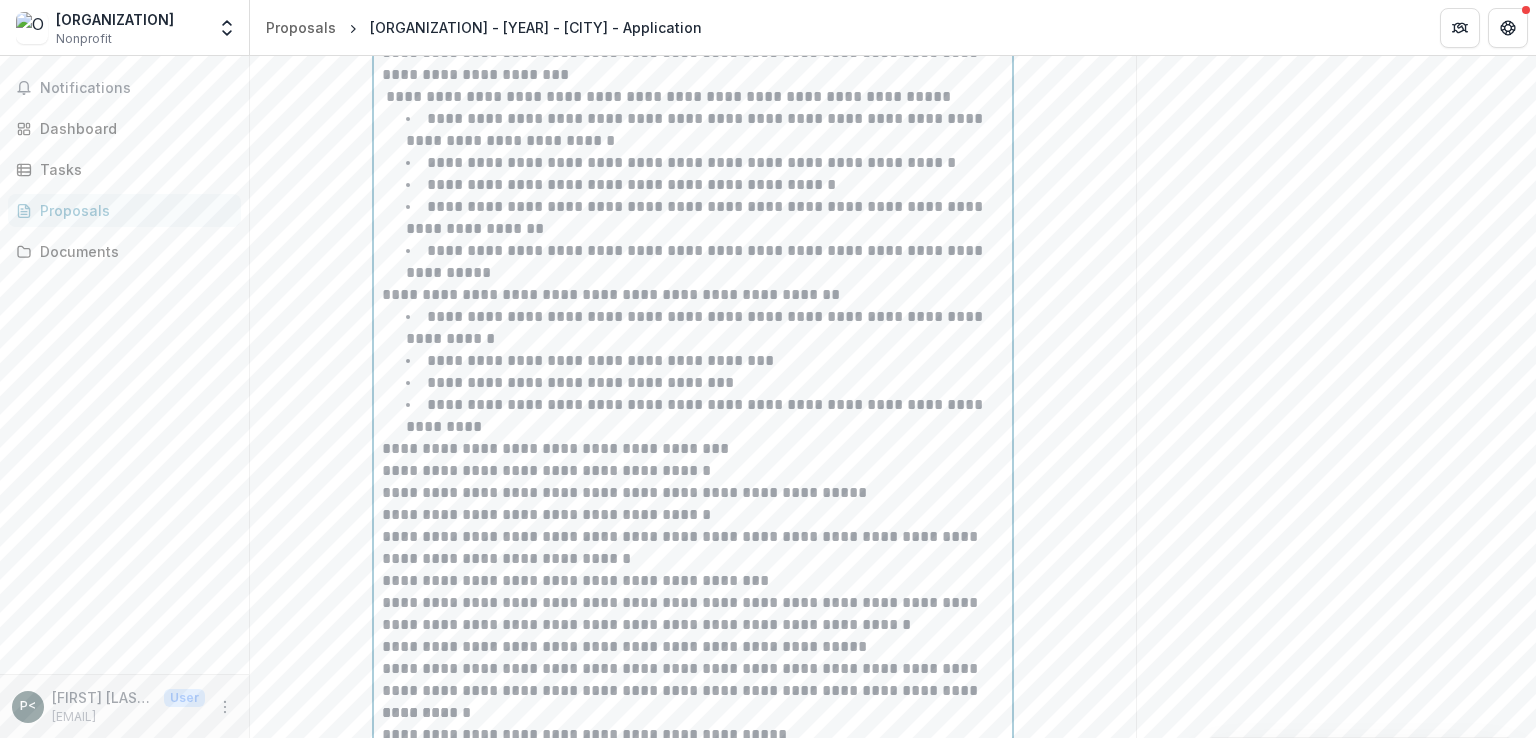 click on "**********" at bounding box center (705, 262) 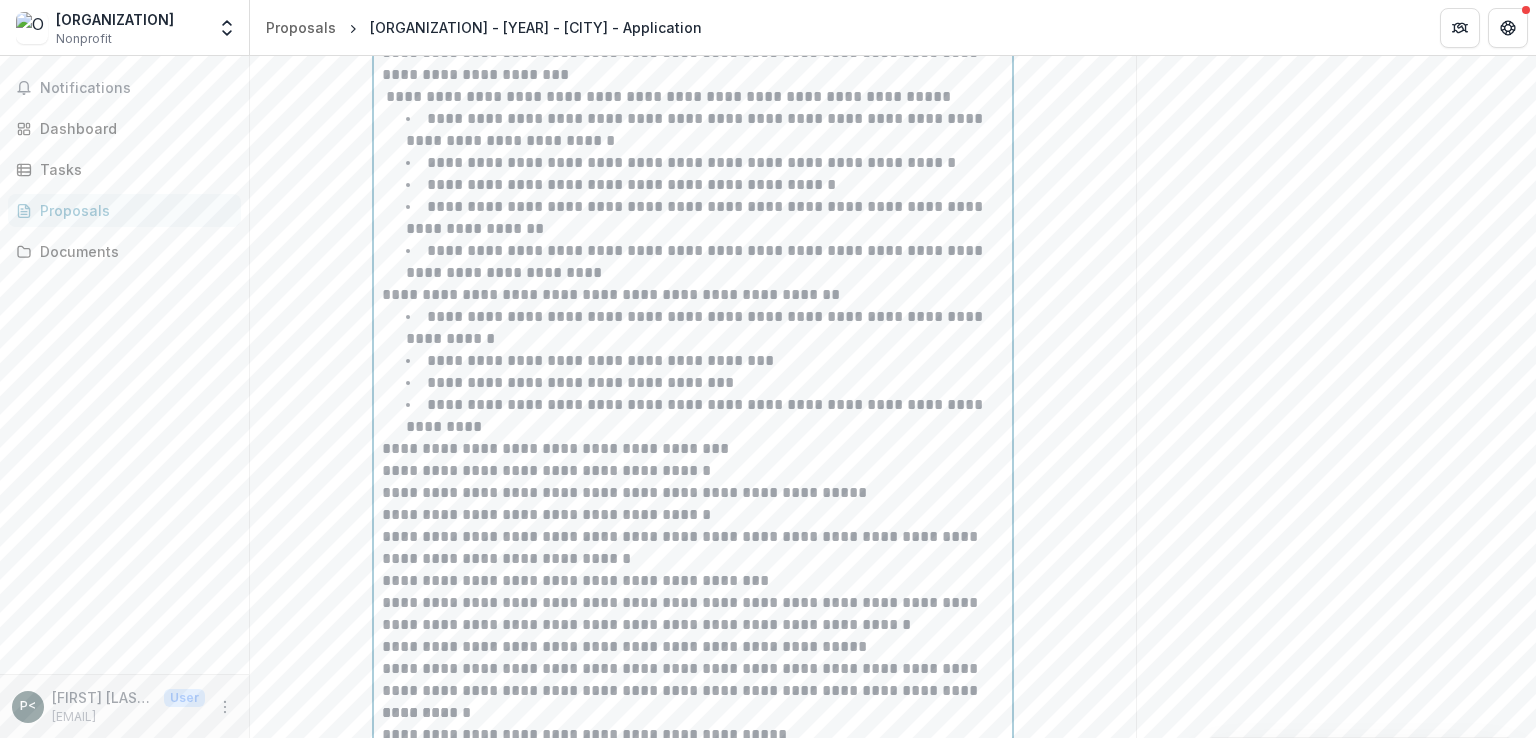 click on "**********" at bounding box center (705, 262) 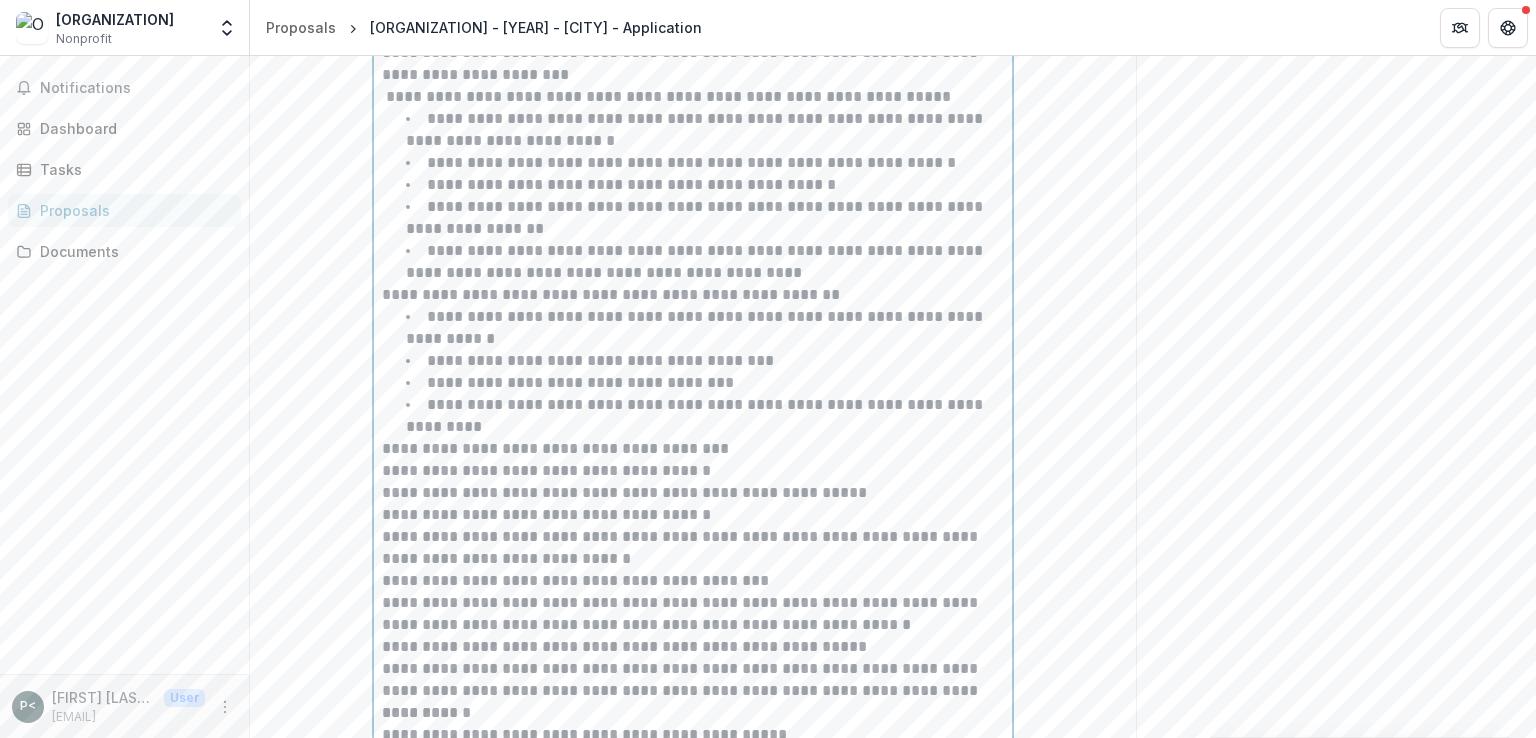 click on "**********" at bounding box center [705, 262] 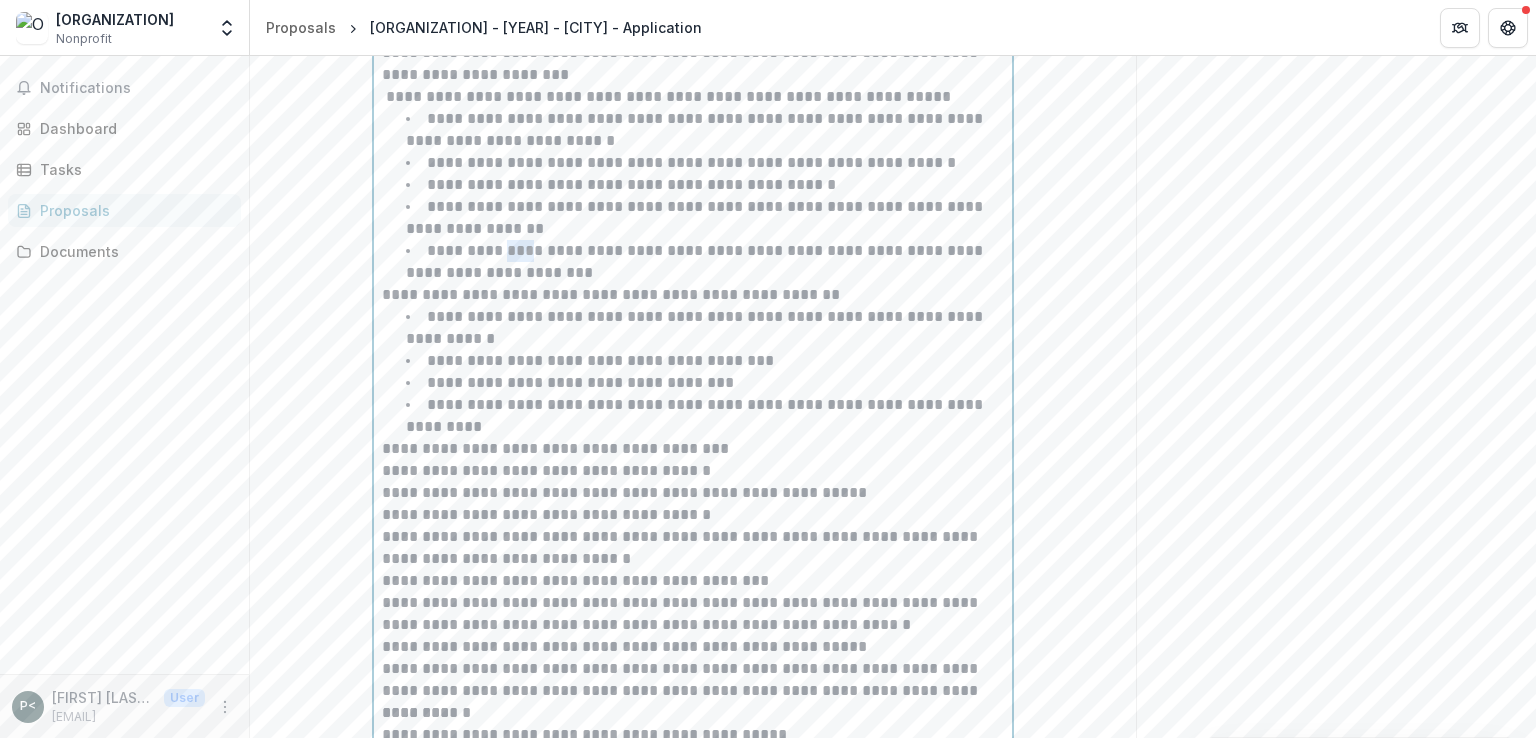 drag, startPoint x: 504, startPoint y: 312, endPoint x: 529, endPoint y: 317, distance: 25.495098 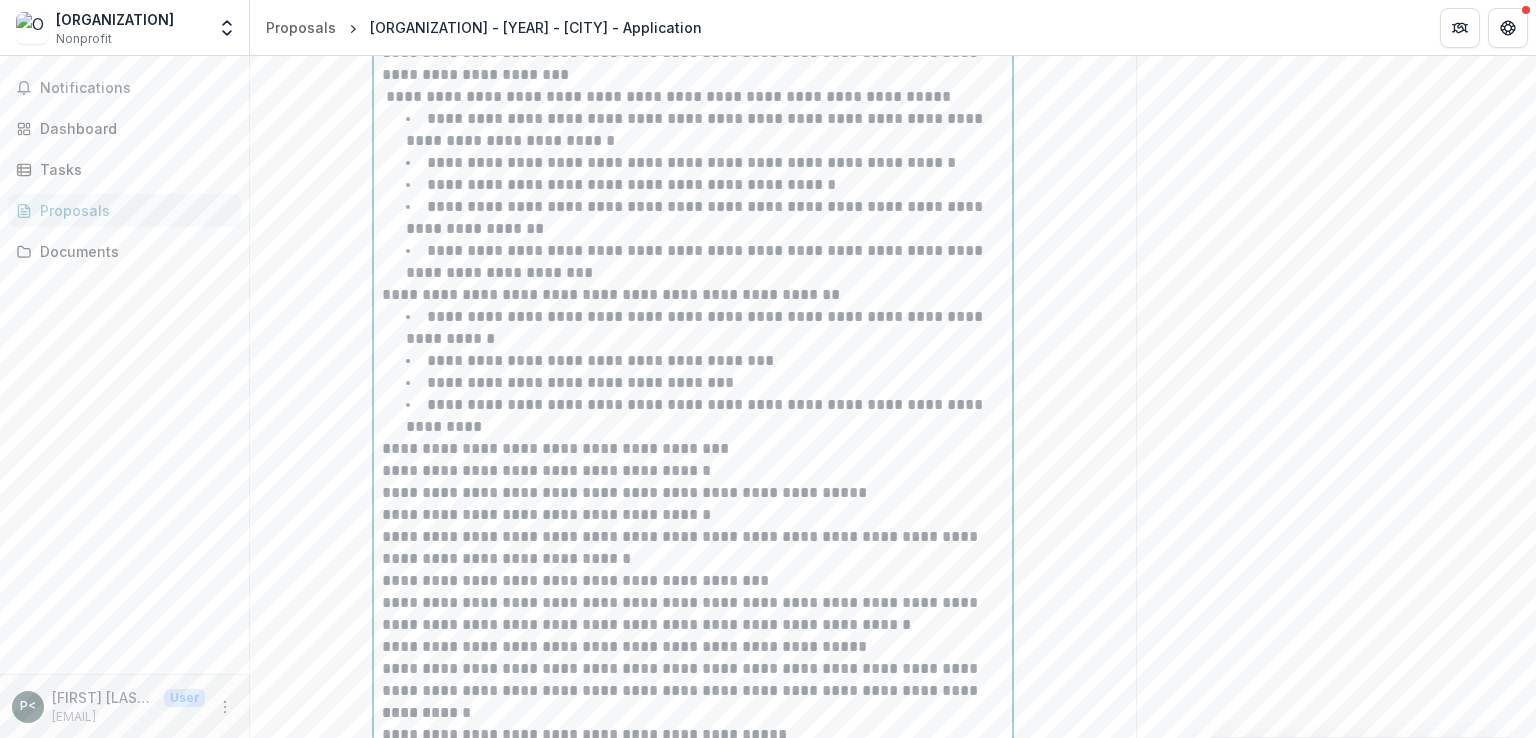 click on "**********" at bounding box center (696, 261) 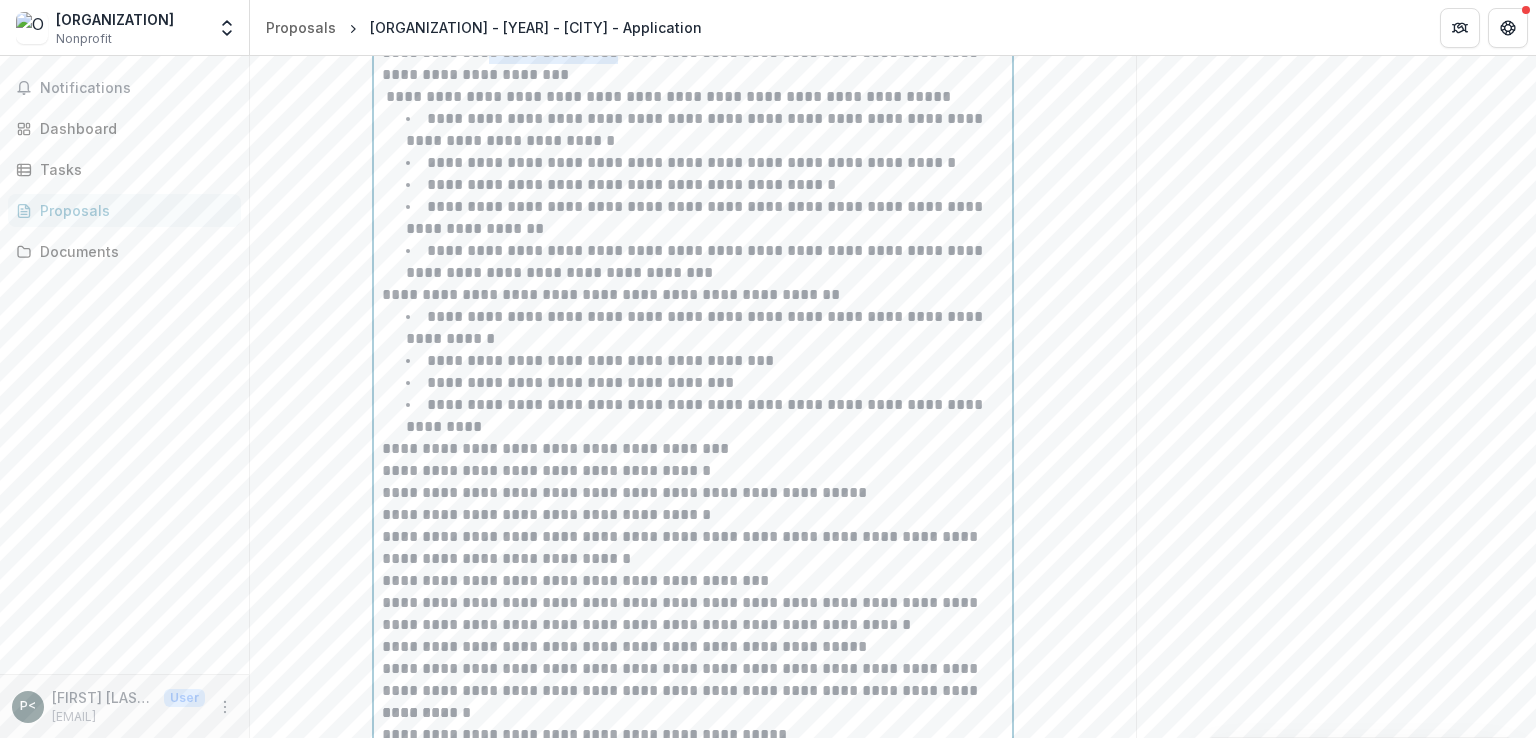 drag, startPoint x: 492, startPoint y: 113, endPoint x: 616, endPoint y: 124, distance: 124.486946 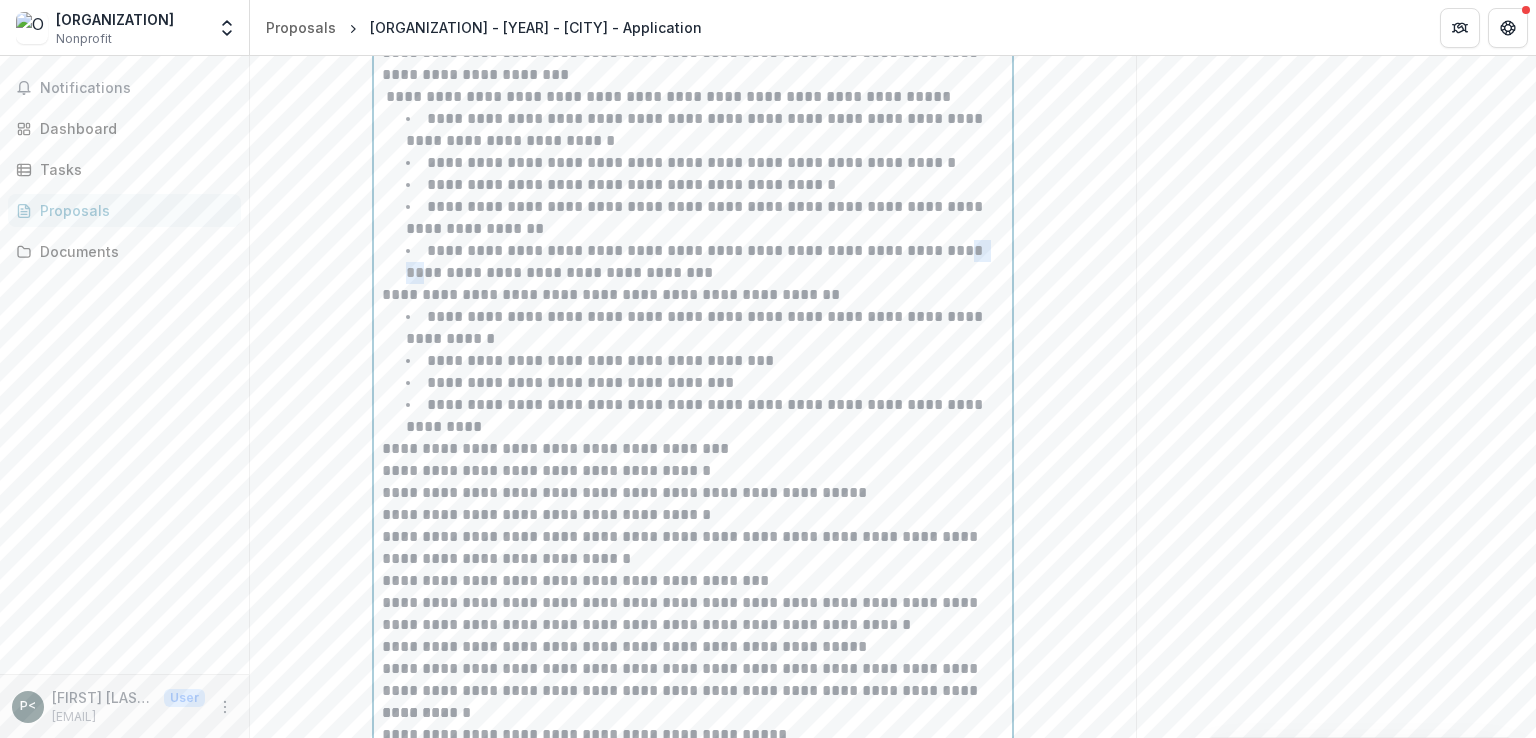 drag, startPoint x: 932, startPoint y: 318, endPoint x: 967, endPoint y: 320, distance: 35.057095 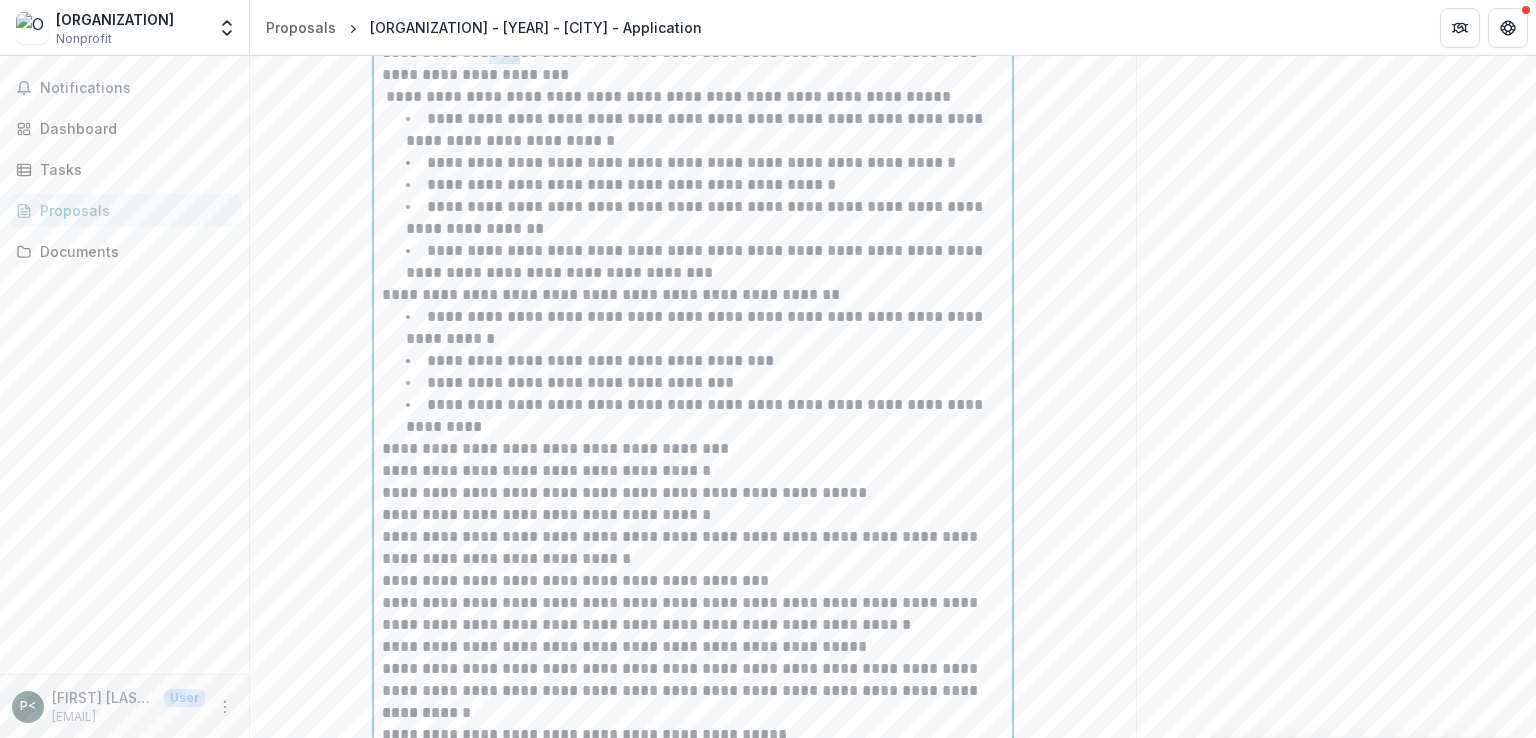 drag, startPoint x: 488, startPoint y: 111, endPoint x: 524, endPoint y: 117, distance: 36.496574 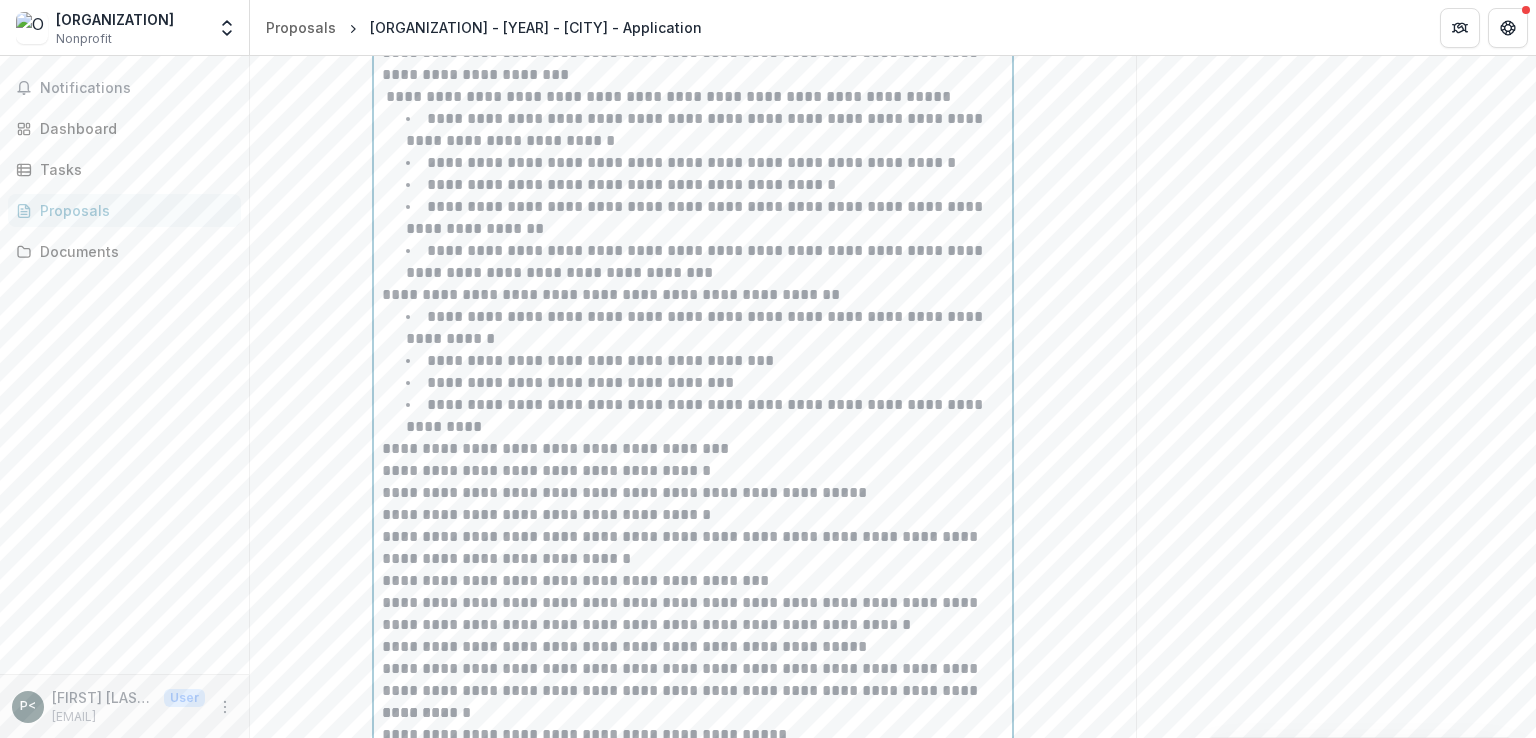 click on "**********" at bounding box center [705, 262] 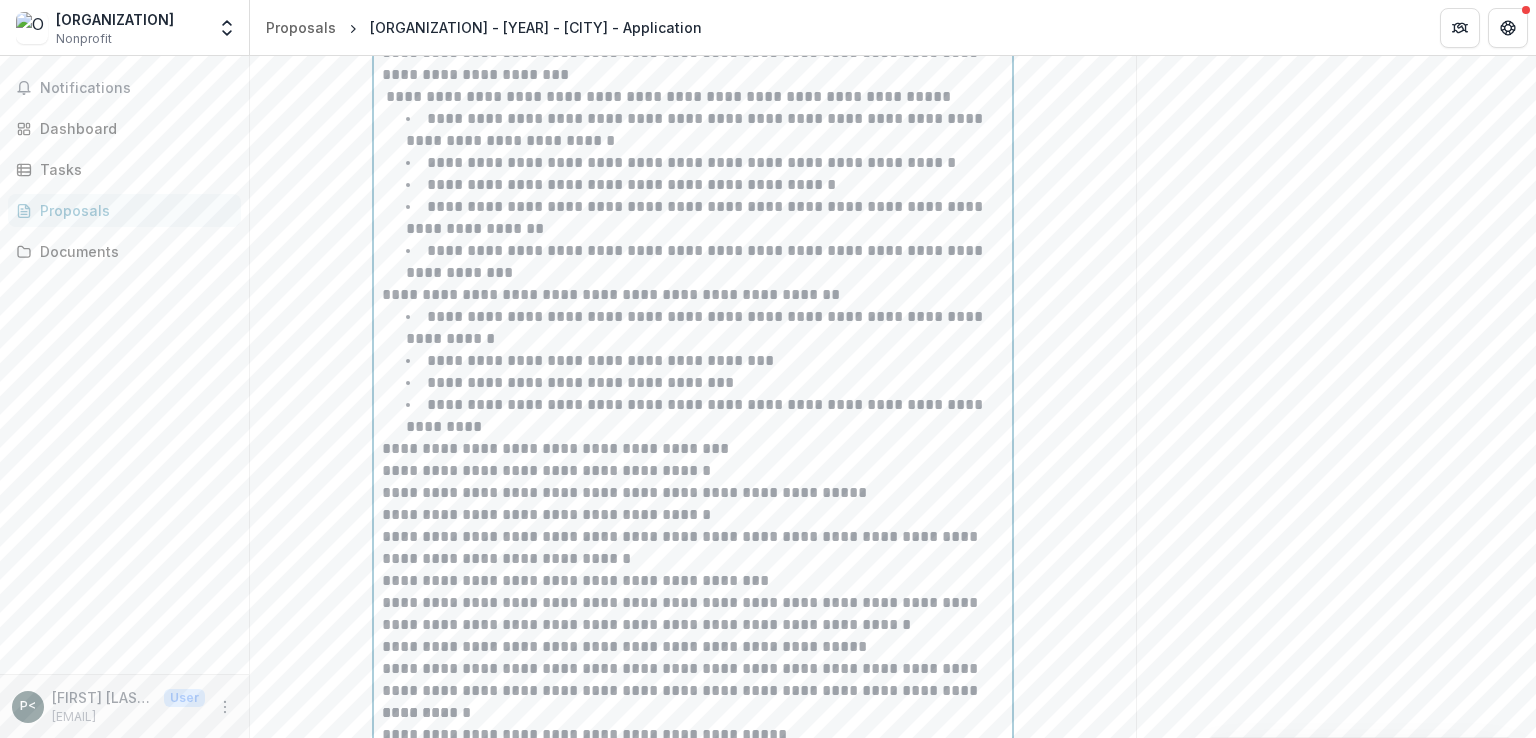 click on "**********" at bounding box center [705, 262] 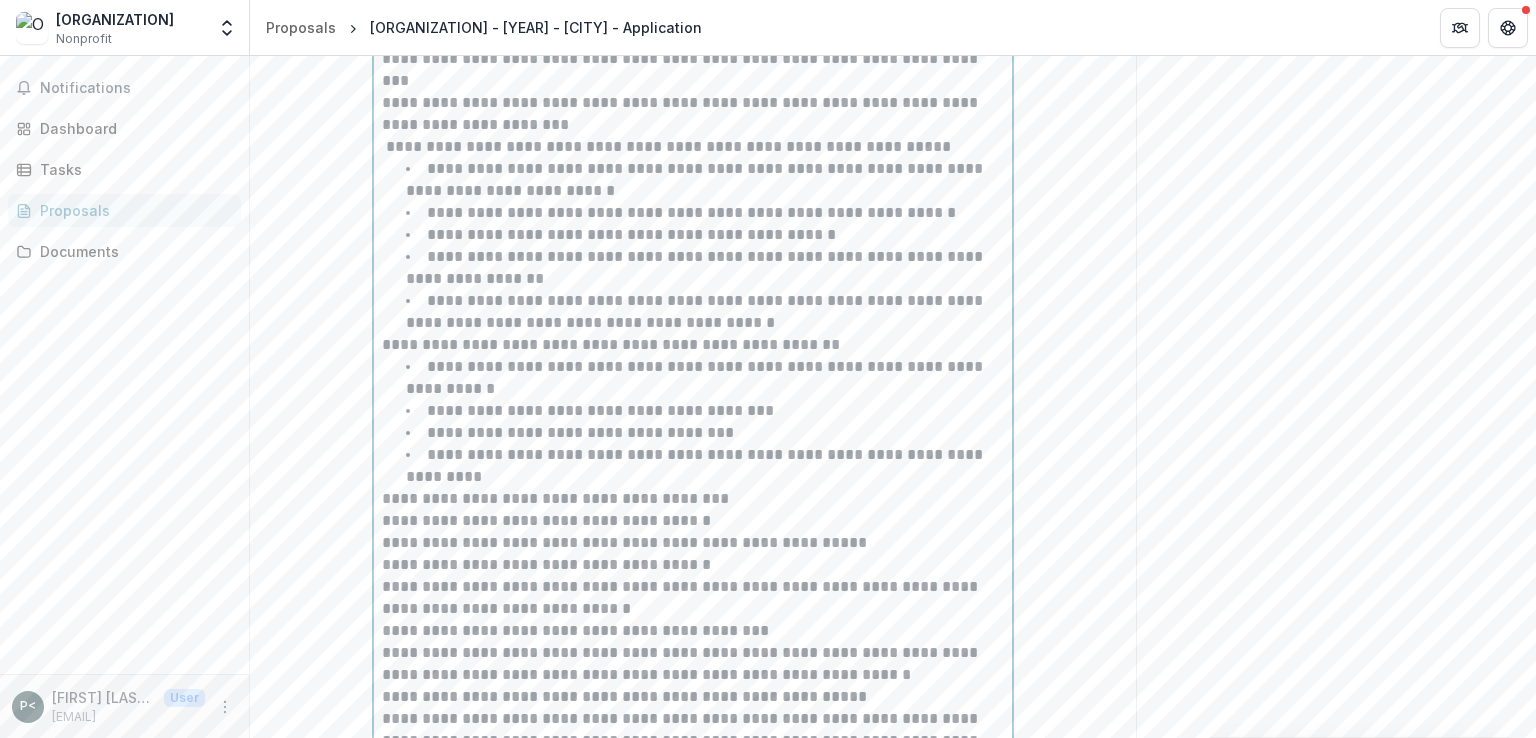 scroll, scrollTop: 644, scrollLeft: 0, axis: vertical 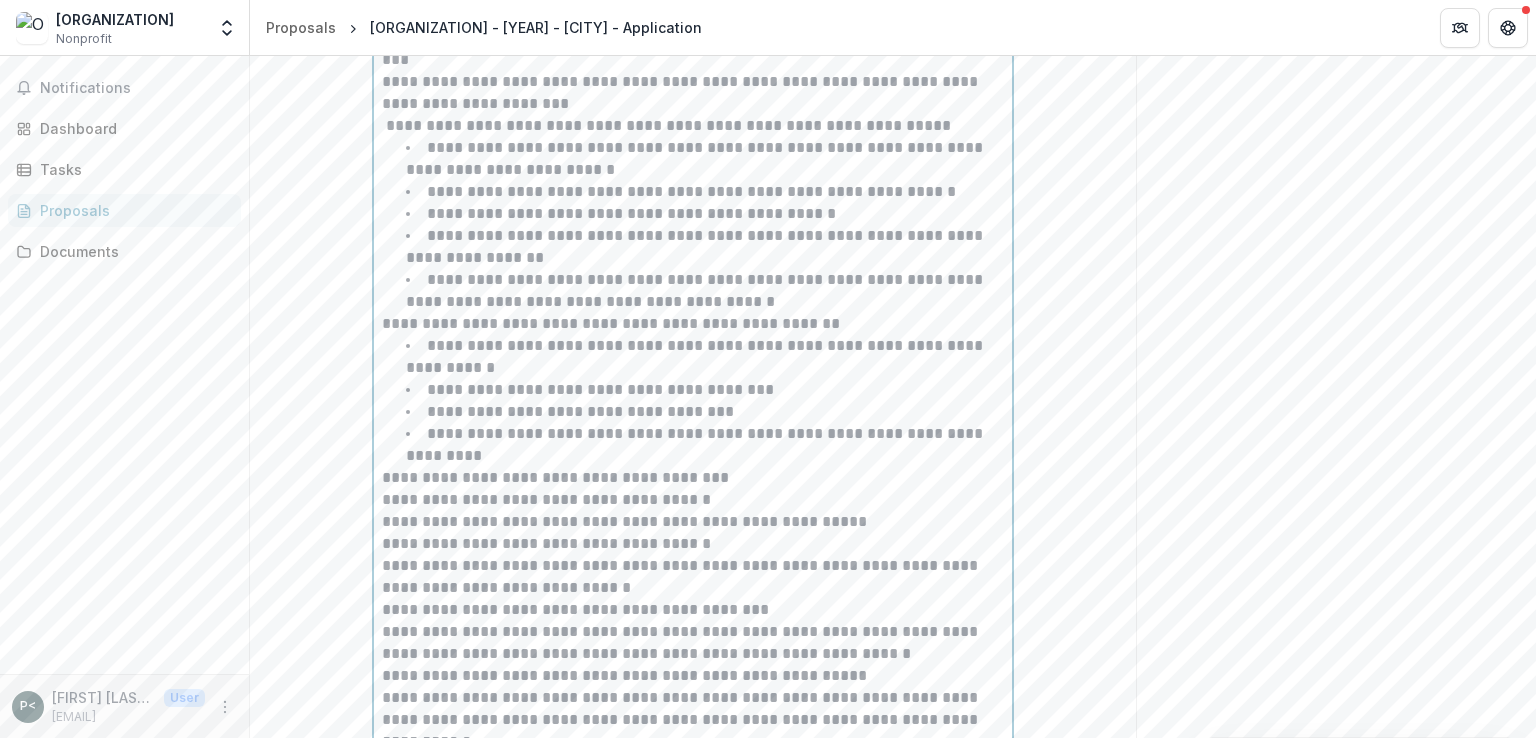 click on "**********" at bounding box center [693, 324] 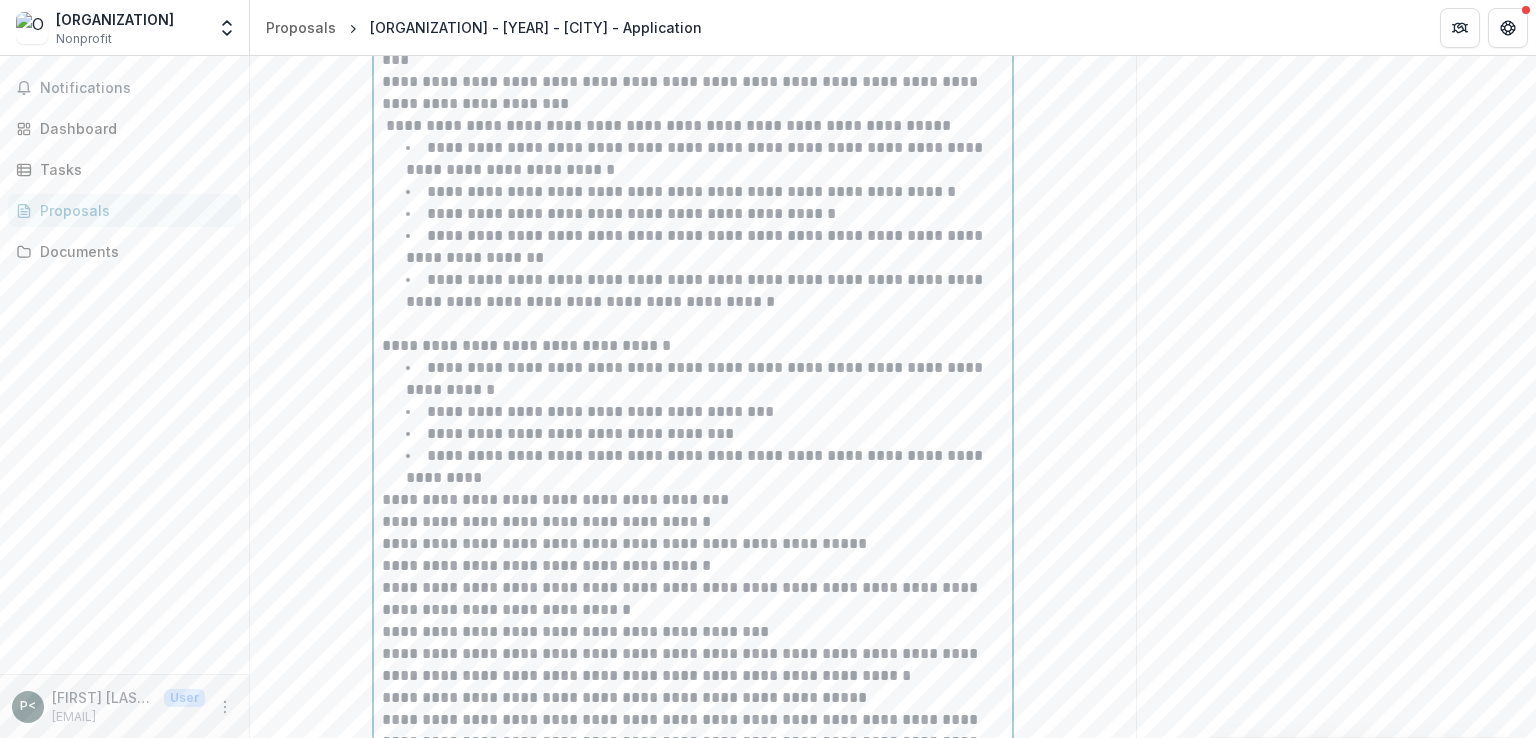 click on "**********" at bounding box center [693, 346] 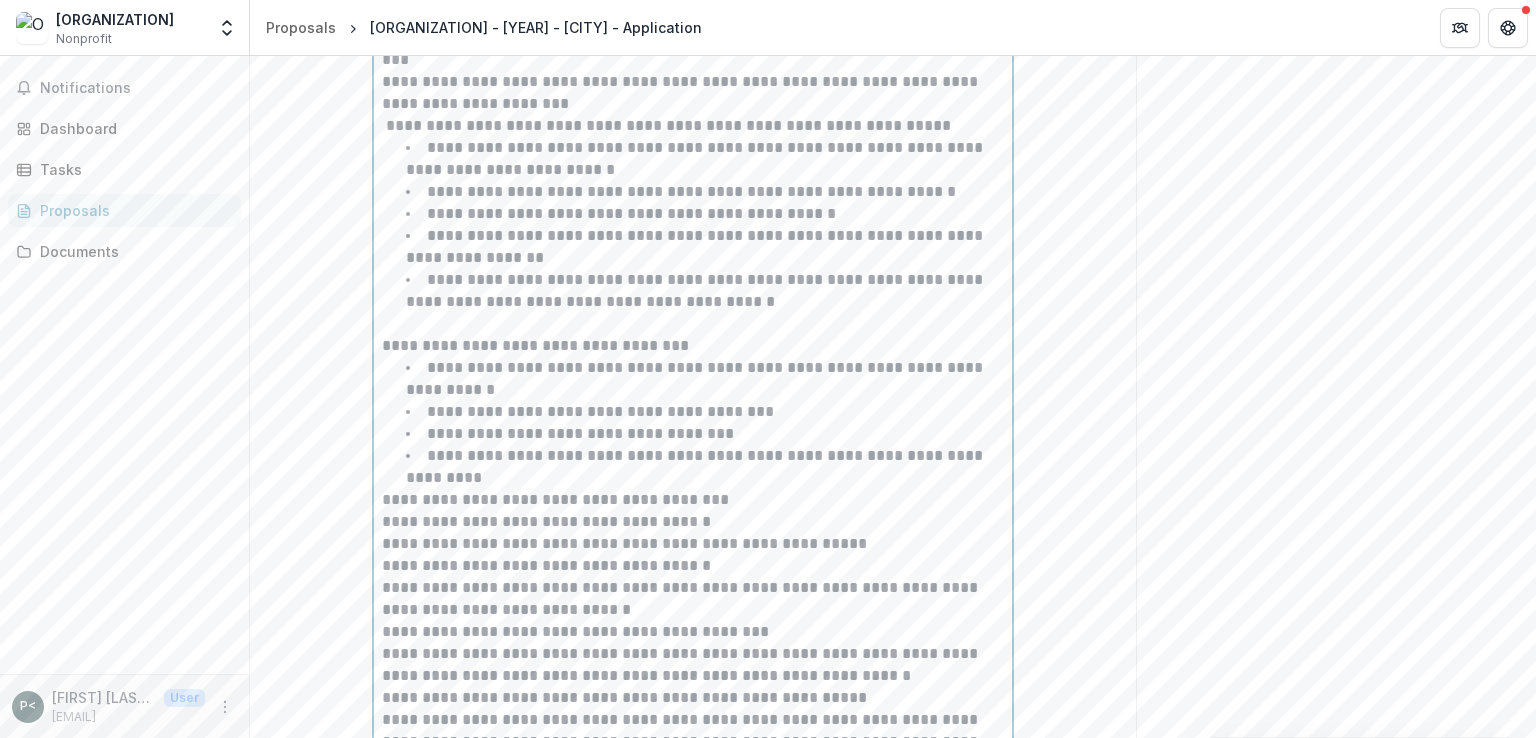 click on "**********" at bounding box center [693, 346] 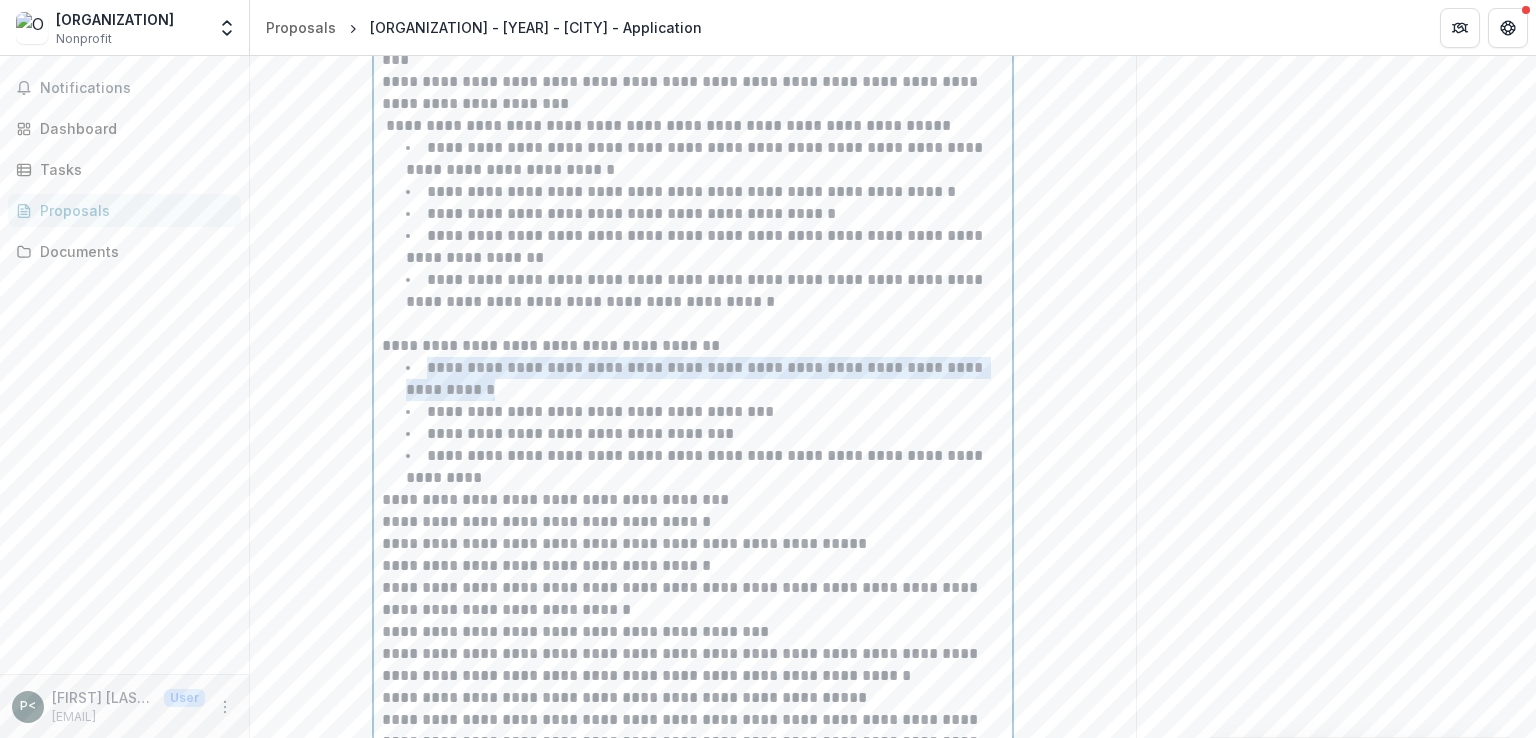 drag, startPoint x: 426, startPoint y: 428, endPoint x: 477, endPoint y: 447, distance: 54.42426 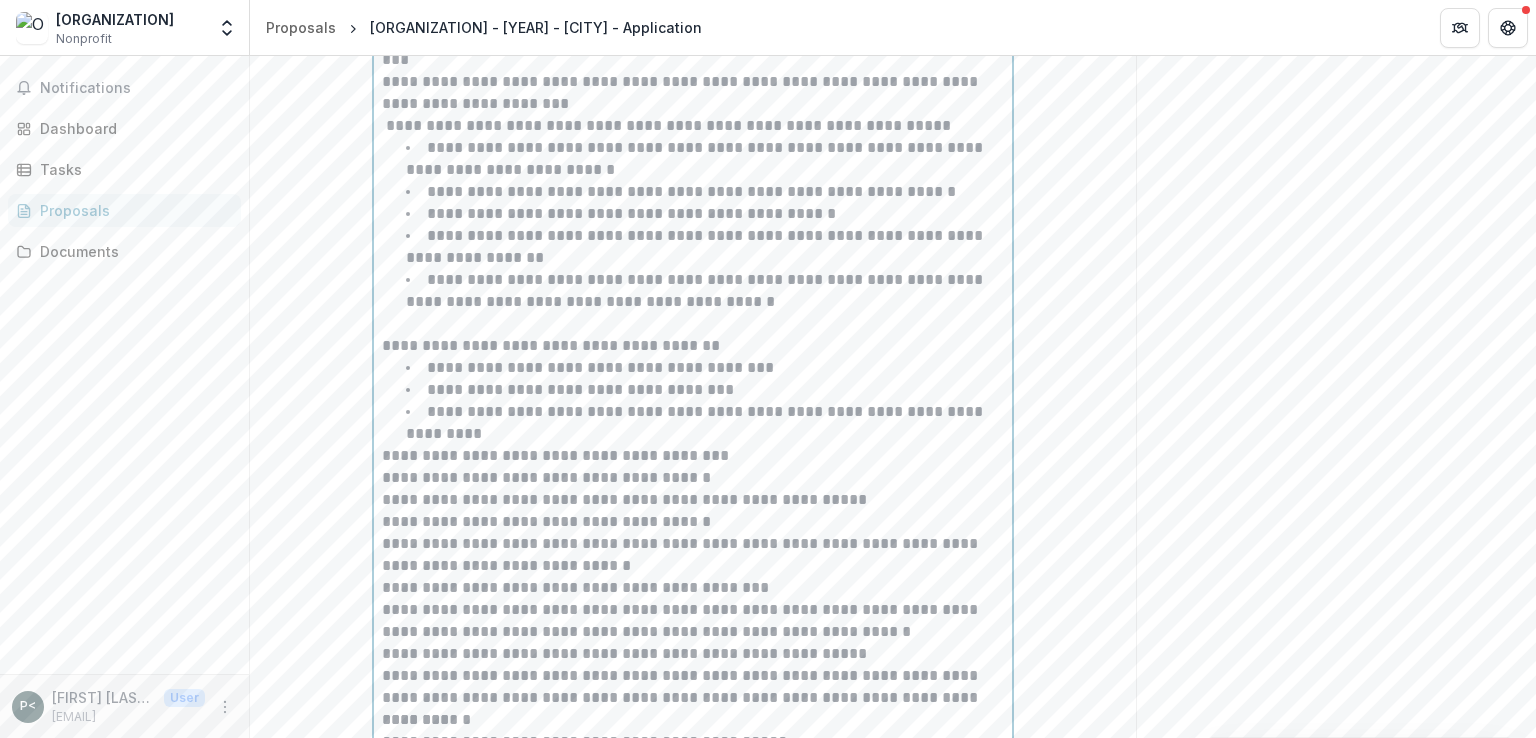 click on "**********" at bounding box center (600, 367) 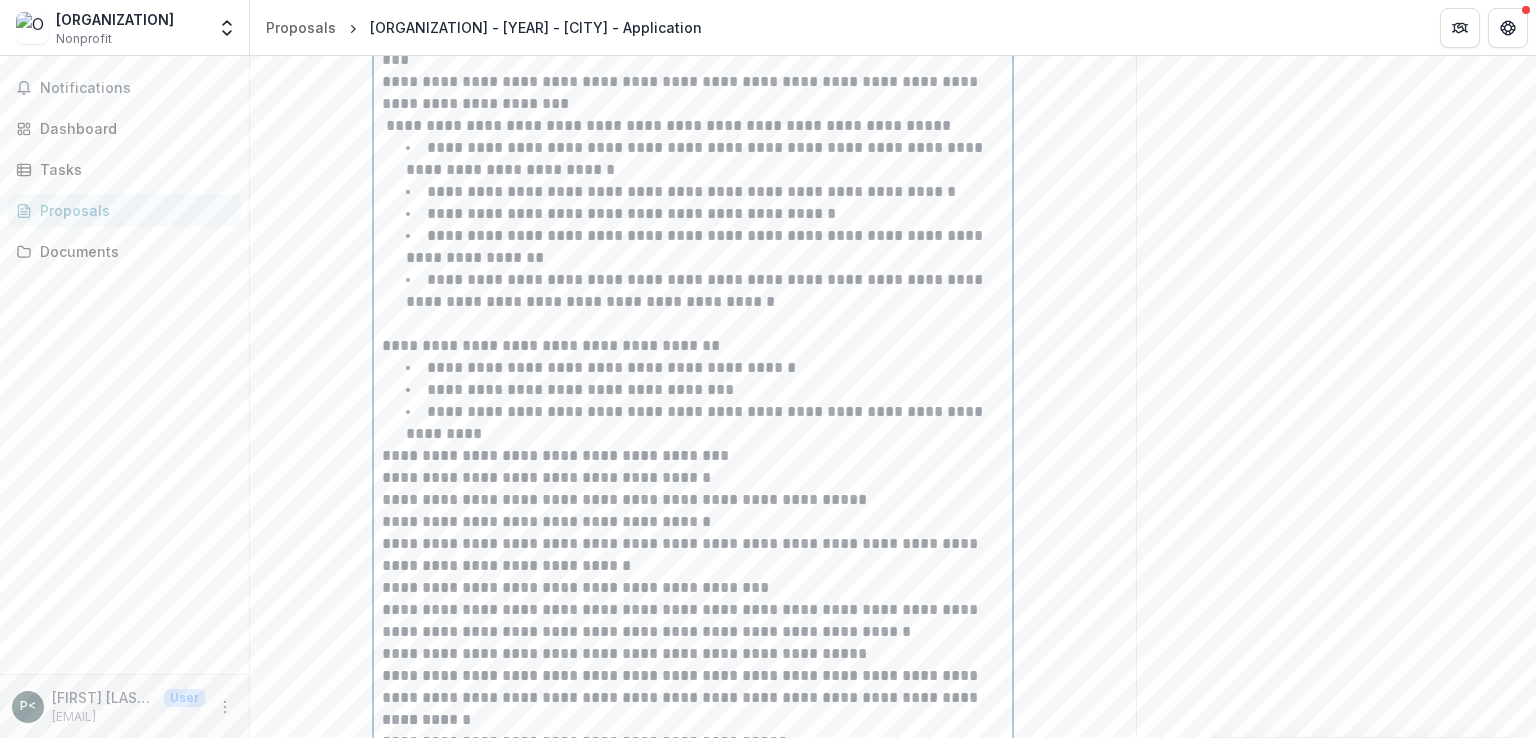 click on "**********" at bounding box center (580, 389) 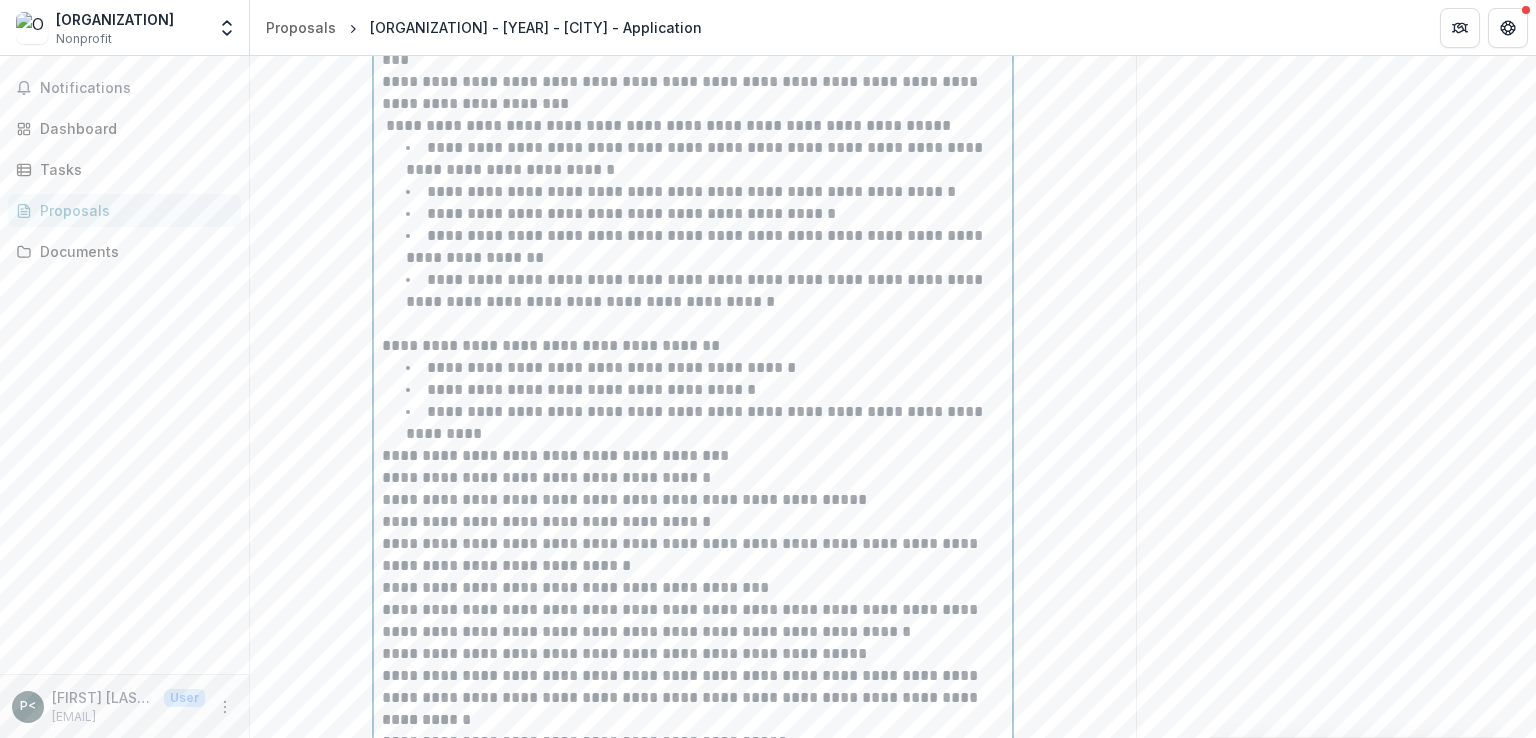 click on "**********" at bounding box center (705, 423) 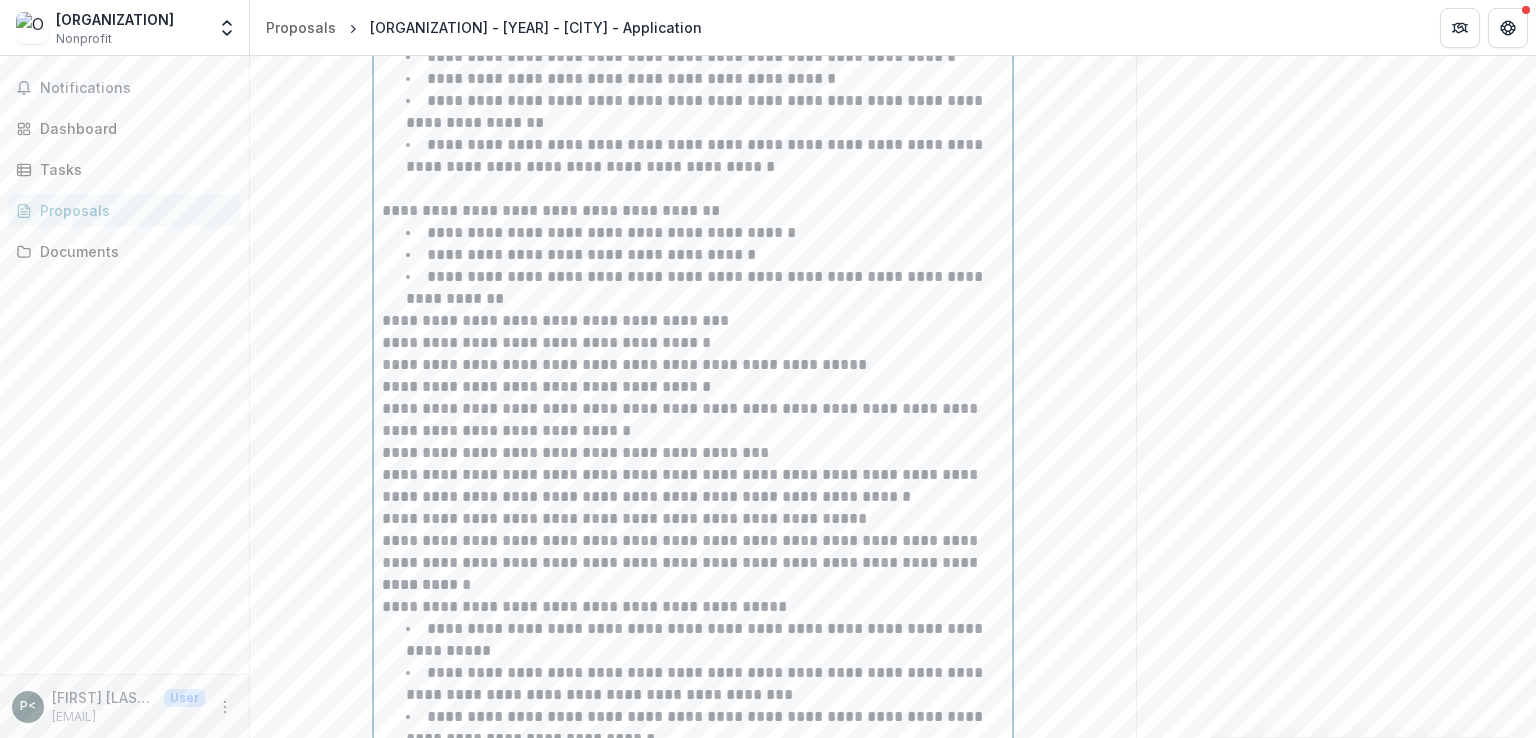 scroll, scrollTop: 792, scrollLeft: 0, axis: vertical 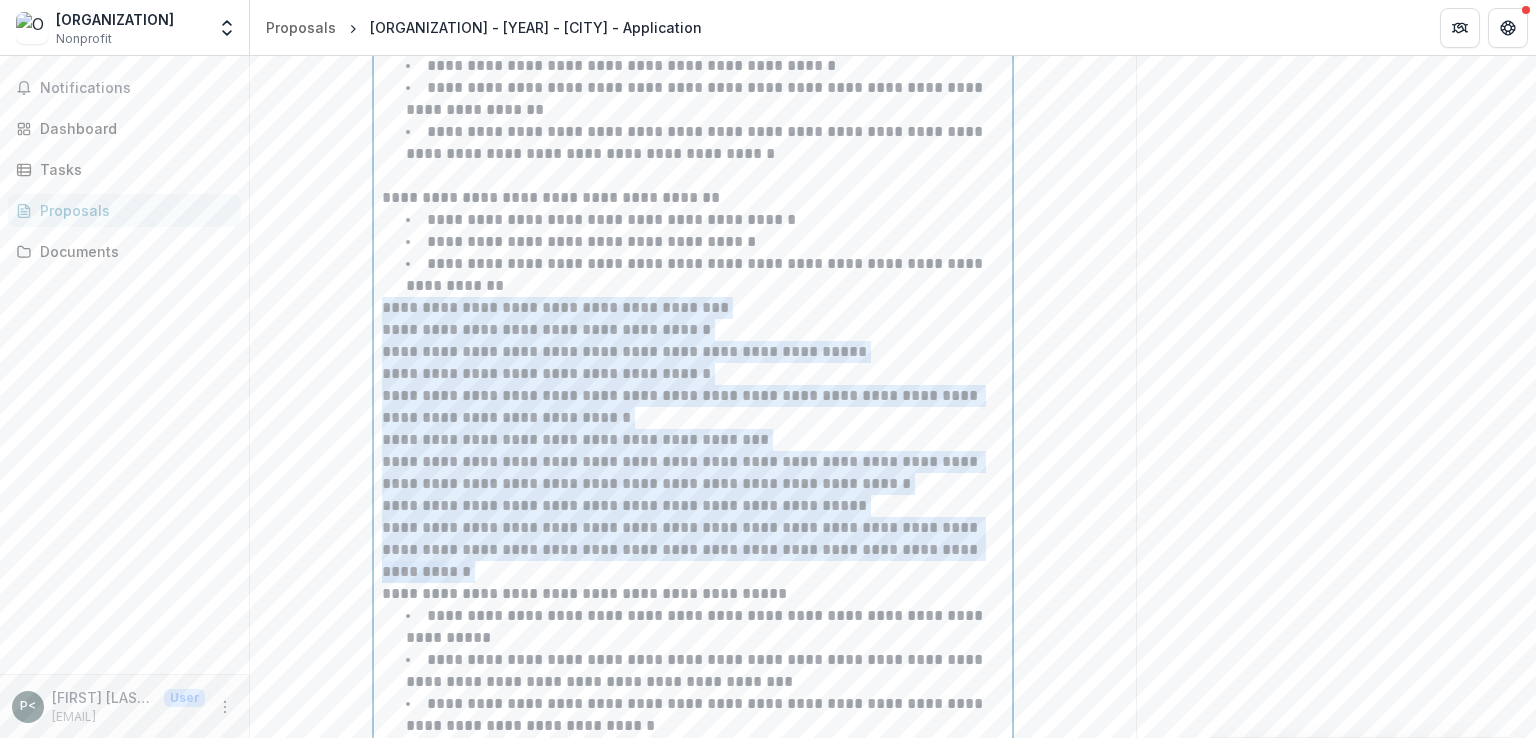 drag, startPoint x: 382, startPoint y: 368, endPoint x: 592, endPoint y: 626, distance: 332.662 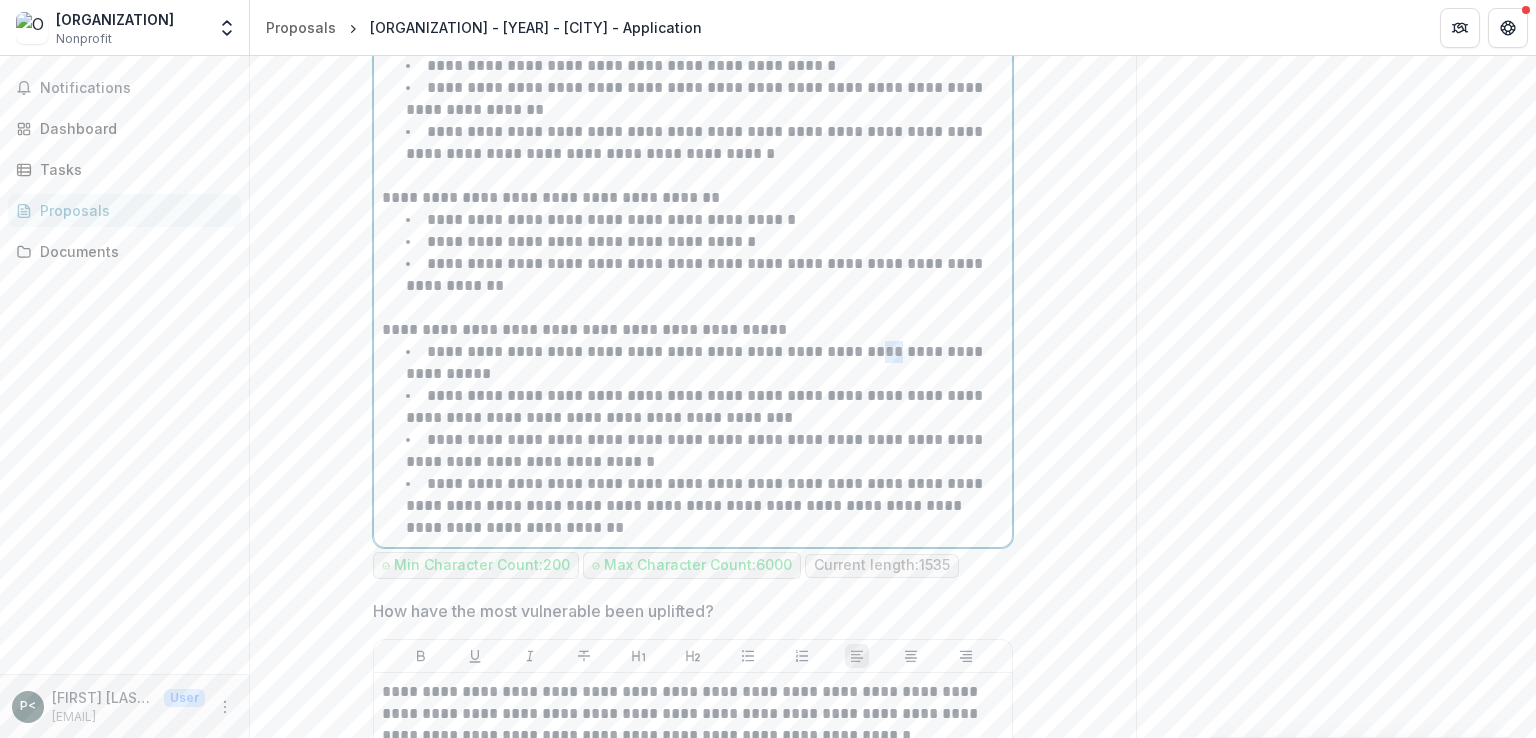drag, startPoint x: 867, startPoint y: 411, endPoint x: 884, endPoint y: 413, distance: 17.117243 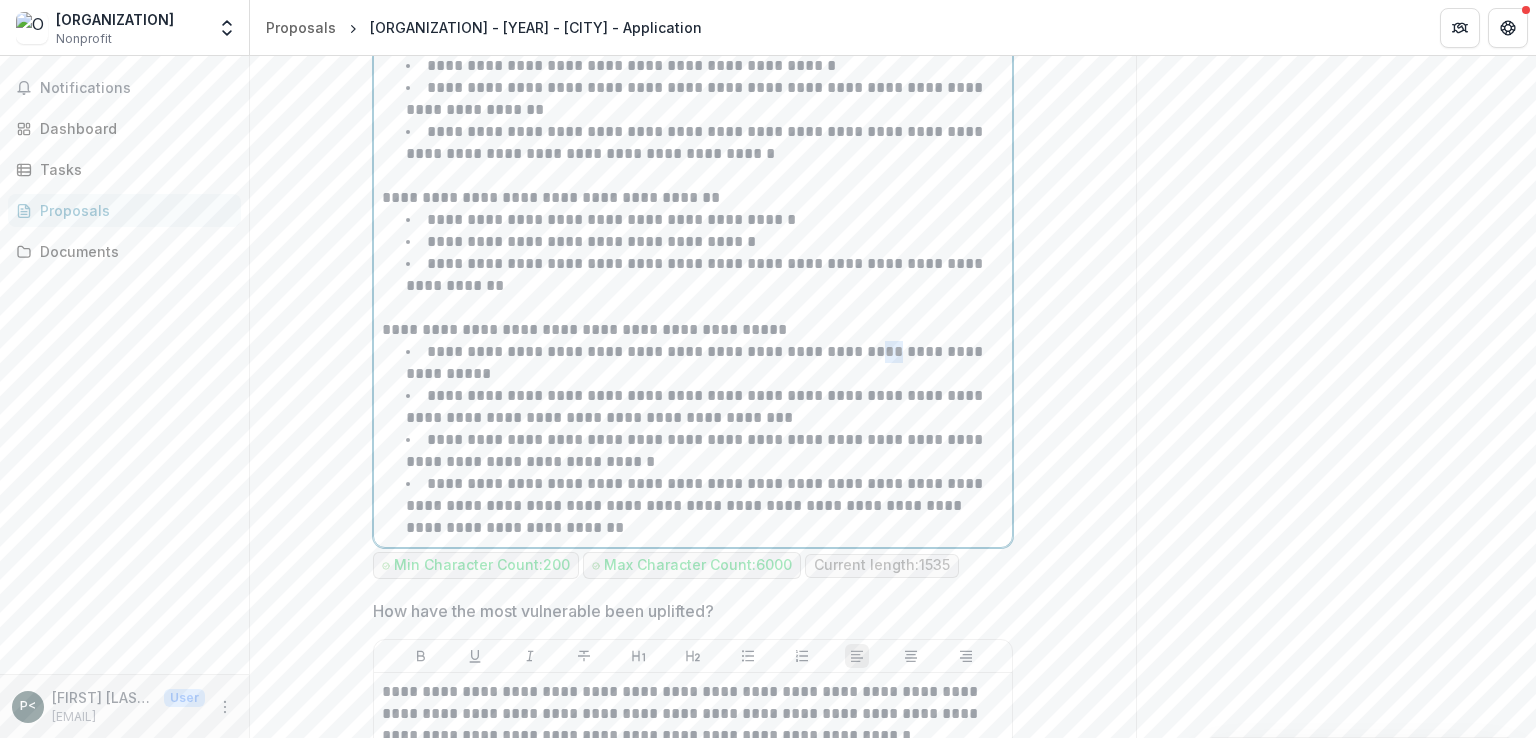 click on "**********" at bounding box center (696, 362) 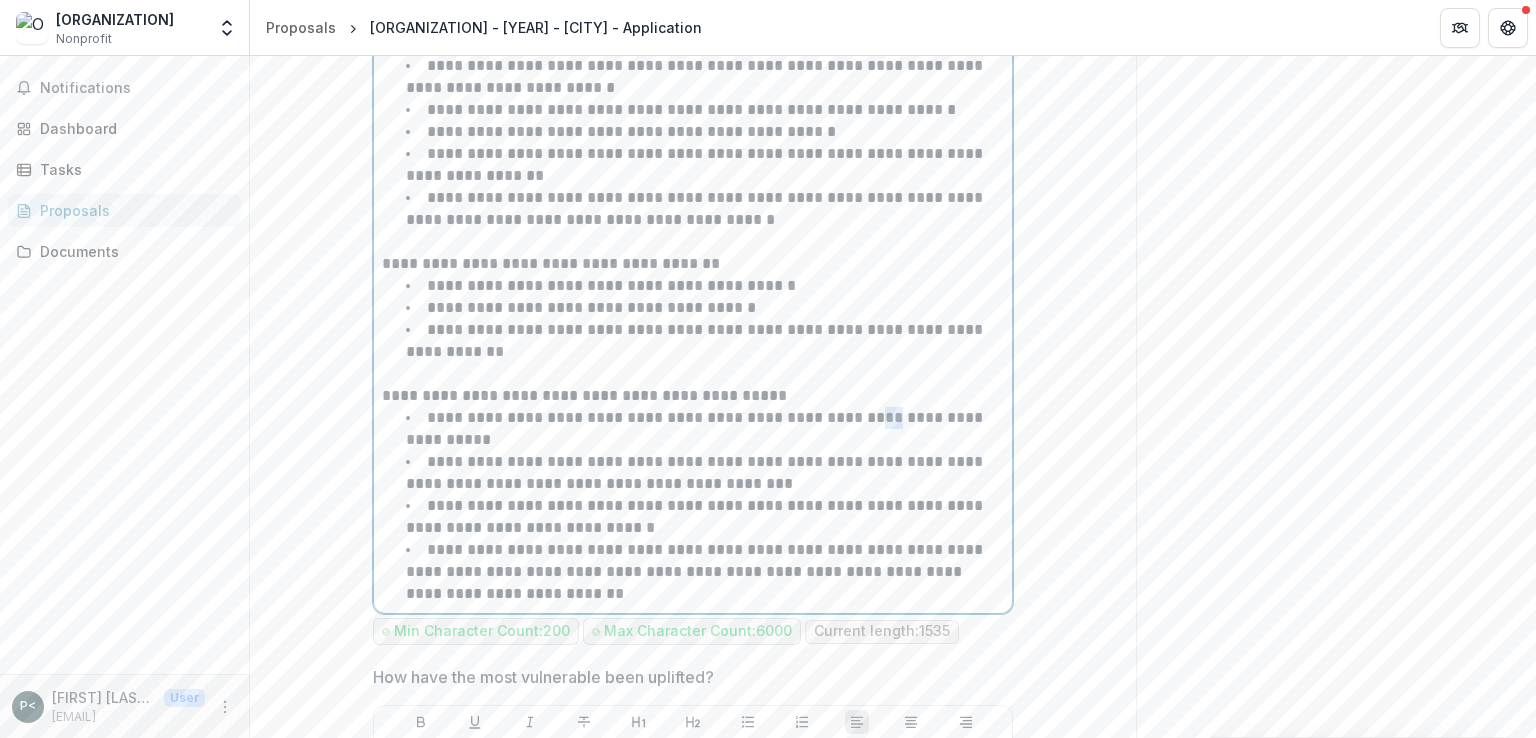 scroll, scrollTop: 728, scrollLeft: 0, axis: vertical 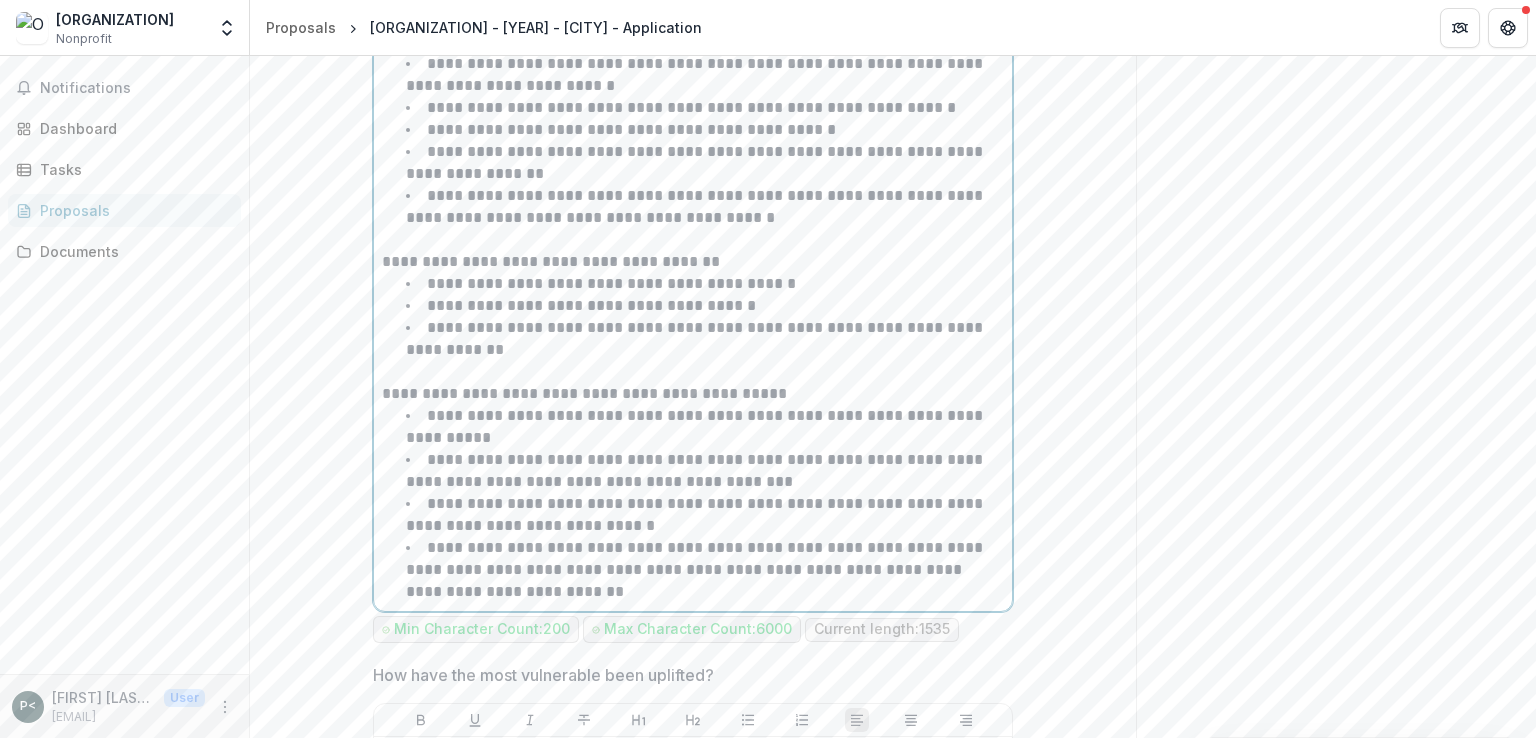 click on "**********" at bounding box center (696, 426) 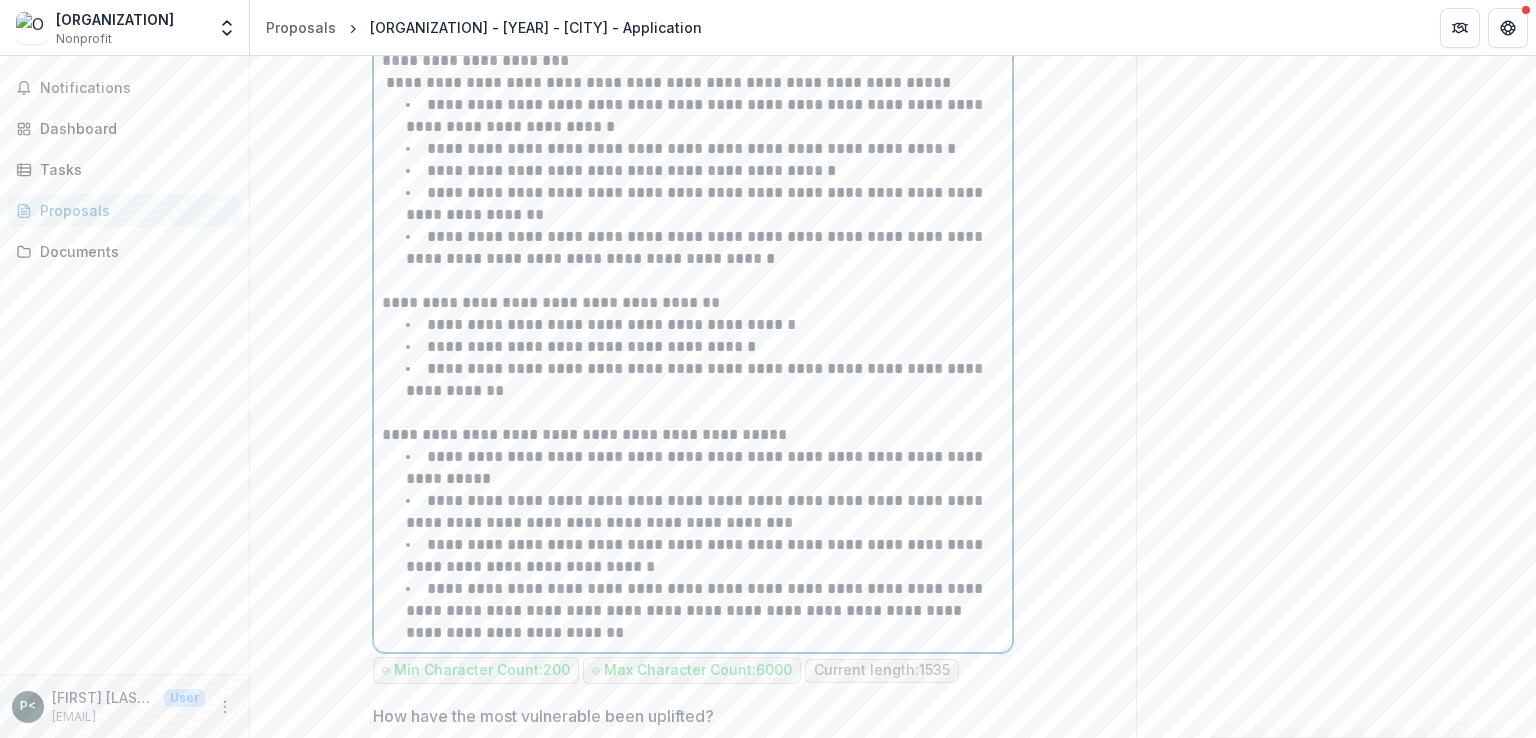 scroll, scrollTop: 690, scrollLeft: 0, axis: vertical 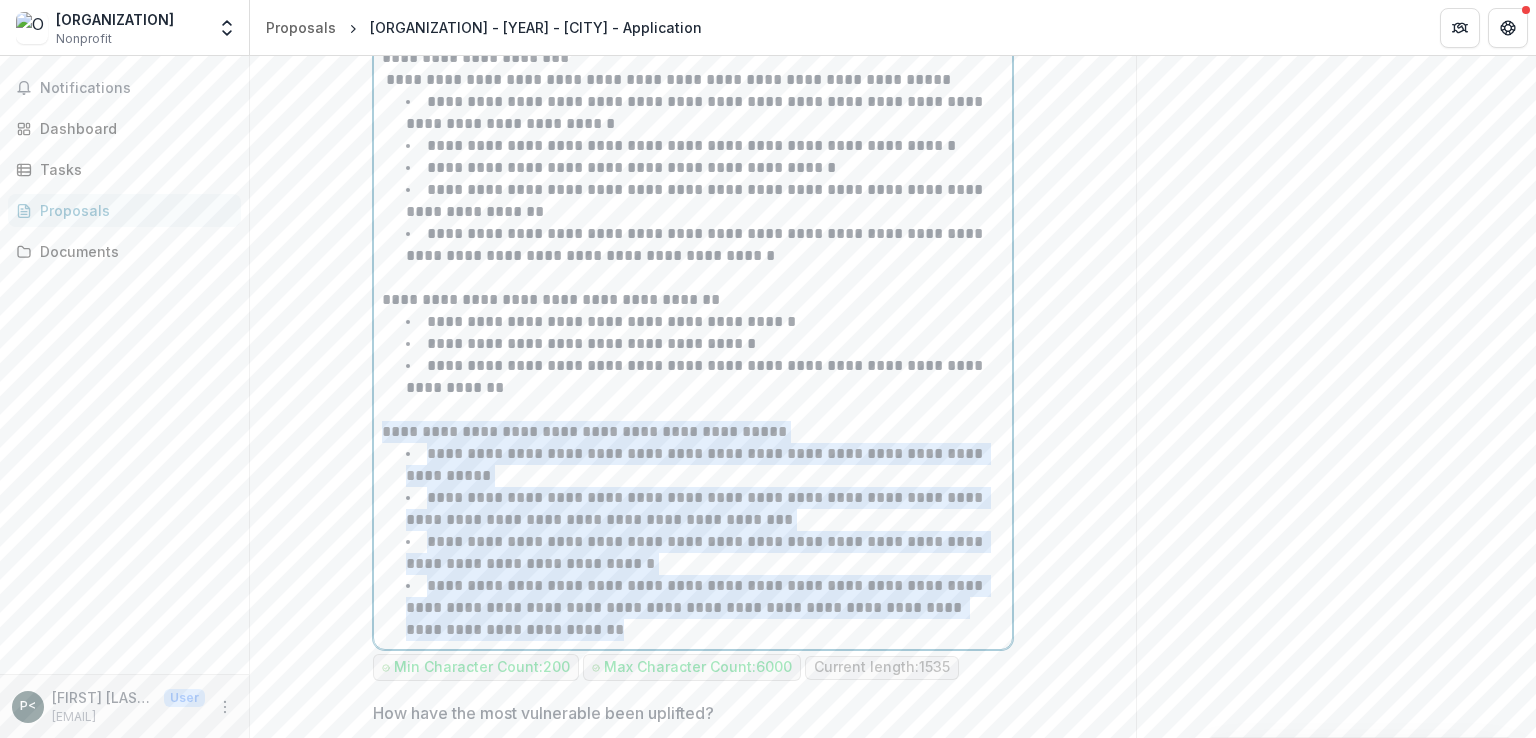 drag, startPoint x: 378, startPoint y: 497, endPoint x: 664, endPoint y: 689, distance: 344.4706 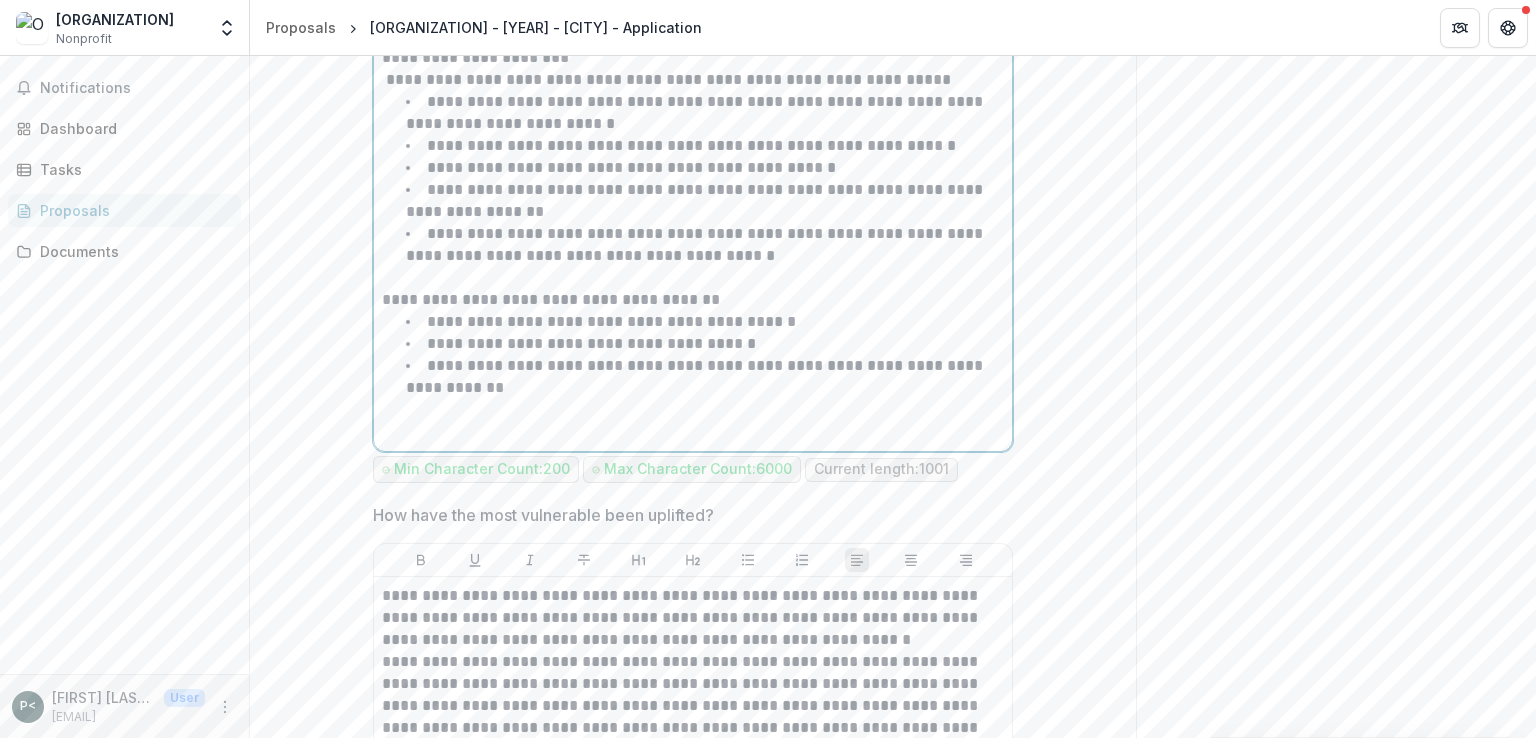 click at bounding box center [693, 278] 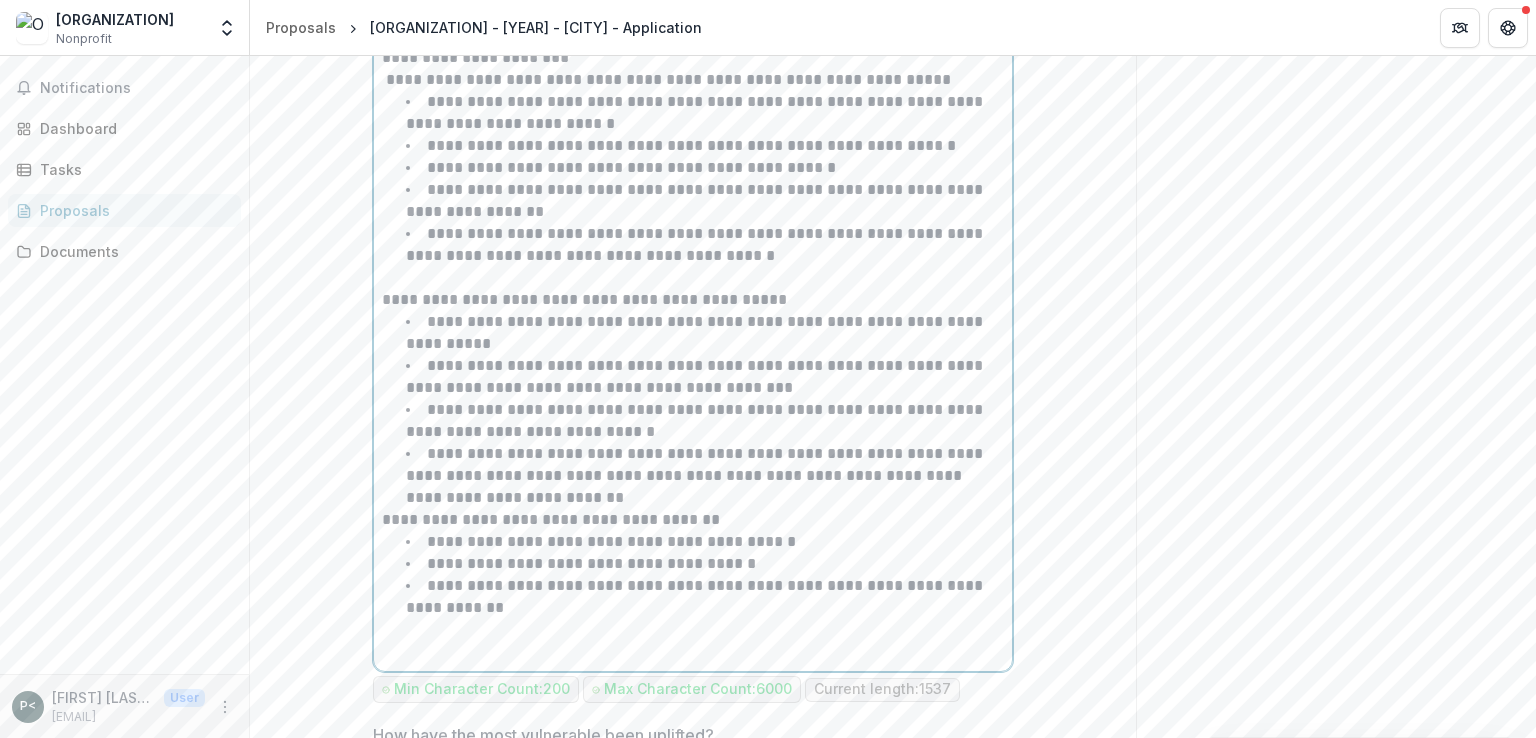 click on "**********" at bounding box center (693, 300) 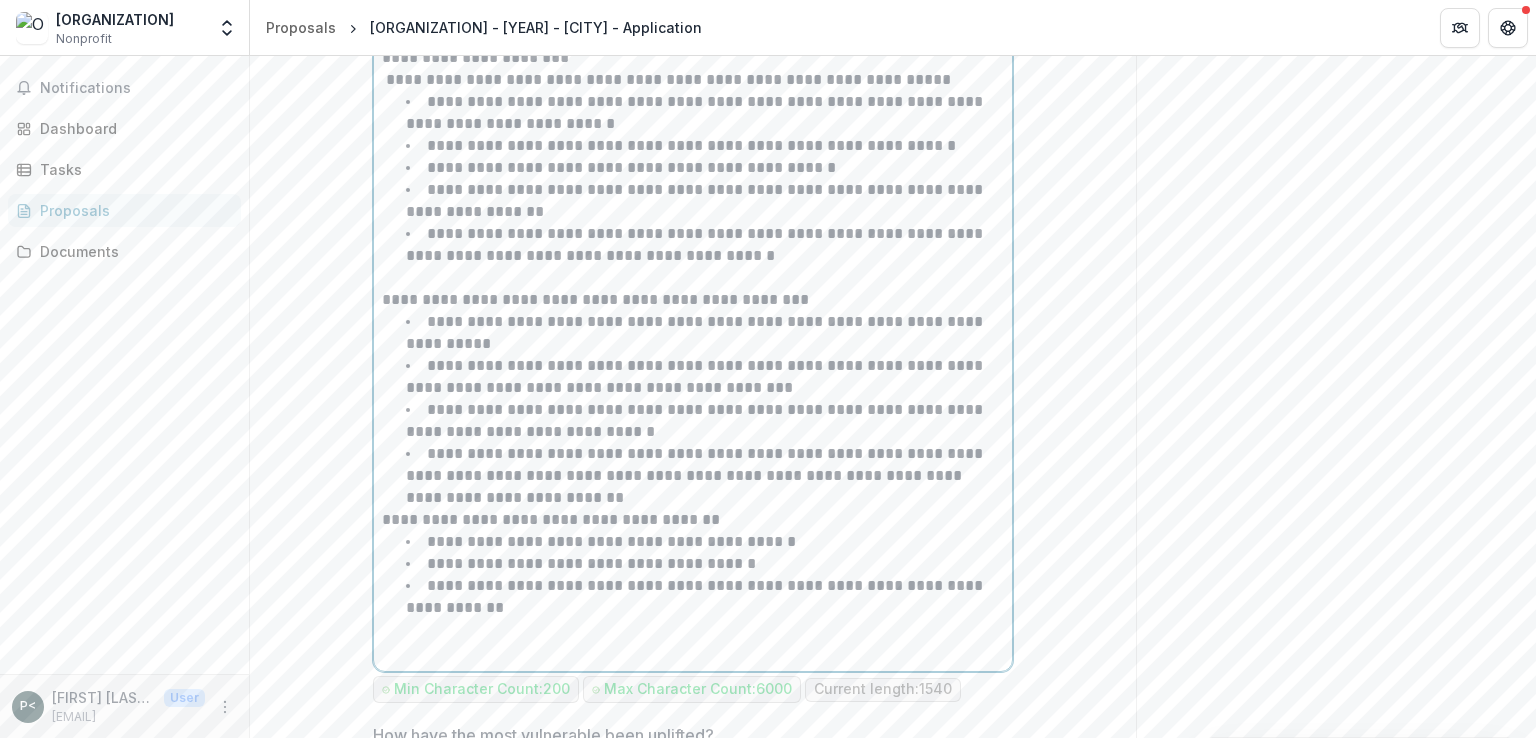 click on "**********" at bounding box center [693, 300] 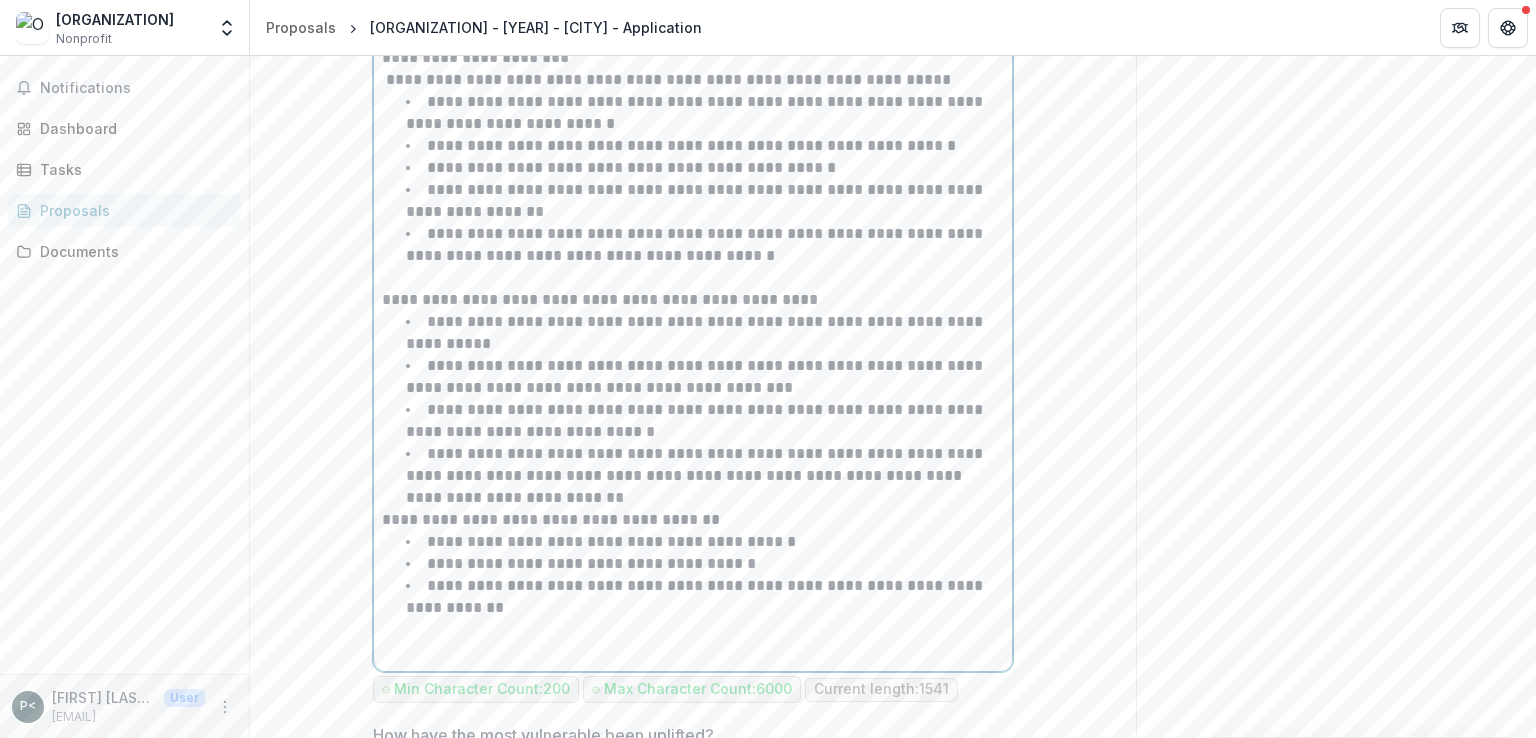 click on "**********" at bounding box center [705, 333] 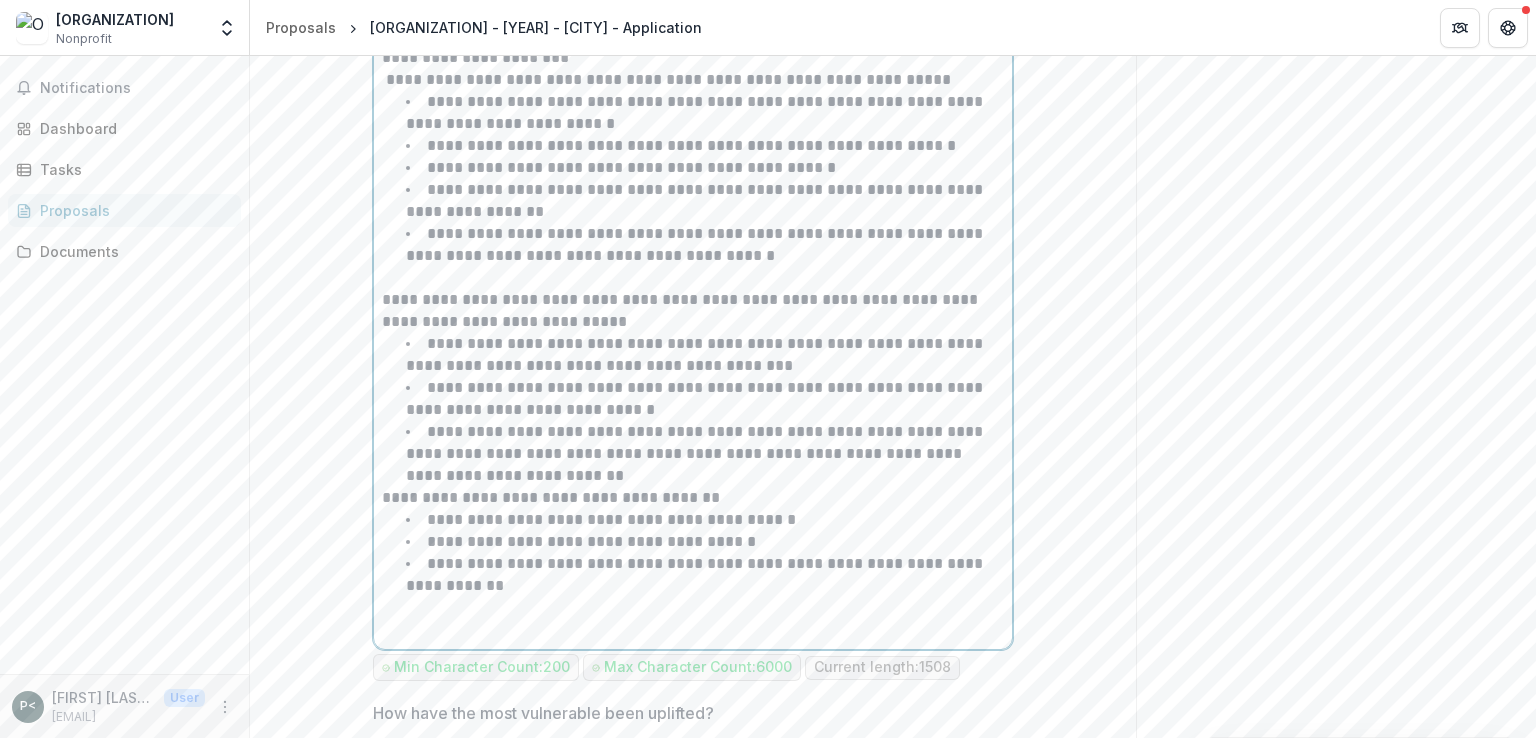 click on "**********" at bounding box center [693, 311] 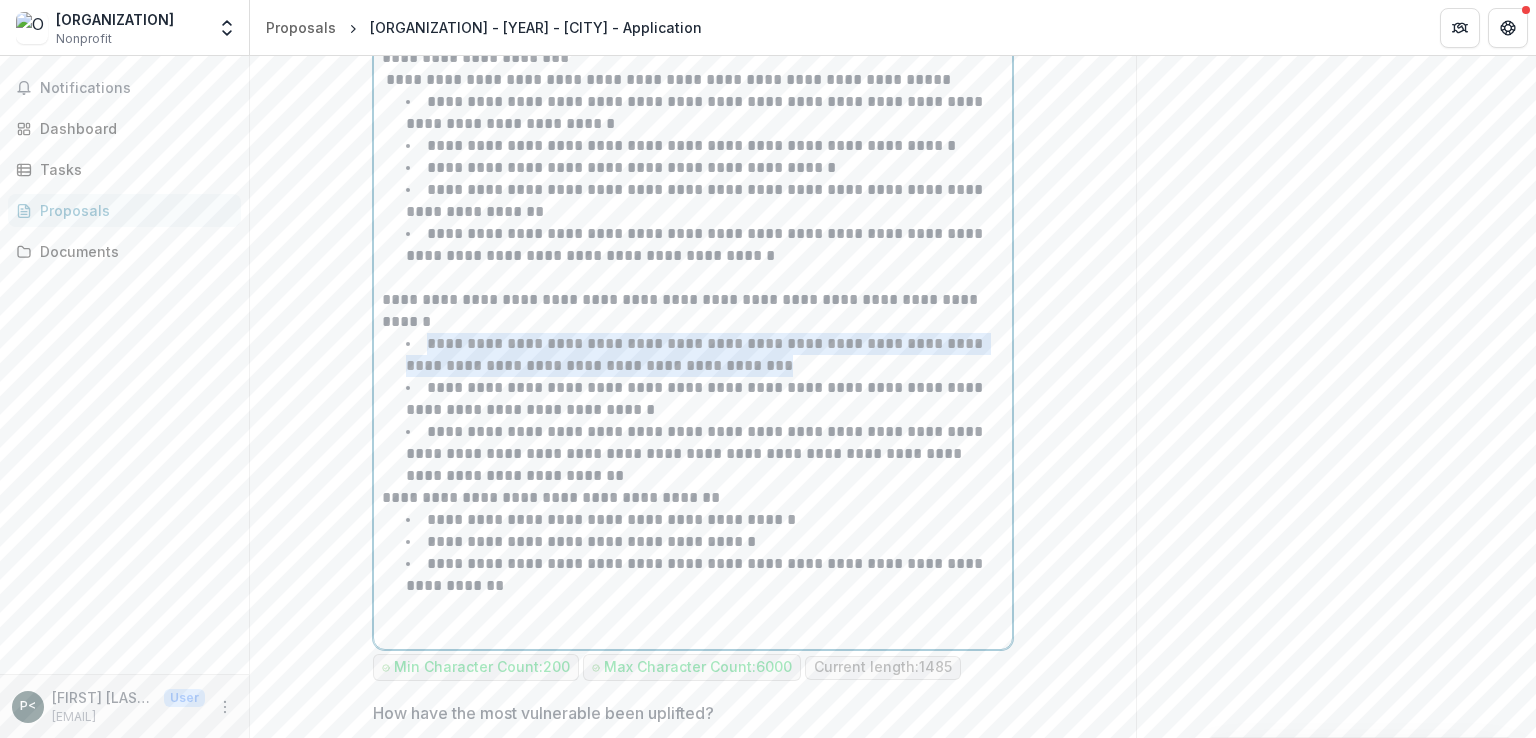 drag, startPoint x: 417, startPoint y: 404, endPoint x: 803, endPoint y: 426, distance: 386.62643 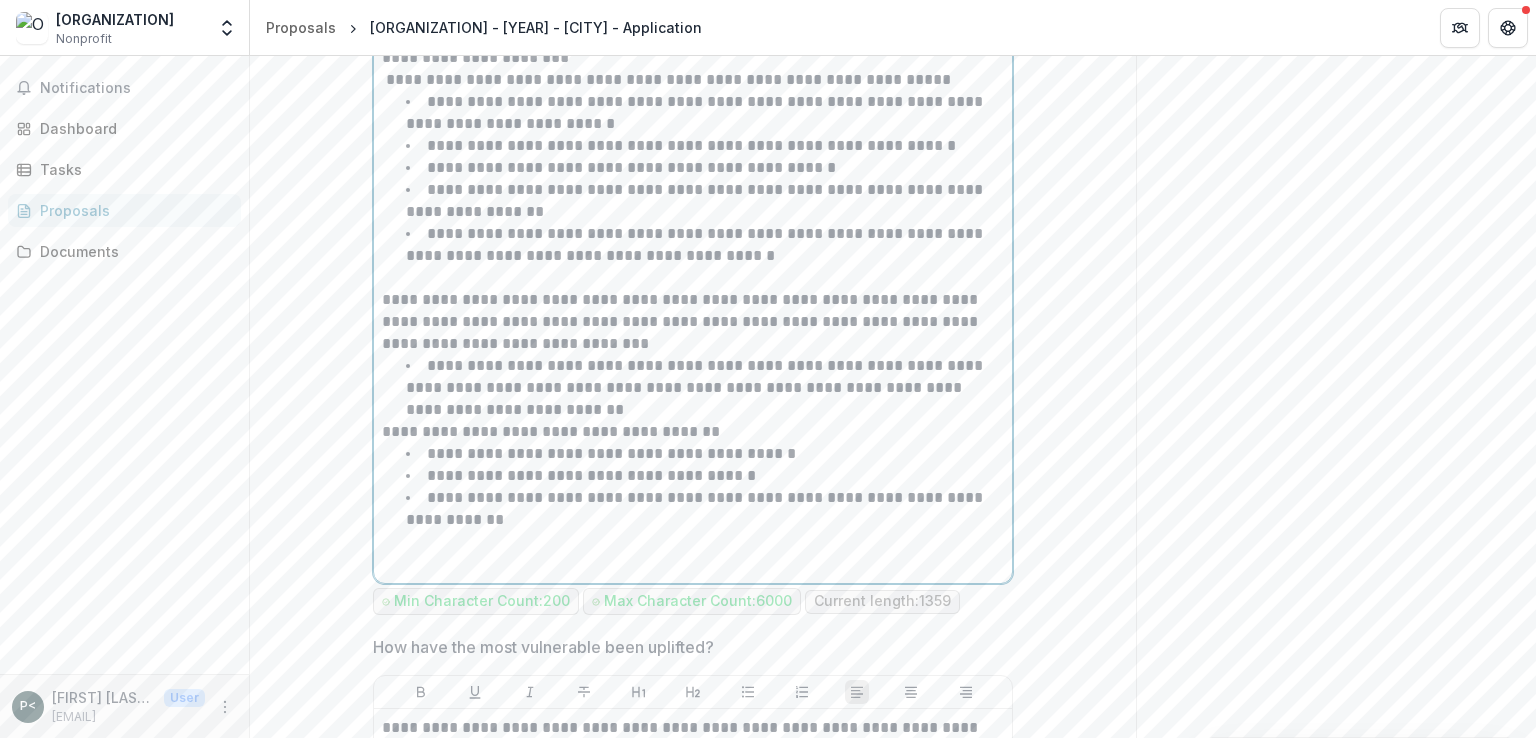 click on "**********" at bounding box center [693, 322] 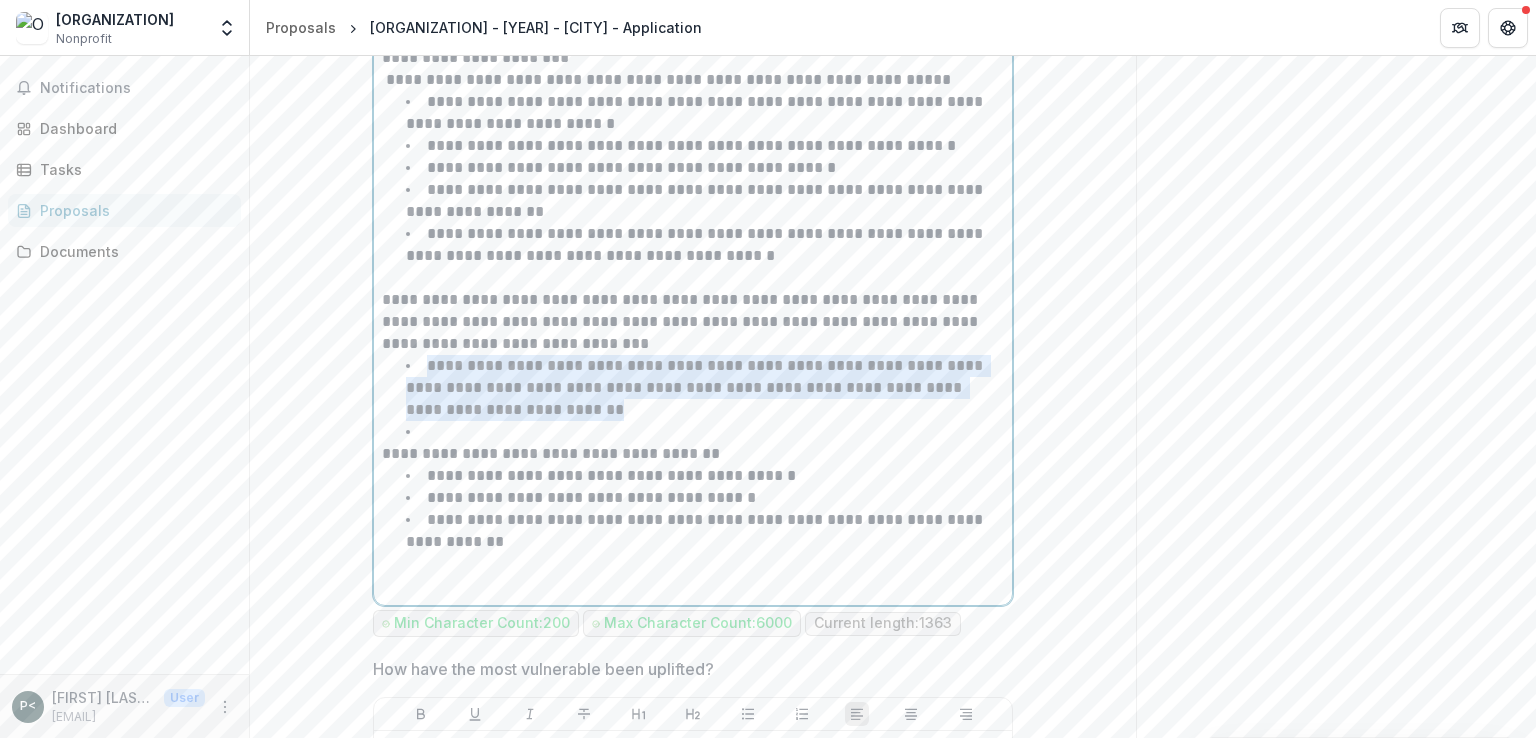 drag, startPoint x: 421, startPoint y: 428, endPoint x: 677, endPoint y: 473, distance: 259.925 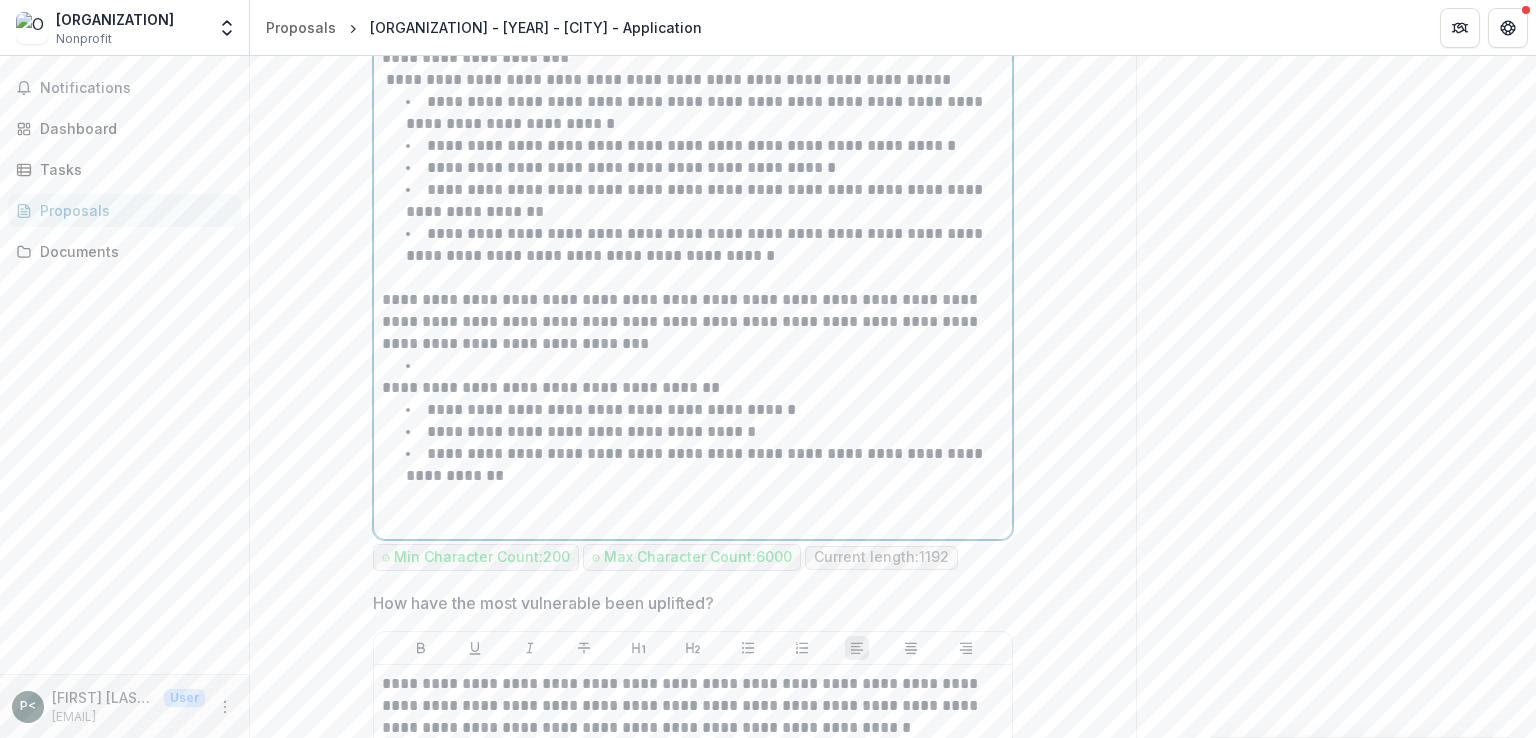 click at bounding box center (705, 366) 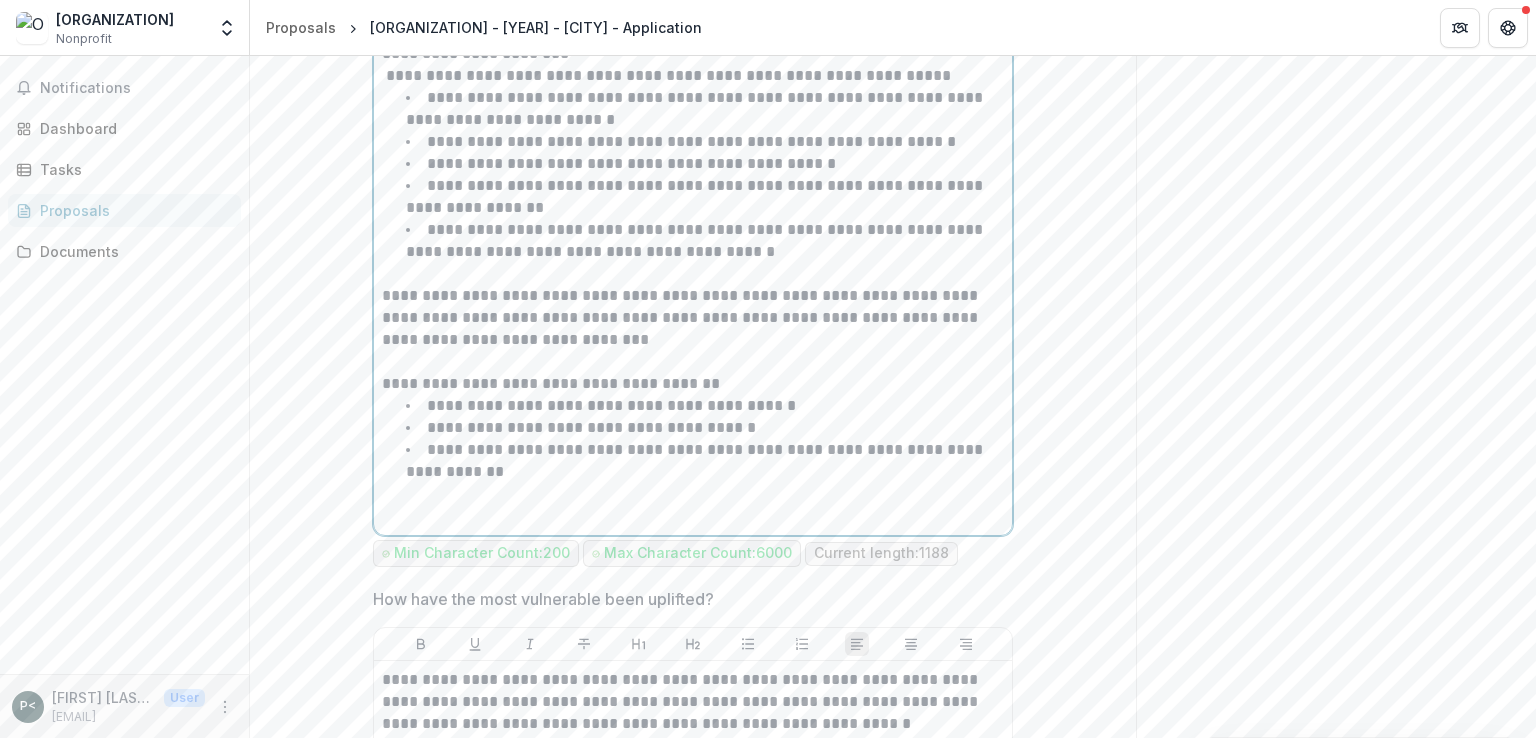 scroll, scrollTop: 697, scrollLeft: 0, axis: vertical 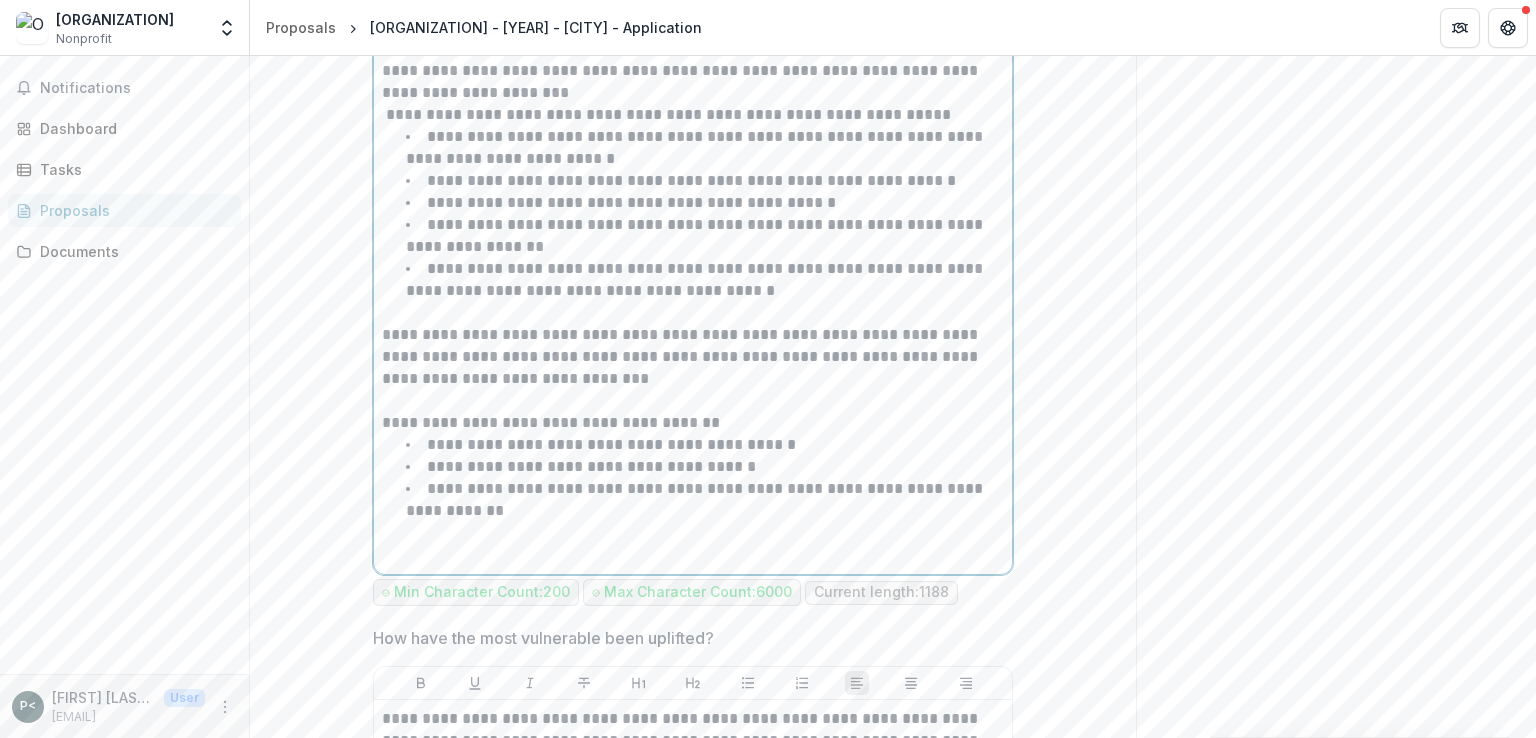 click on "**********" at bounding box center (696, 279) 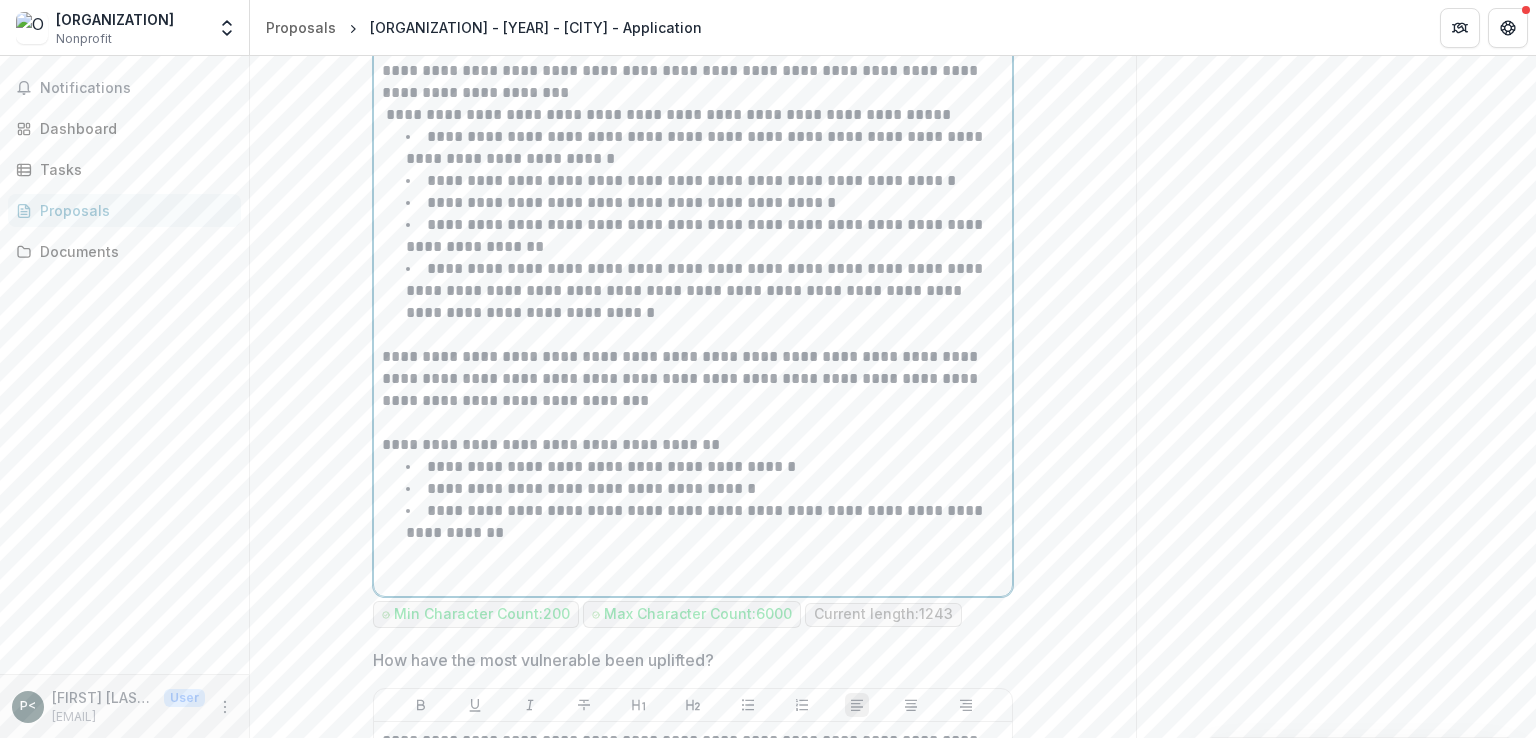 click on "**********" at bounding box center [693, 379] 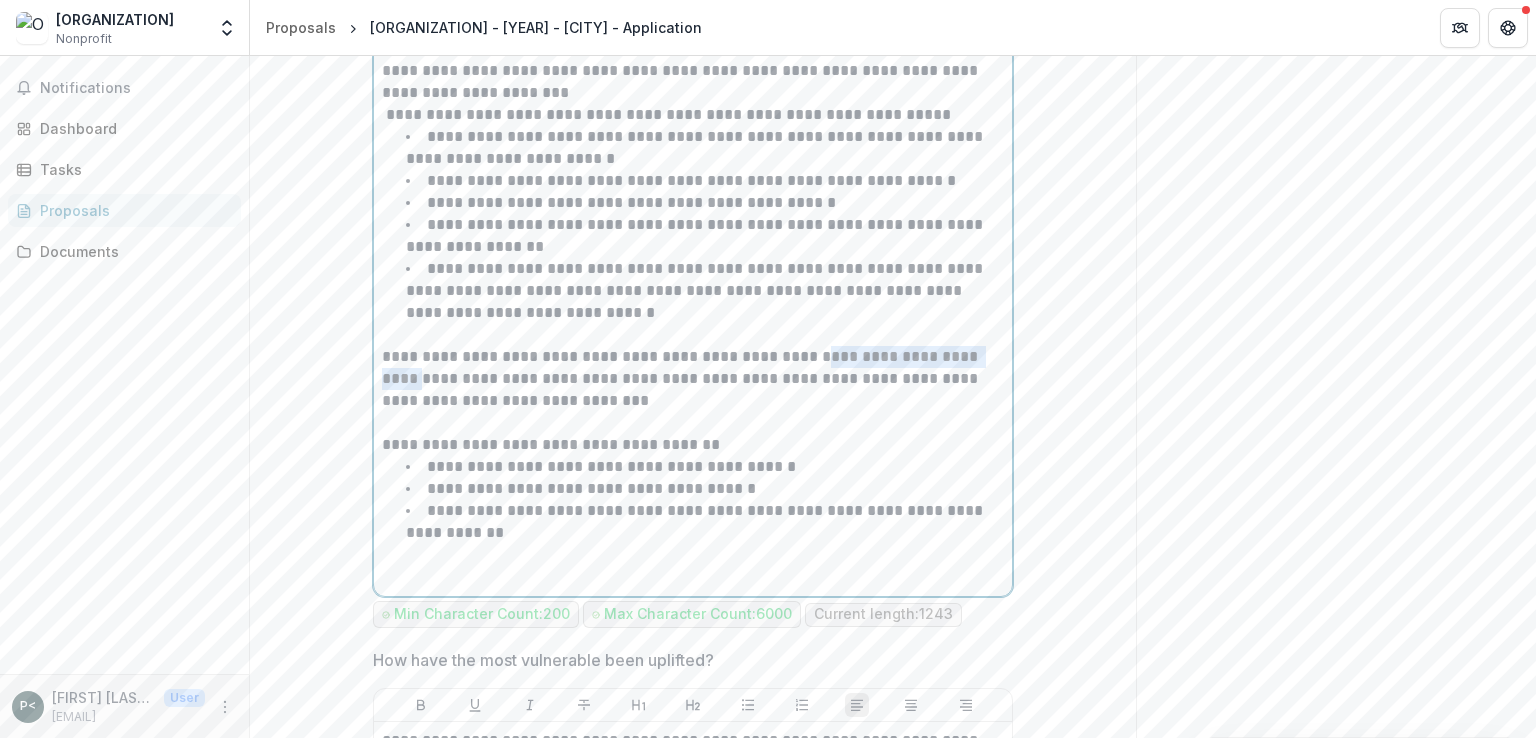 drag, startPoint x: 824, startPoint y: 419, endPoint x: 451, endPoint y: 443, distance: 373.77133 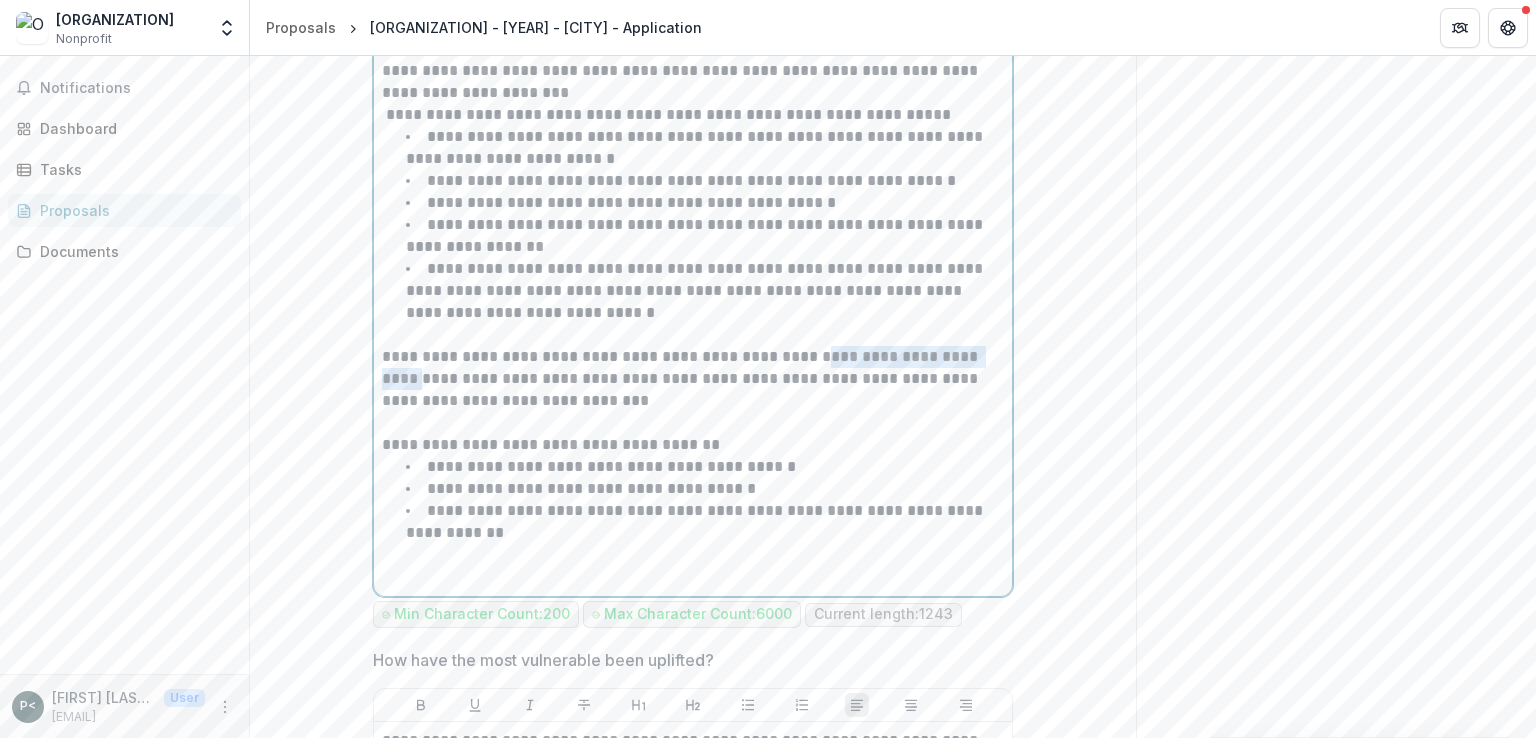 click on "**********" at bounding box center (693, 379) 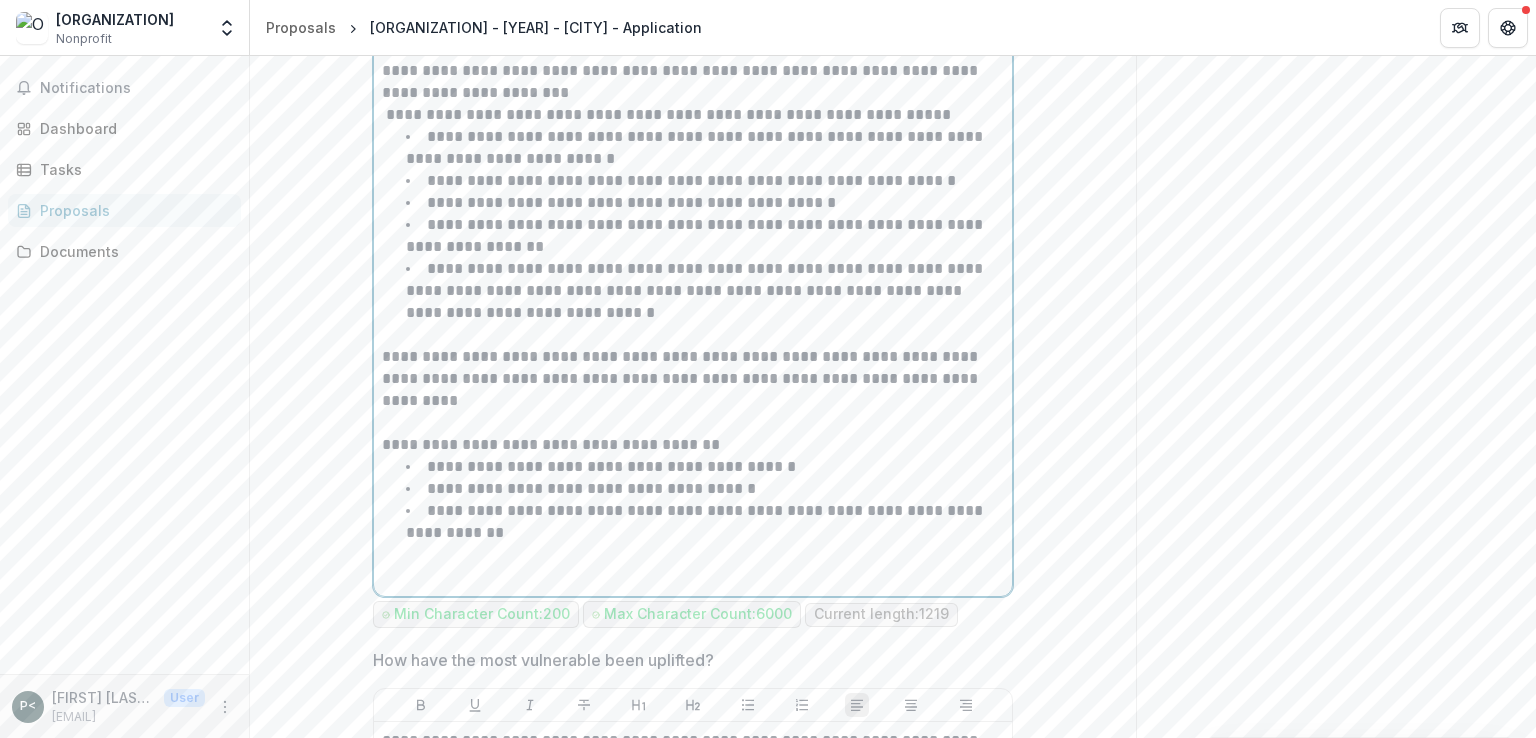 click on "**********" at bounding box center (693, 379) 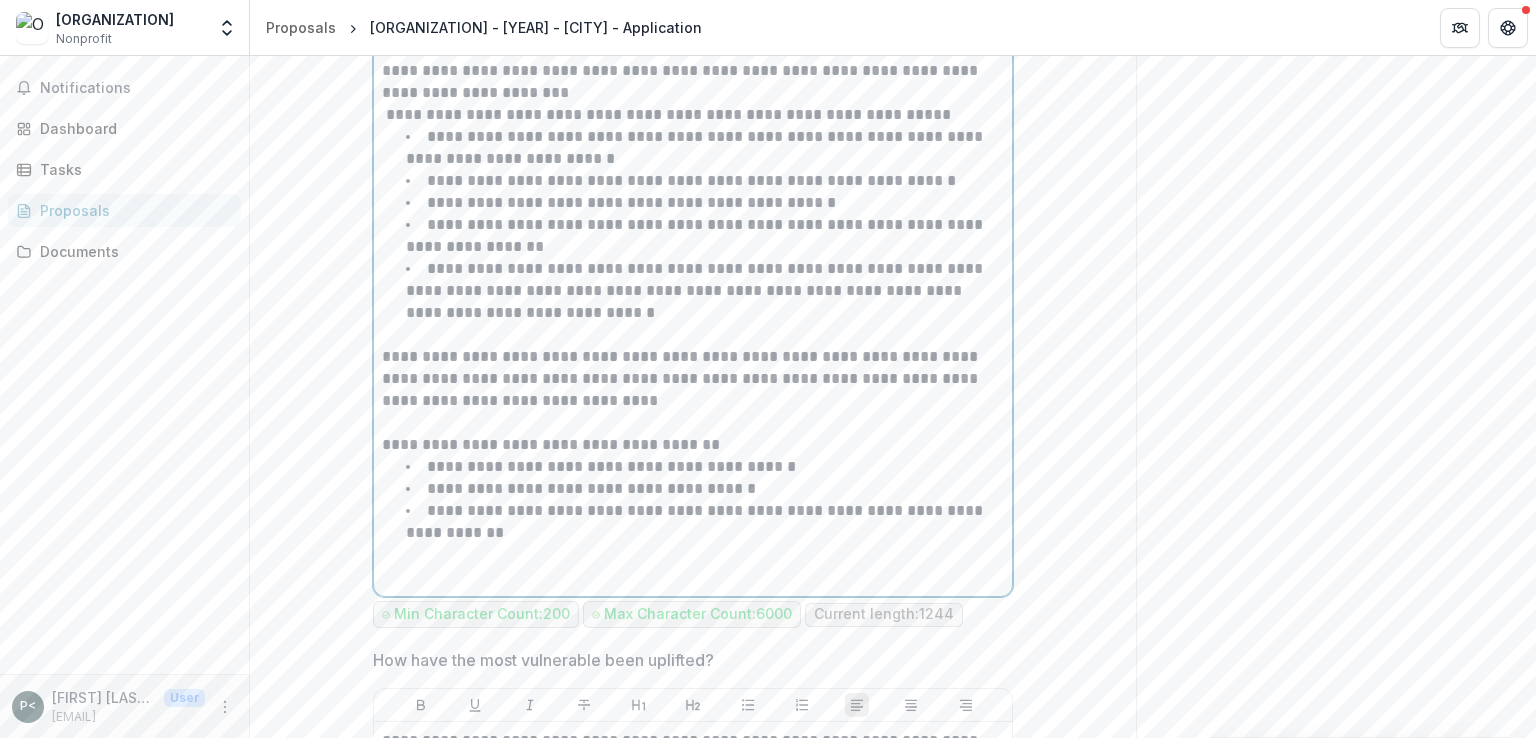 click on "**********" at bounding box center (693, 379) 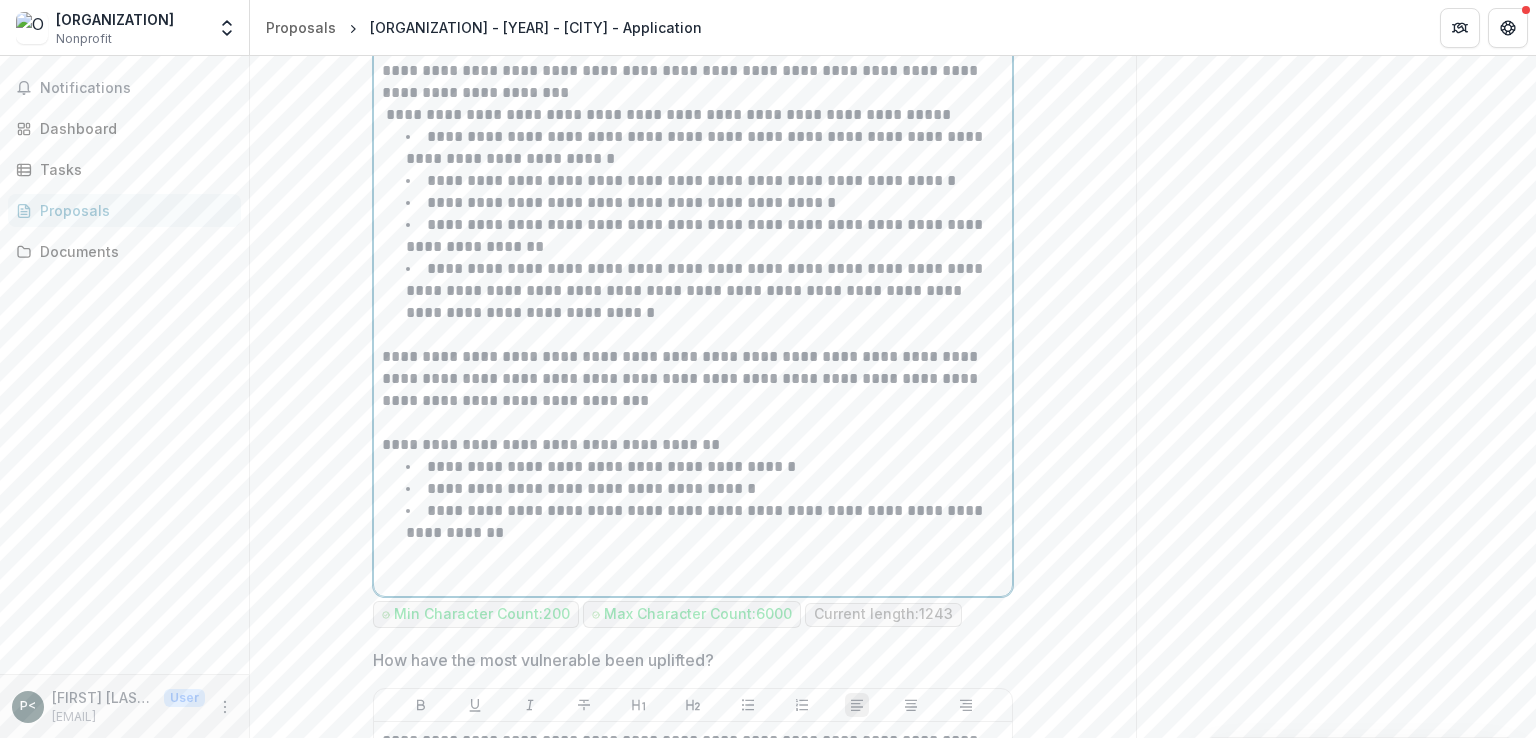 click on "**********" at bounding box center [693, 379] 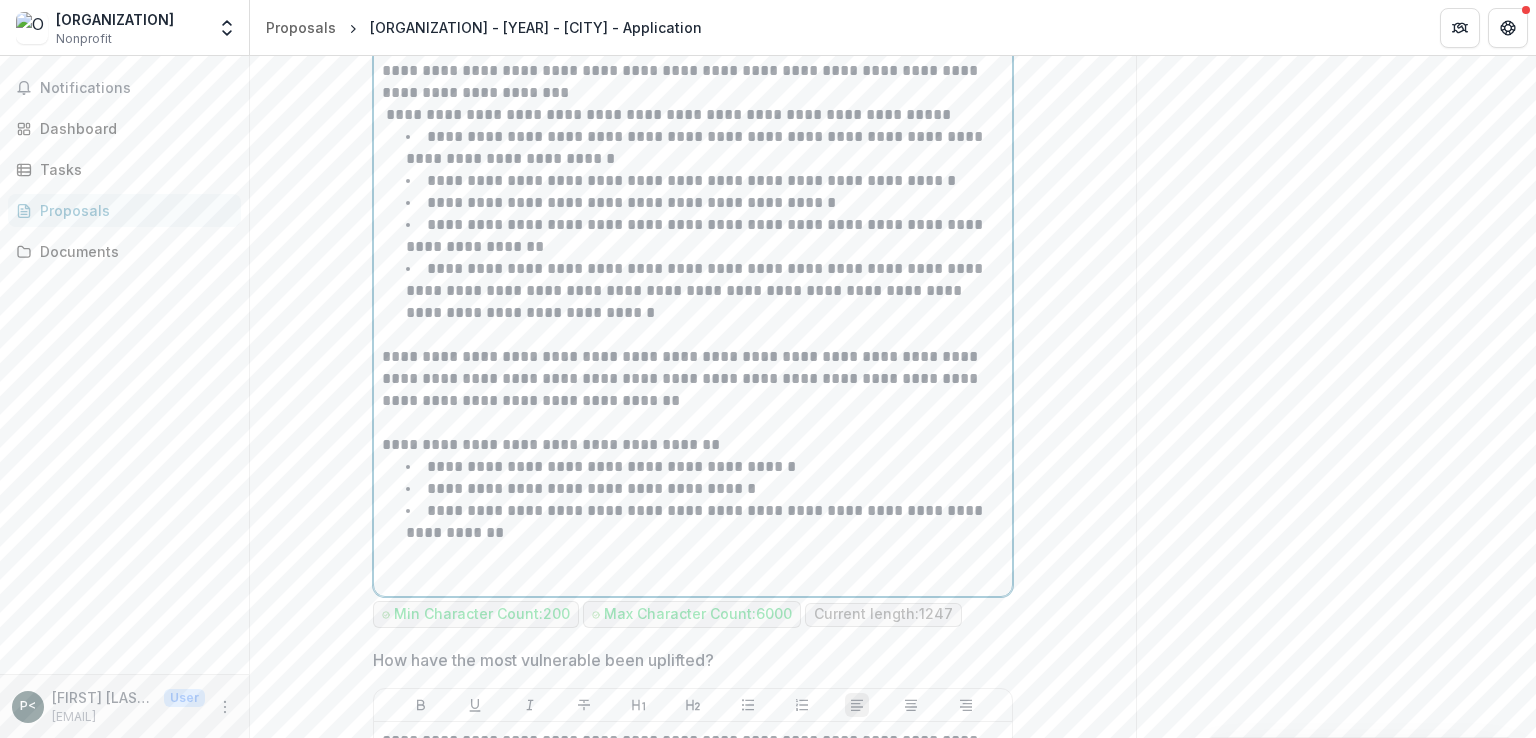click on "**********" at bounding box center (693, 379) 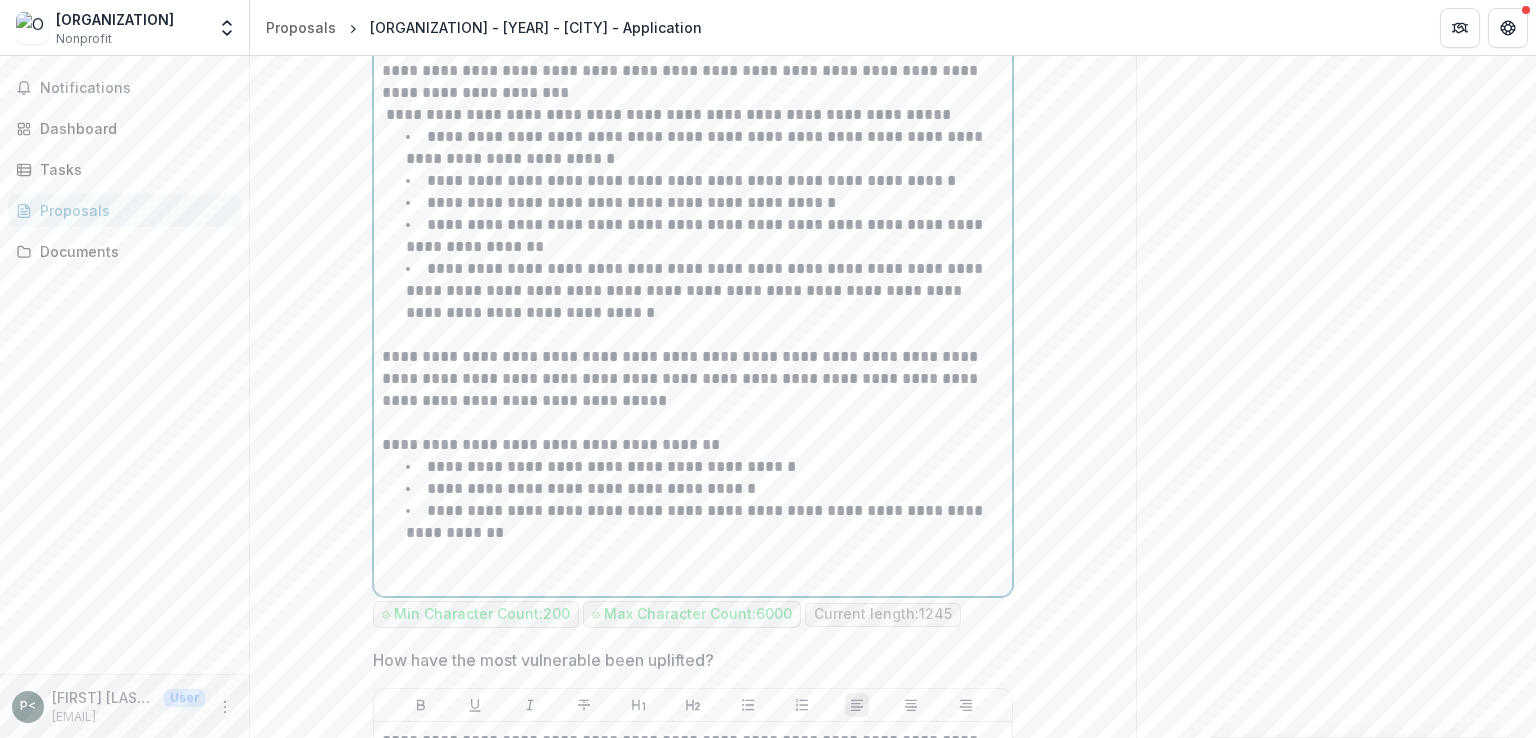 click on "**********" at bounding box center (693, 379) 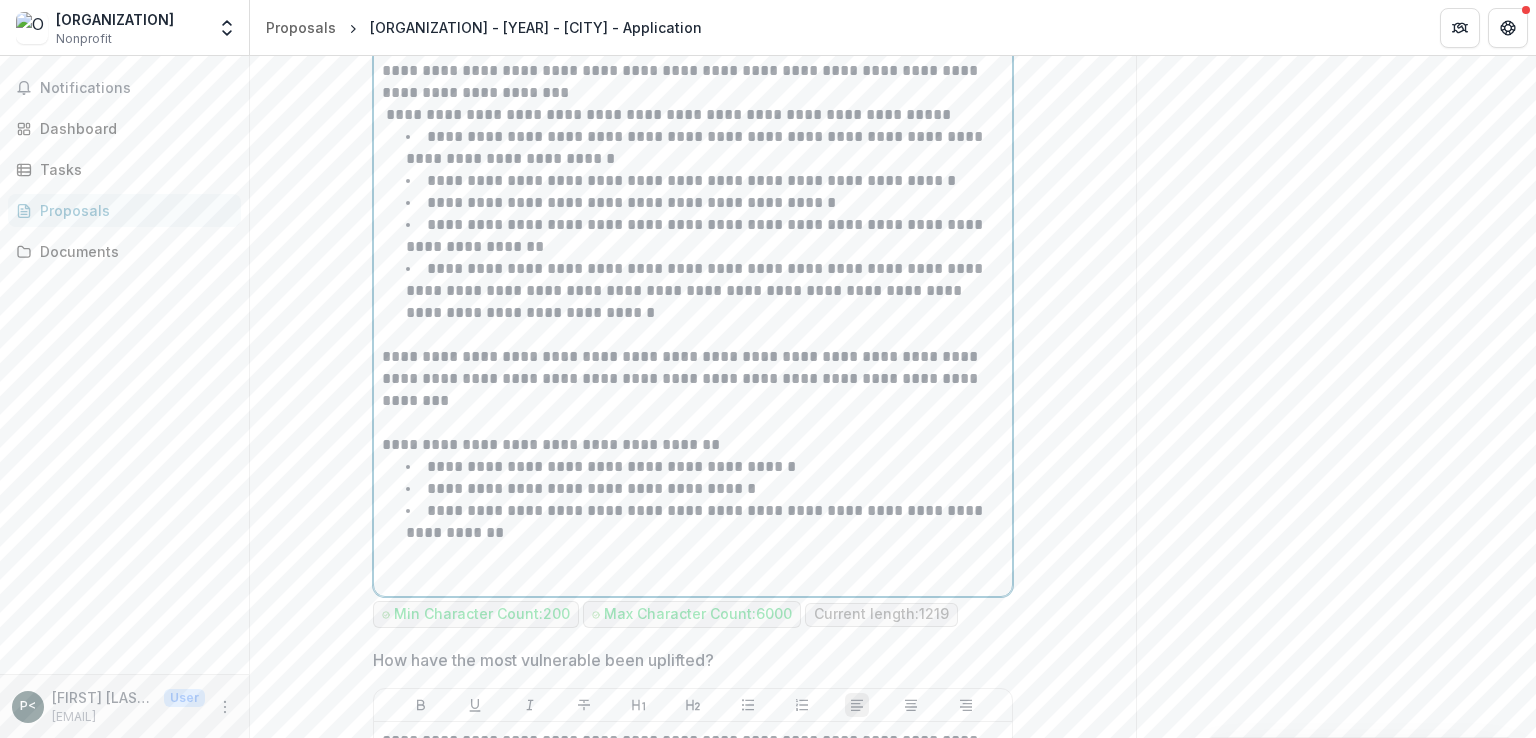click on "**********" at bounding box center (693, 379) 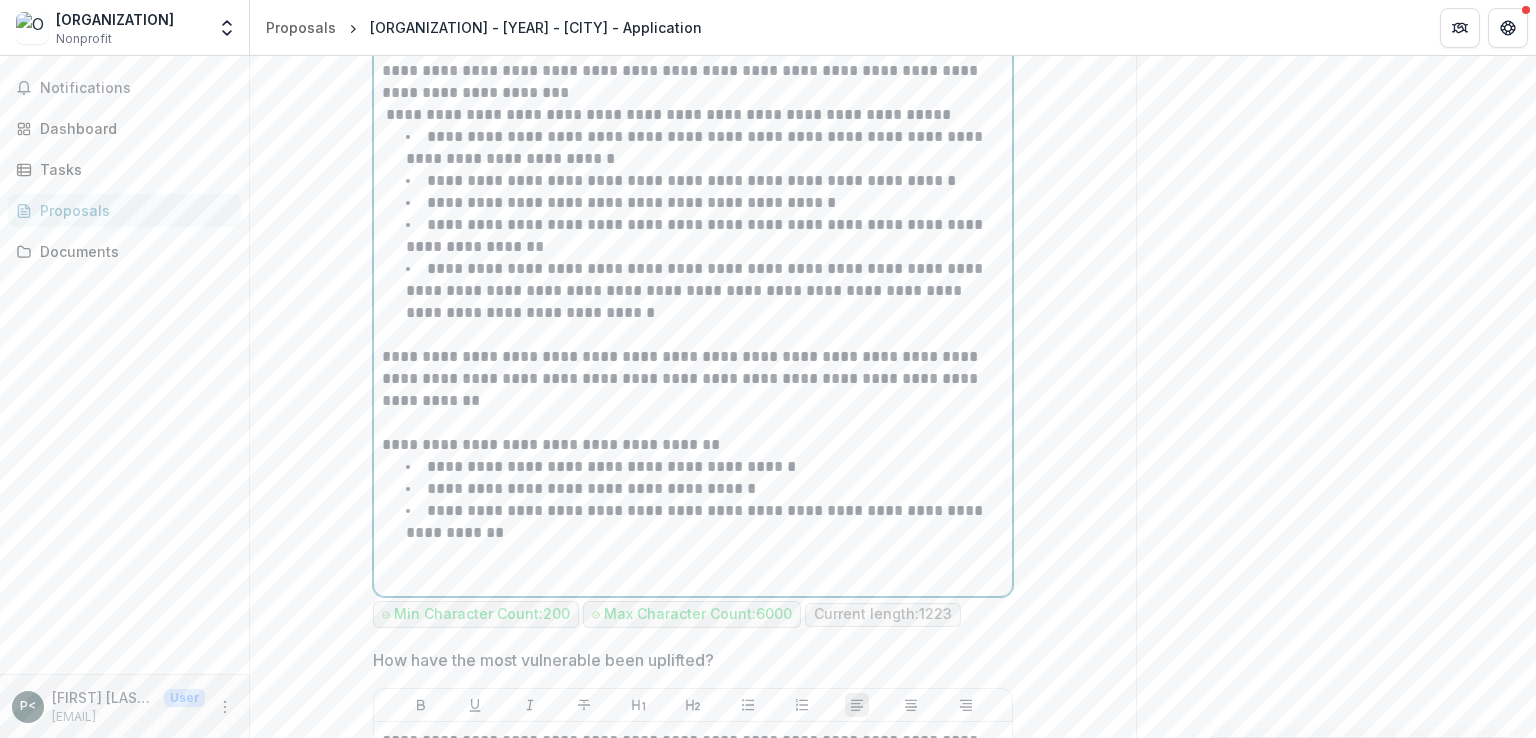 click on "**********" at bounding box center (693, 379) 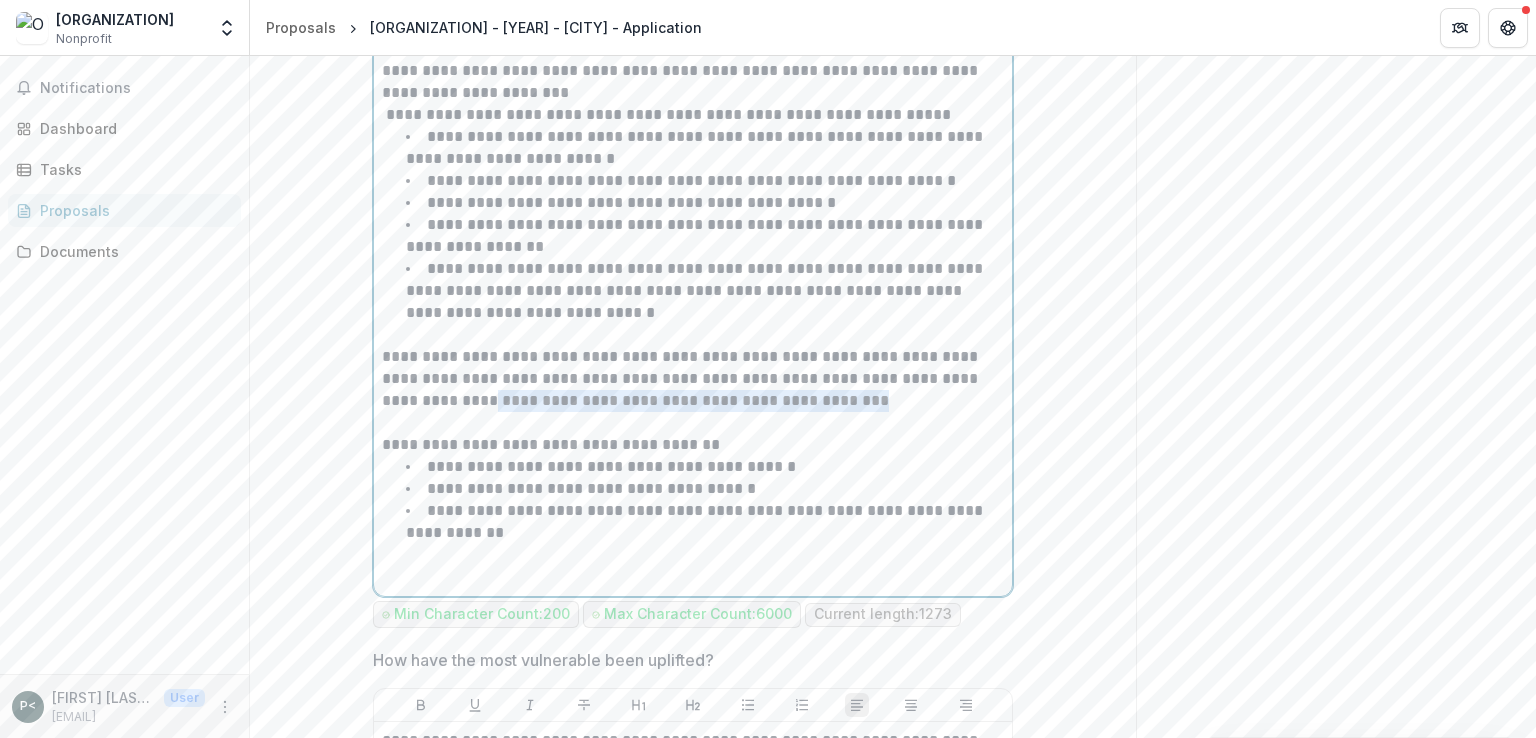 drag, startPoint x: 472, startPoint y: 469, endPoint x: 873, endPoint y: 464, distance: 401.03116 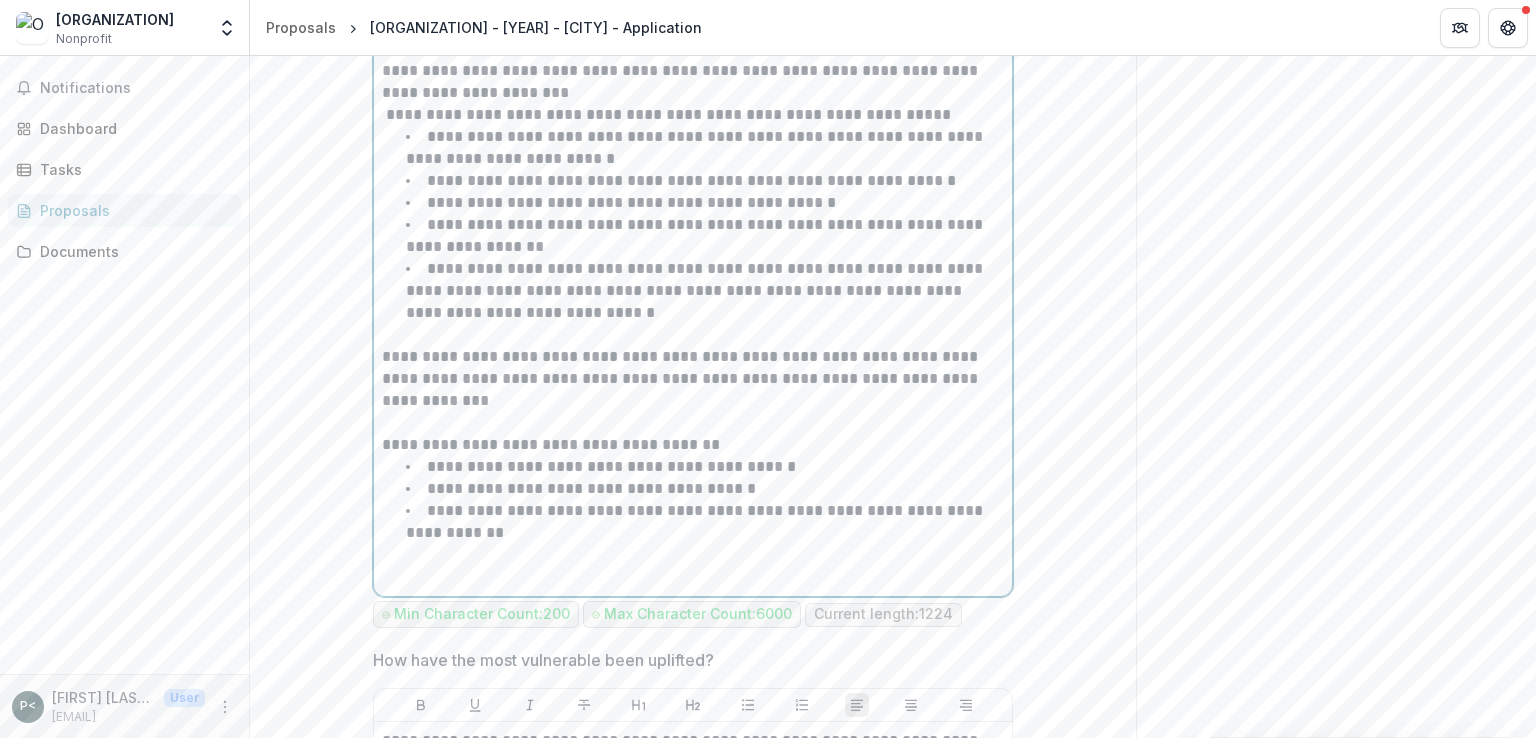 click on "**********" at bounding box center (693, 115) 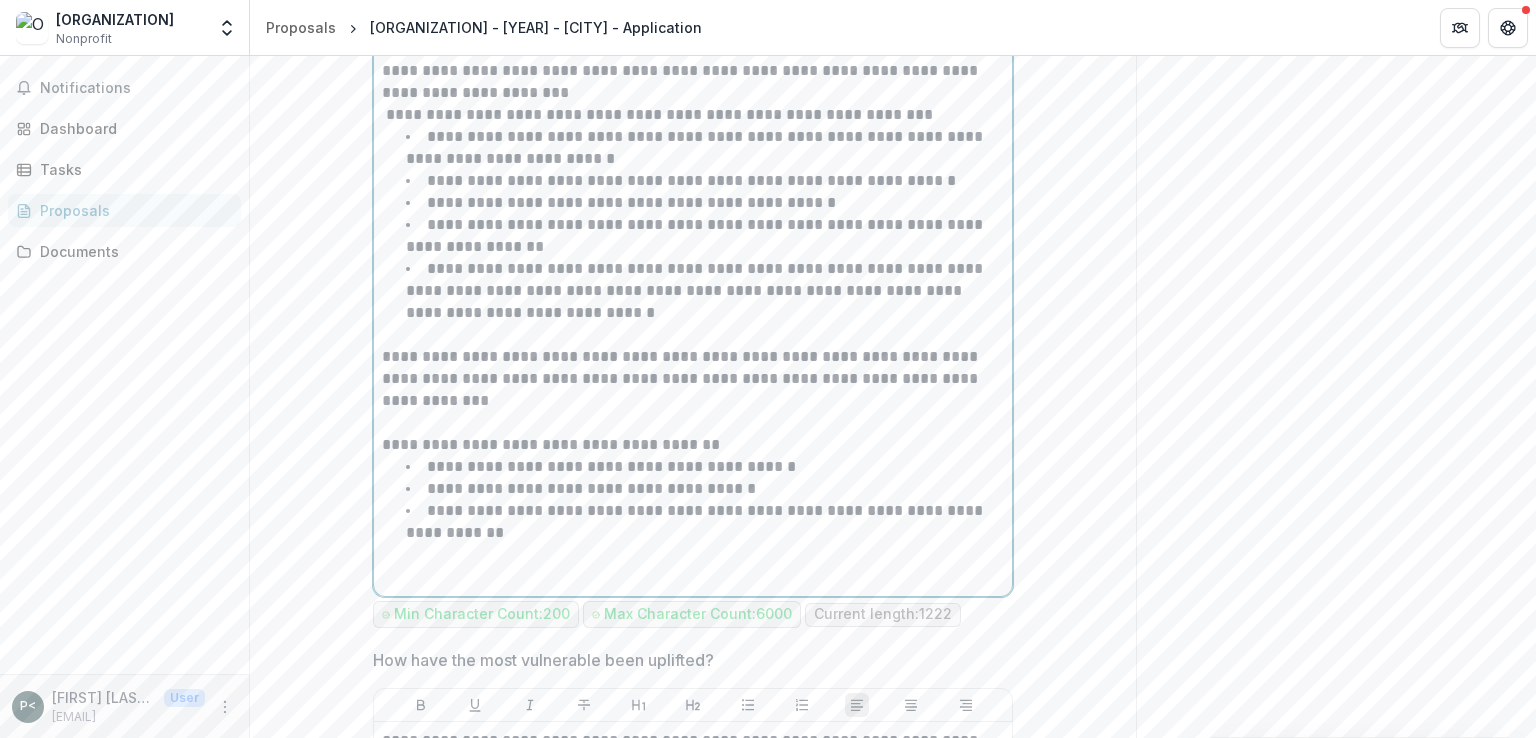 click on "**********" at bounding box center [705, 148] 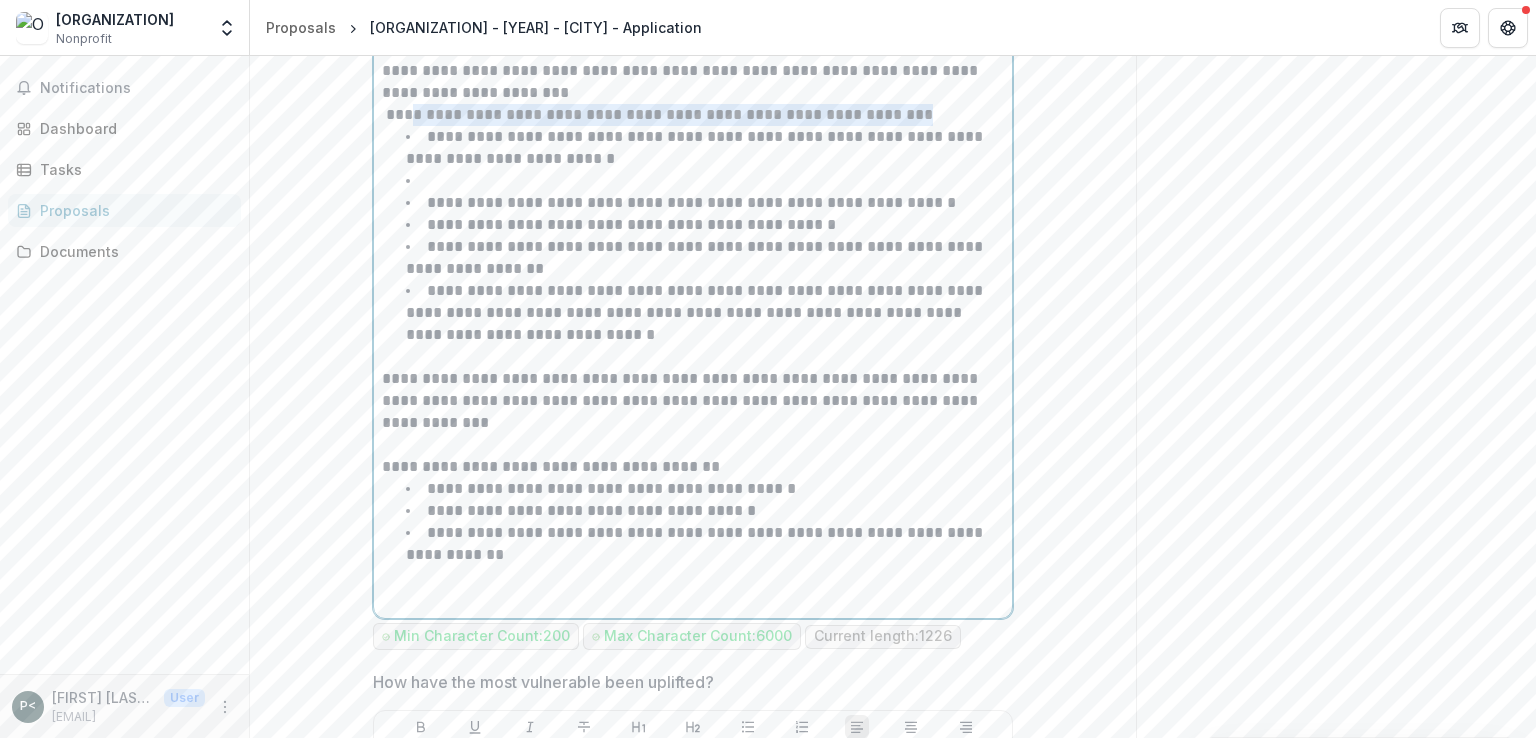 drag, startPoint x: 416, startPoint y: 178, endPoint x: 922, endPoint y: 168, distance: 506.09882 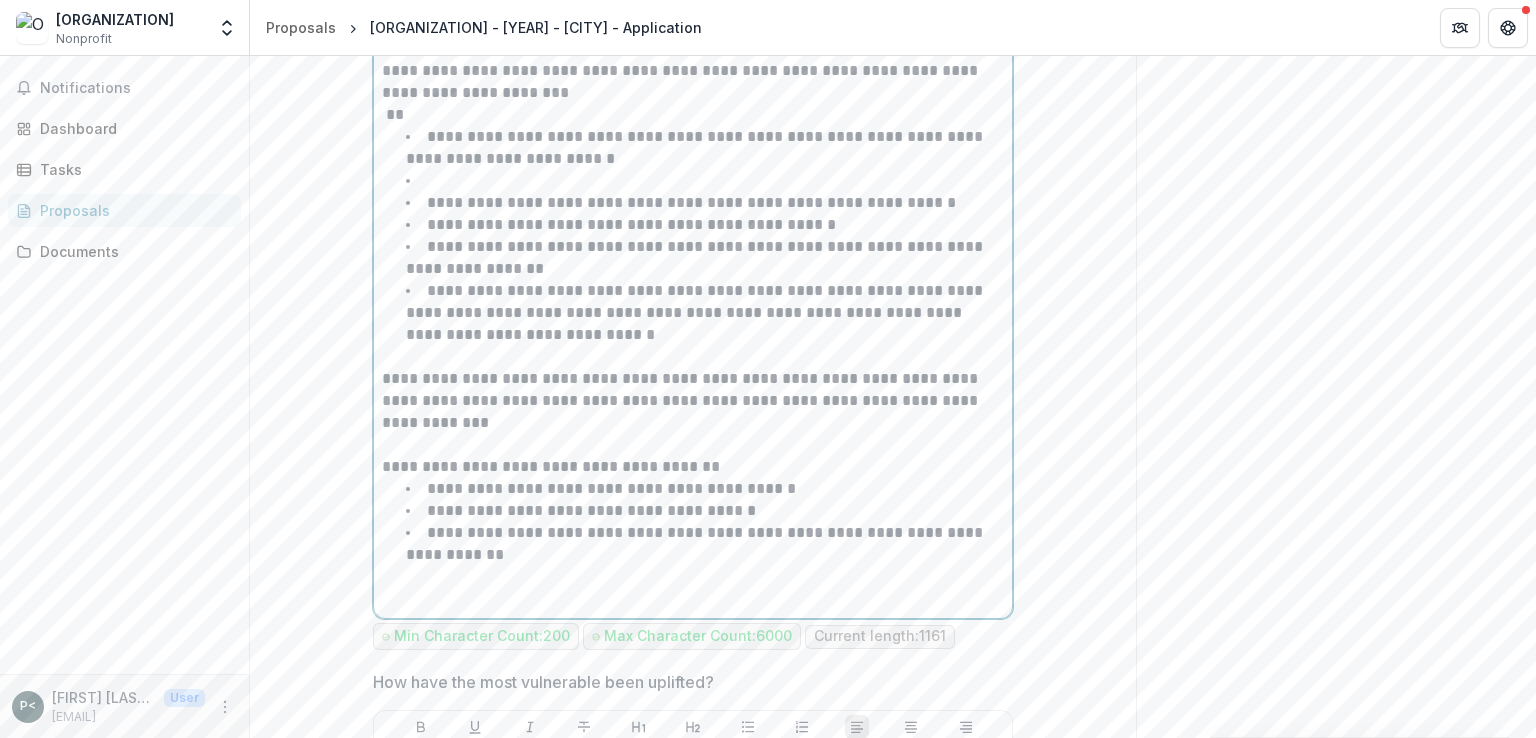 click at bounding box center (705, 181) 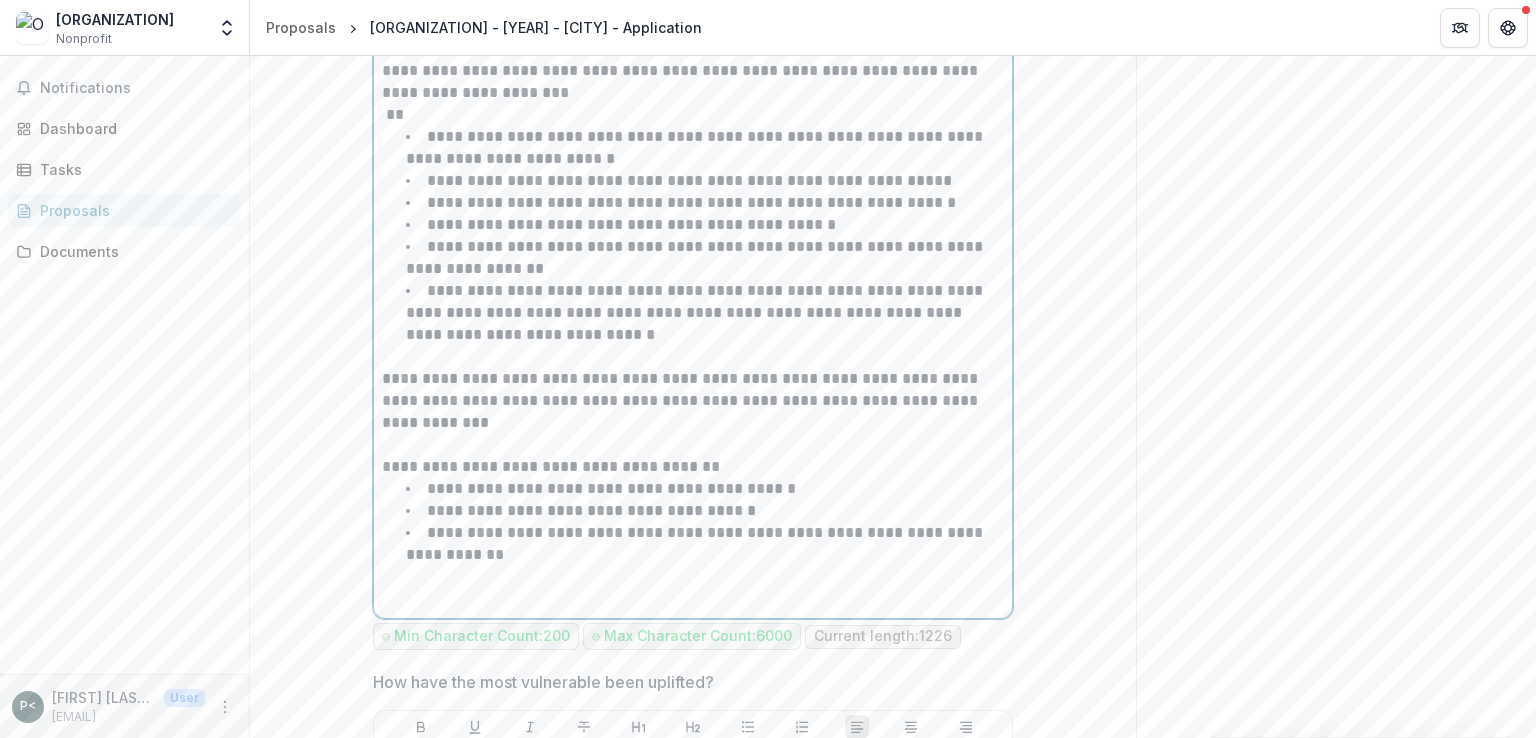 click on "**********" at bounding box center [689, 180] 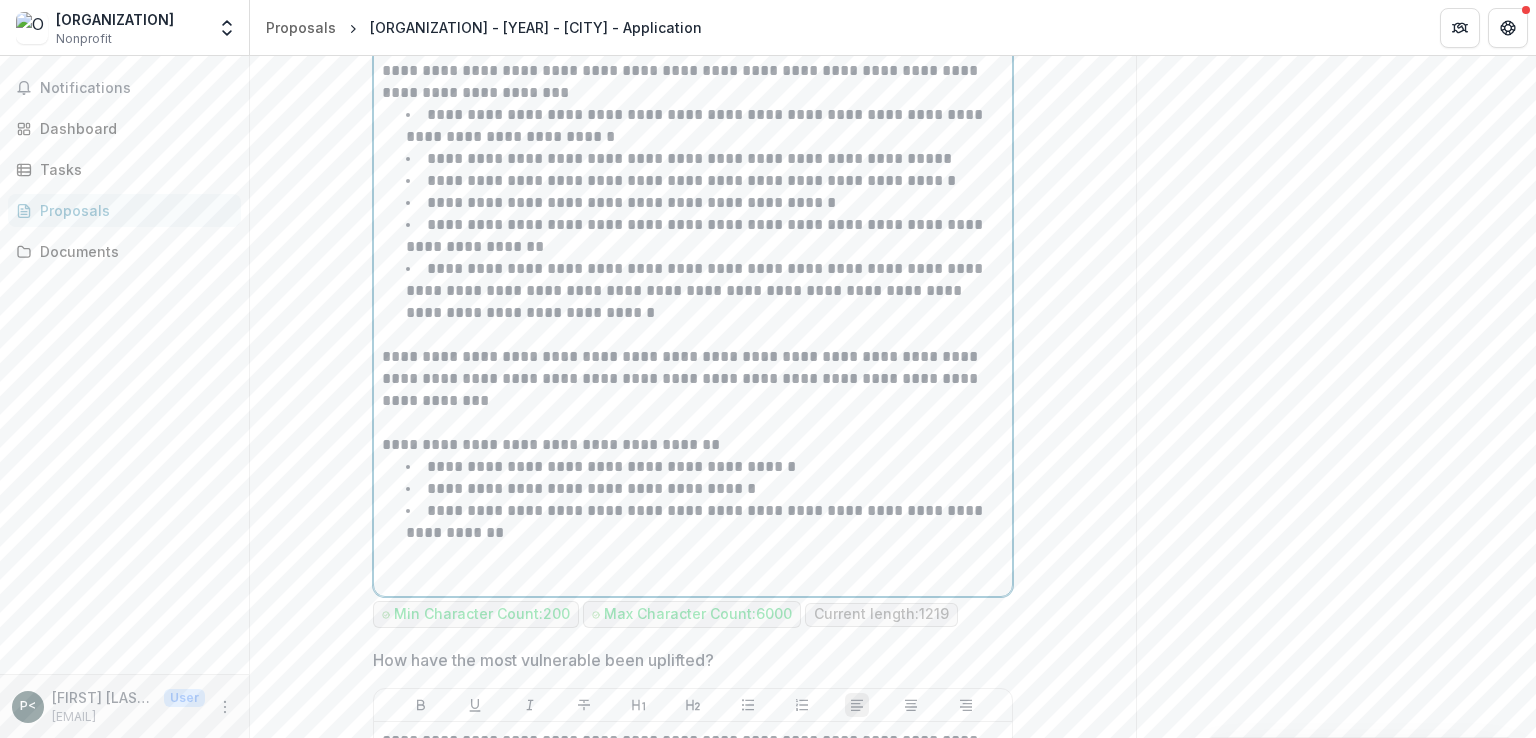 click on "**********" at bounding box center (705, 126) 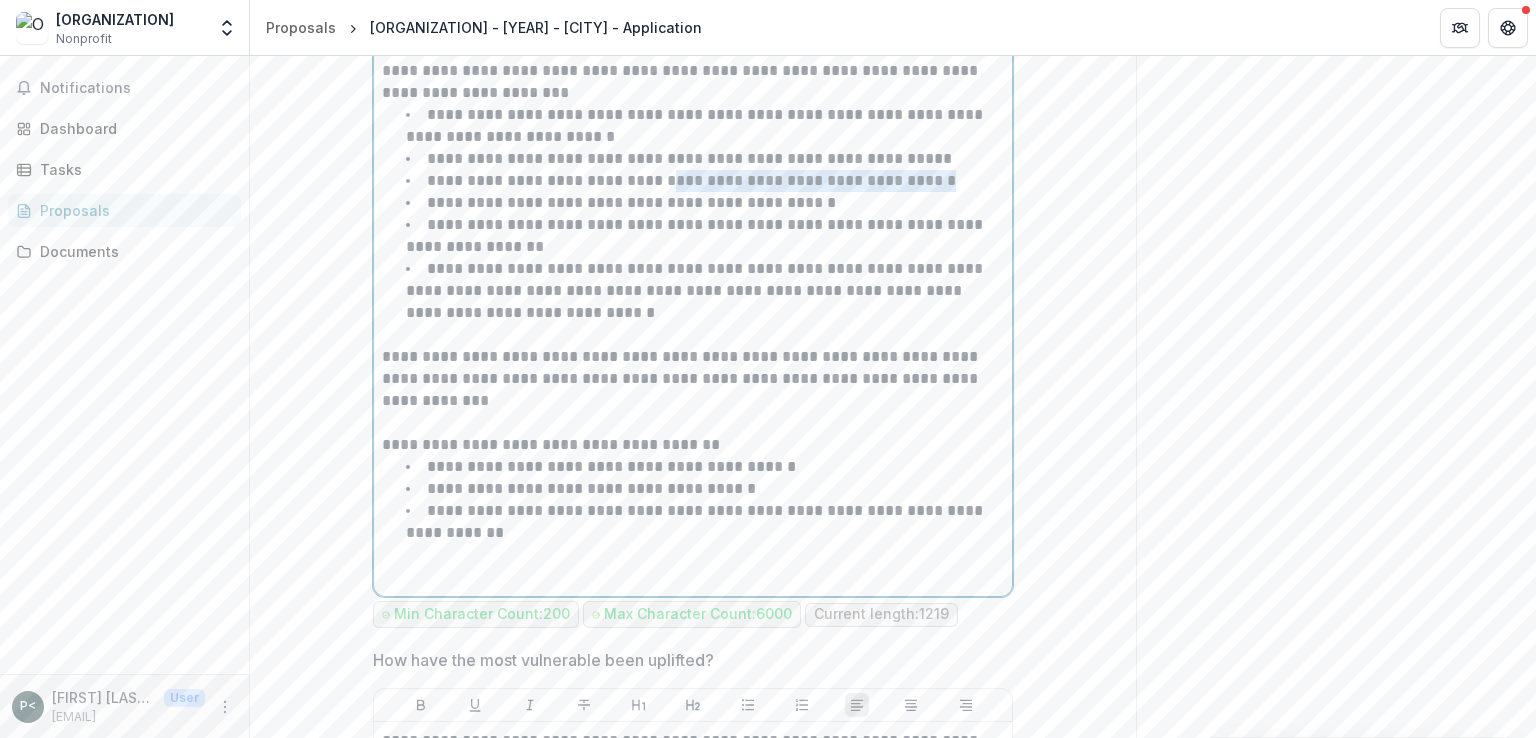 drag, startPoint x: 672, startPoint y: 247, endPoint x: 940, endPoint y: 249, distance: 268.00748 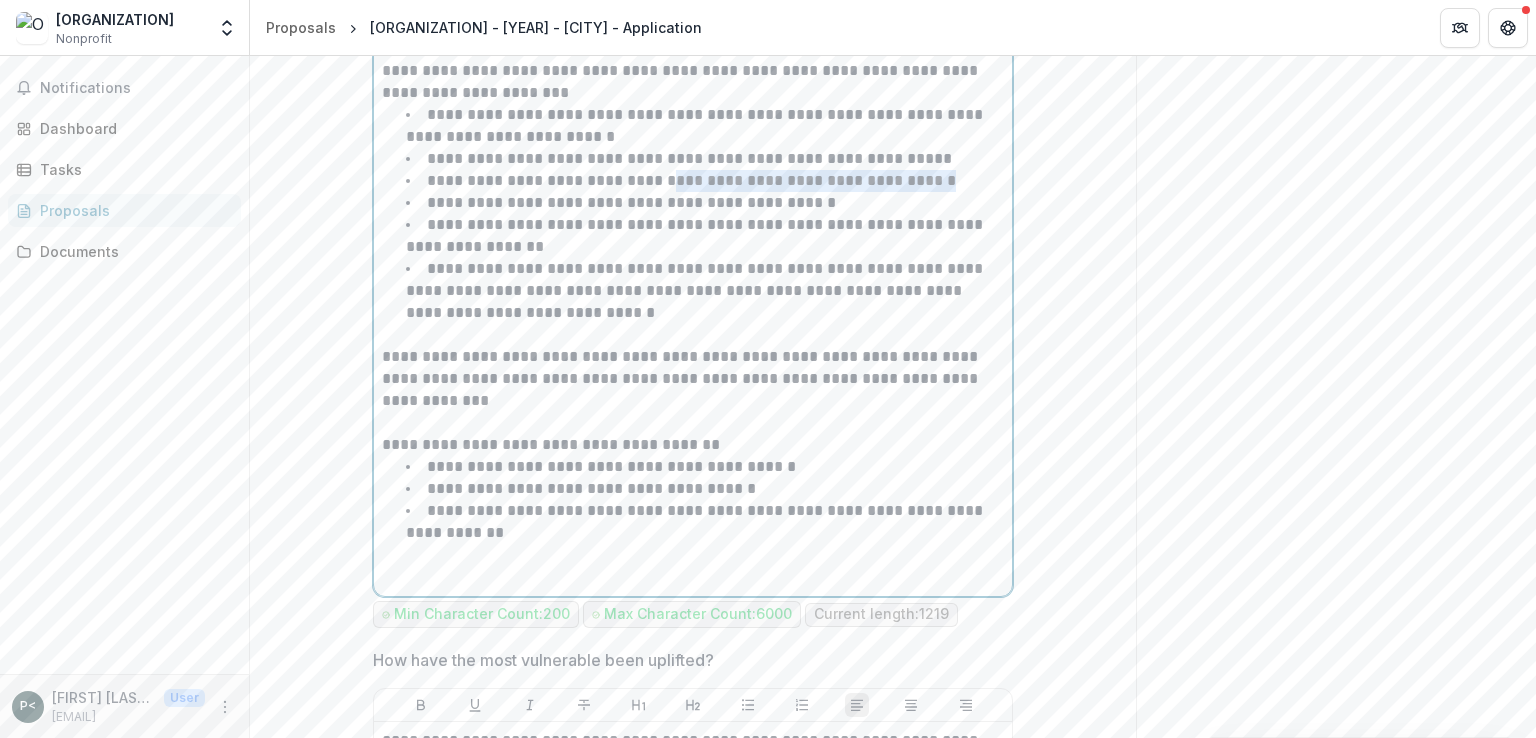 click on "**********" at bounding box center [691, 180] 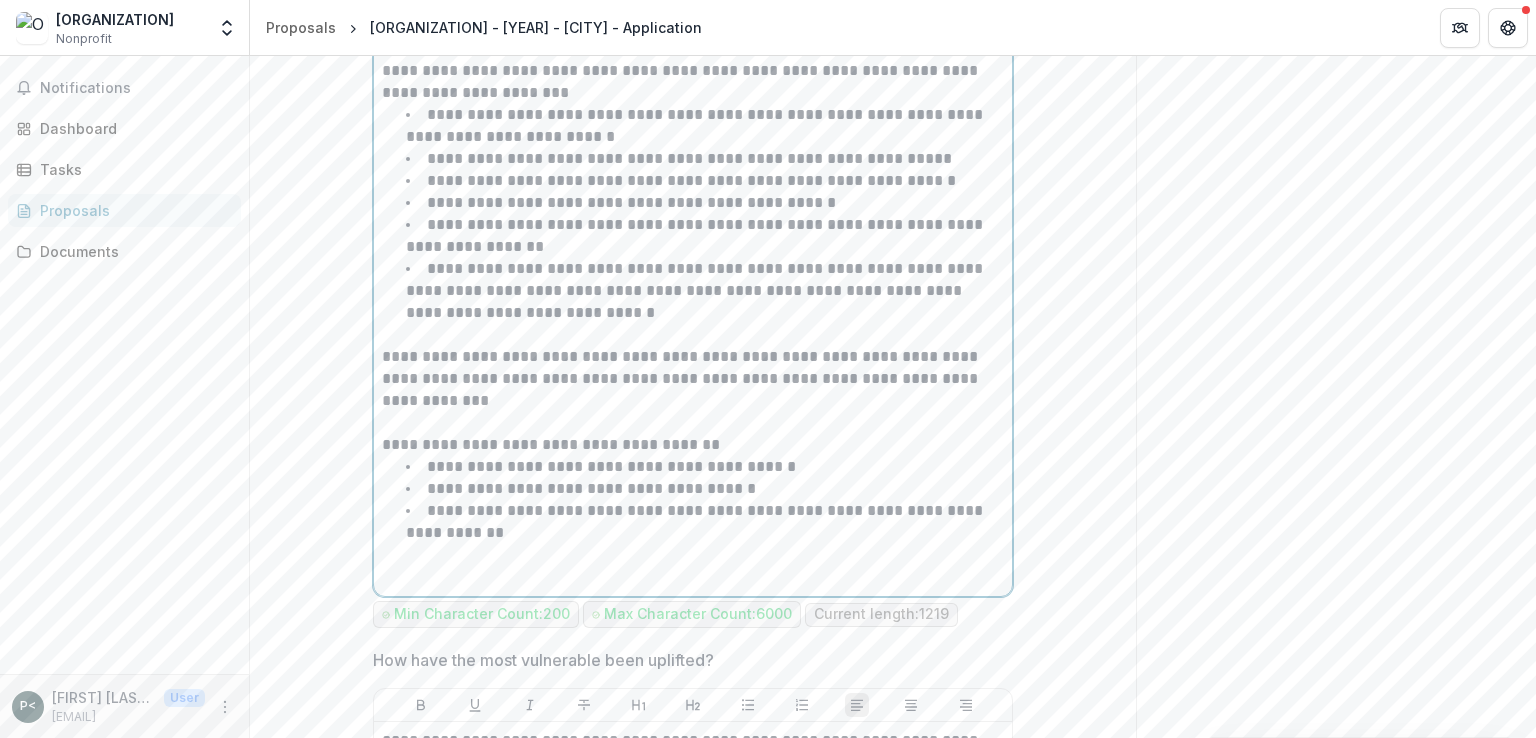 click on "**********" at bounding box center [705, 291] 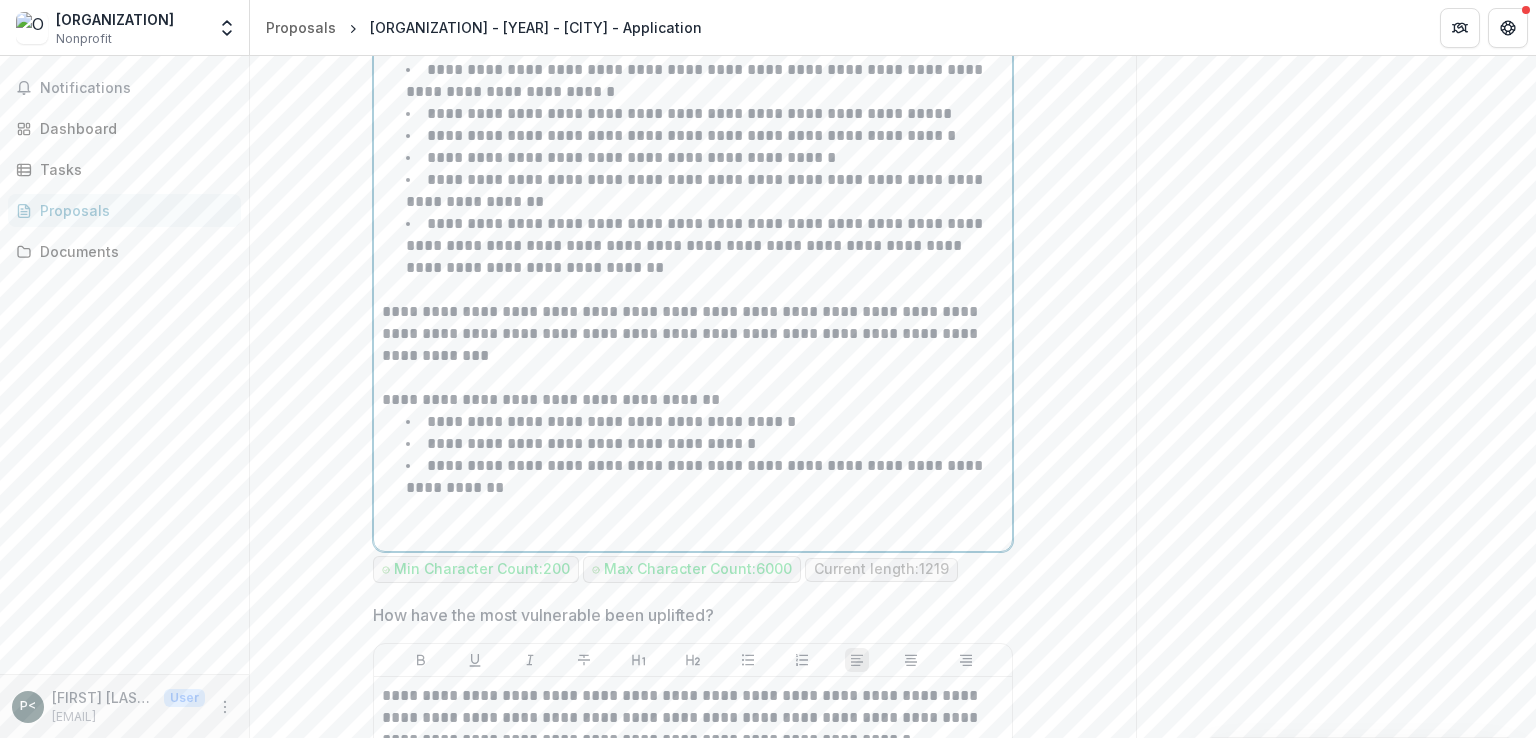 scroll, scrollTop: 699, scrollLeft: 0, axis: vertical 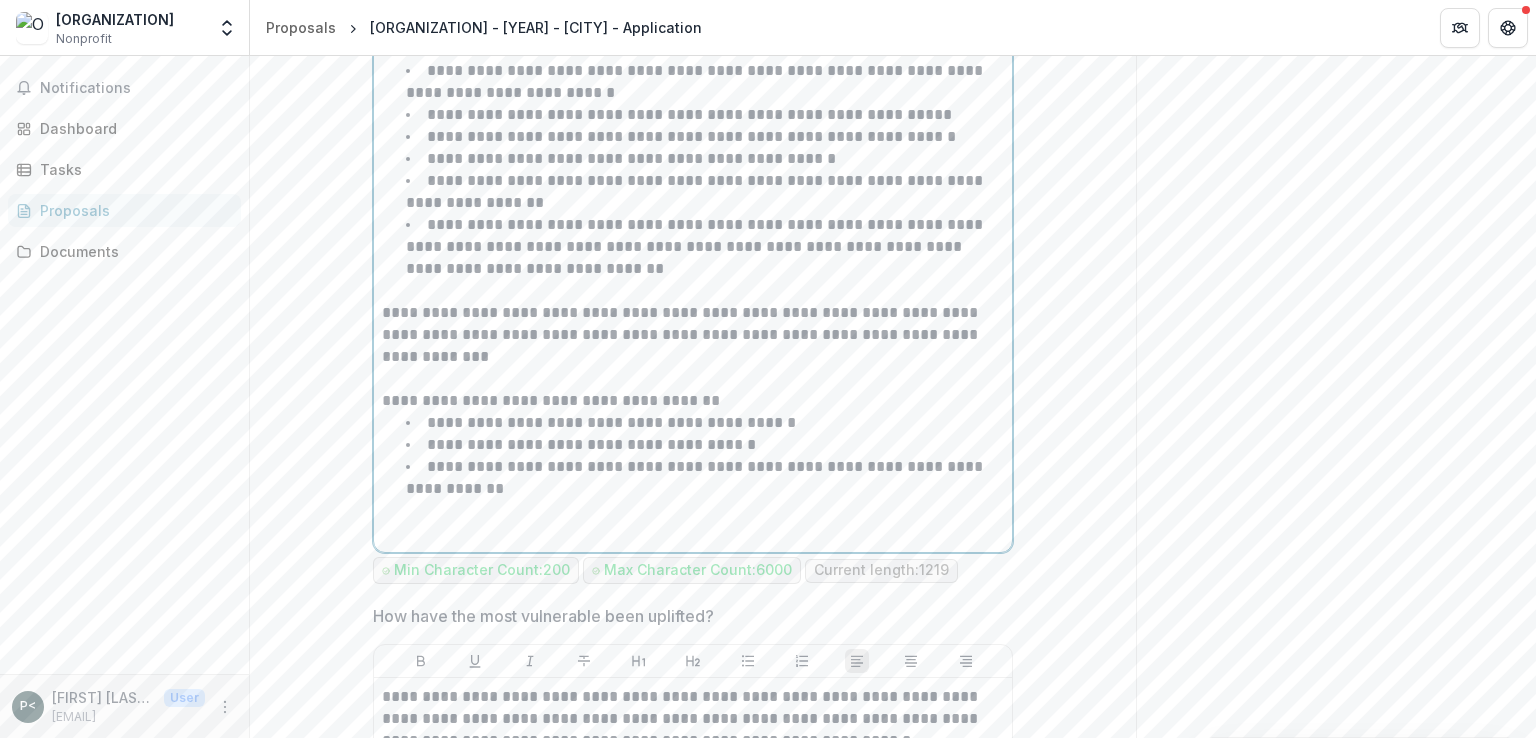 click at bounding box center [693, 533] 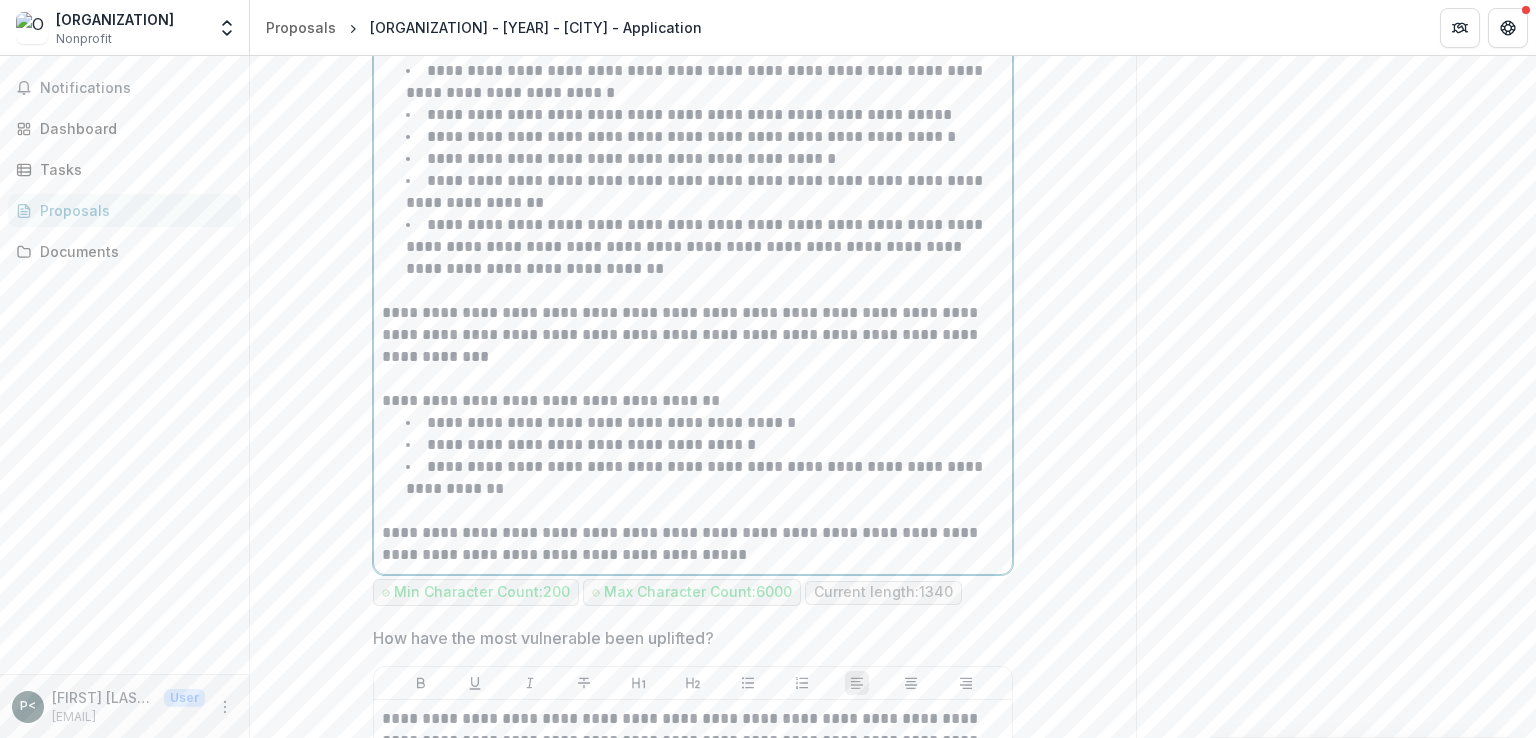 click on "**********" at bounding box center (693, 544) 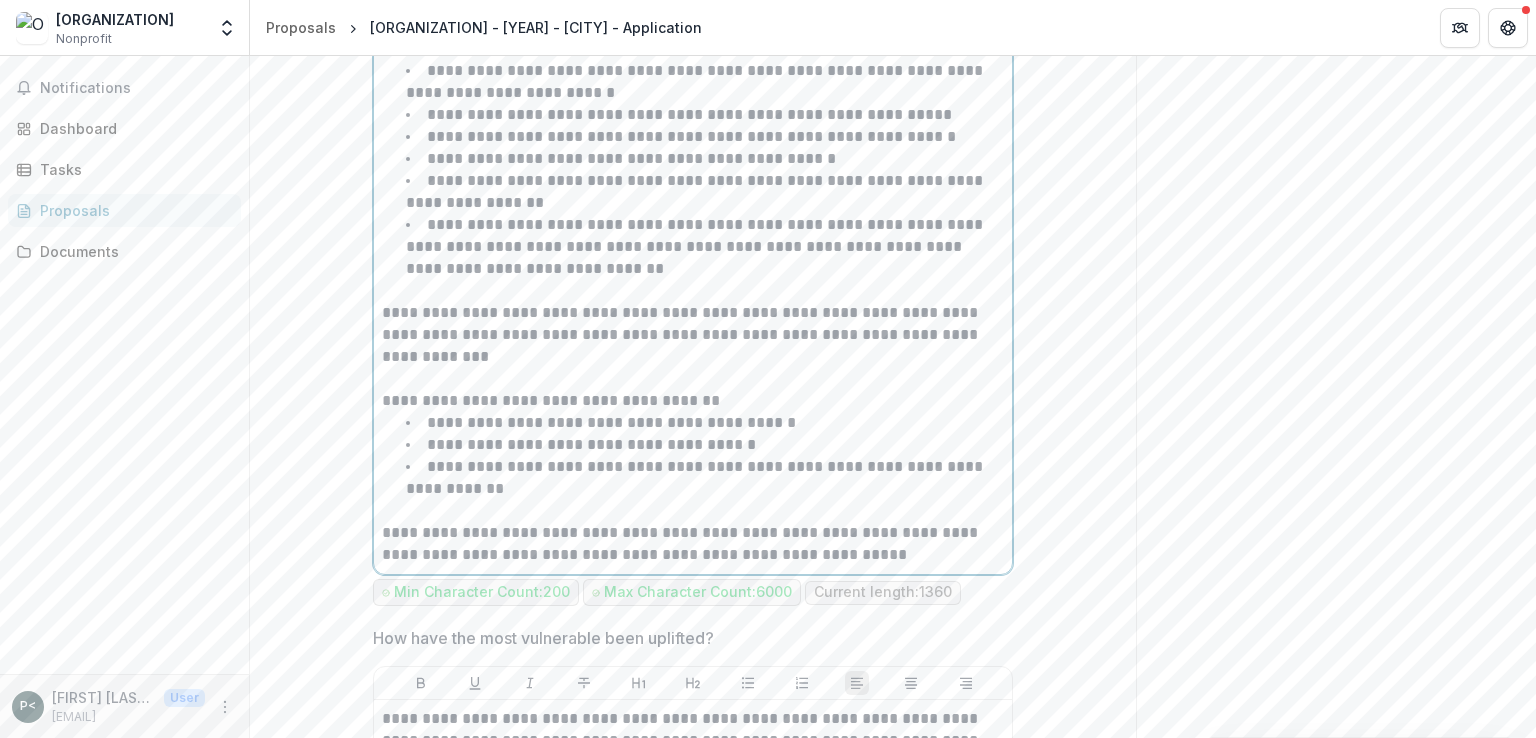 click on "**********" at bounding box center [693, 544] 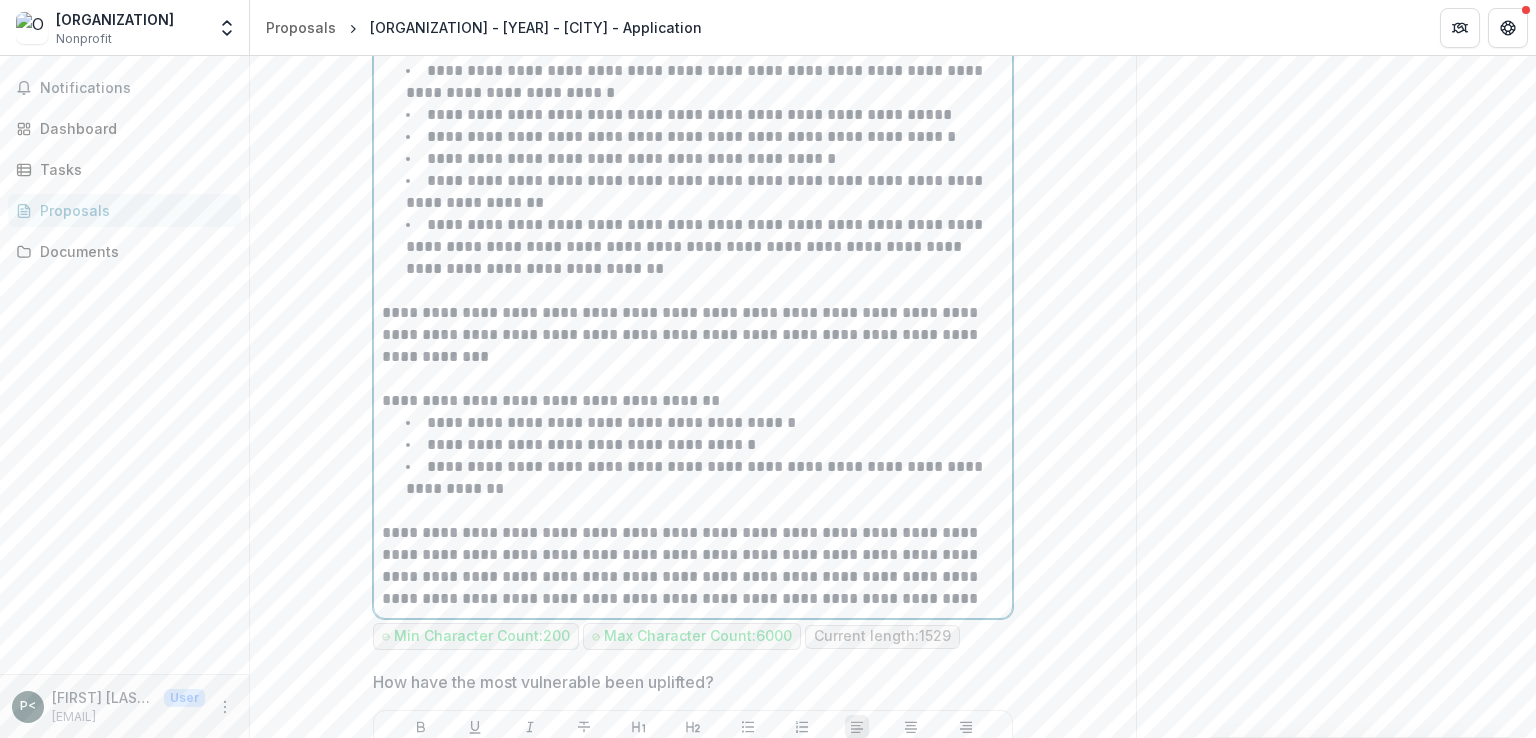click on "**********" at bounding box center [693, 566] 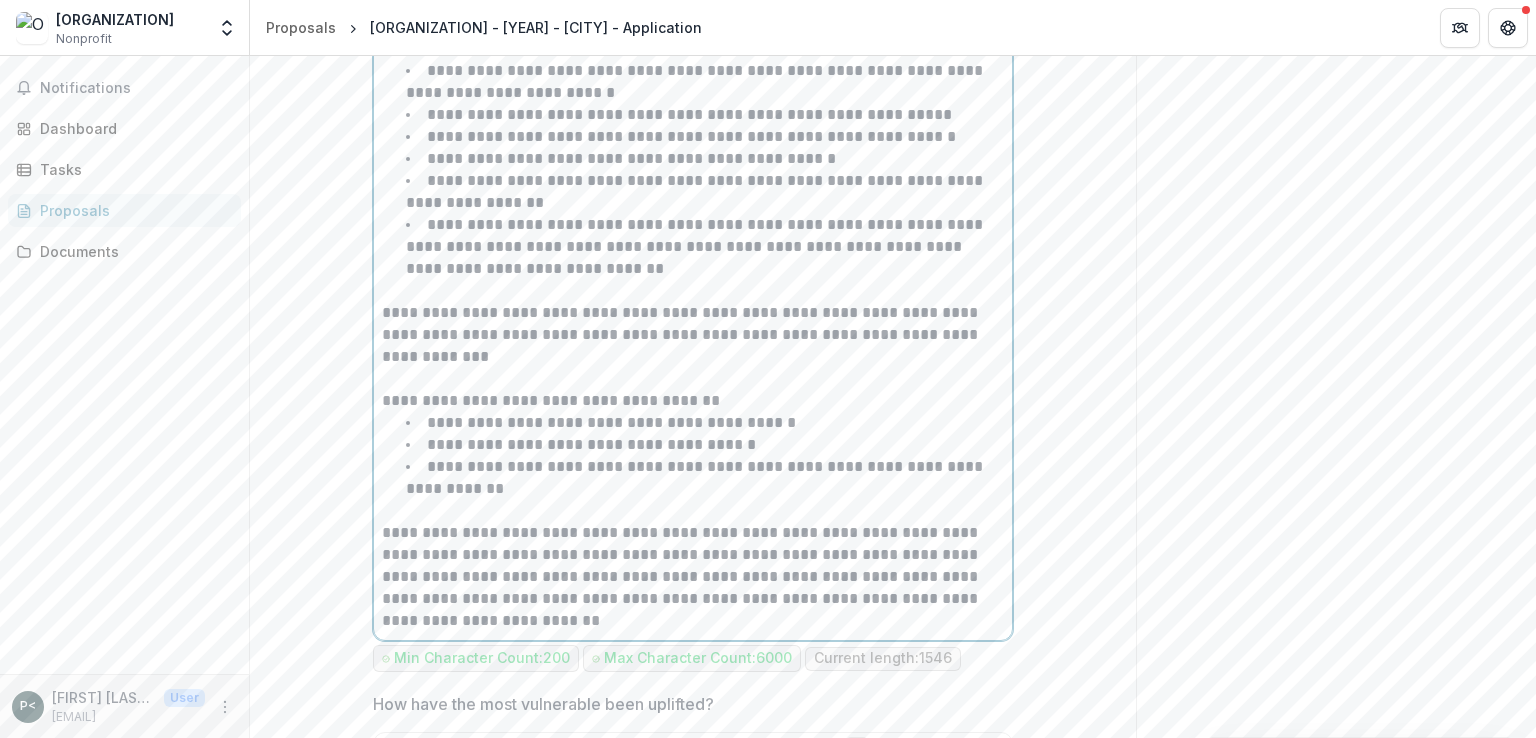 click on "**********" at bounding box center (693, 577) 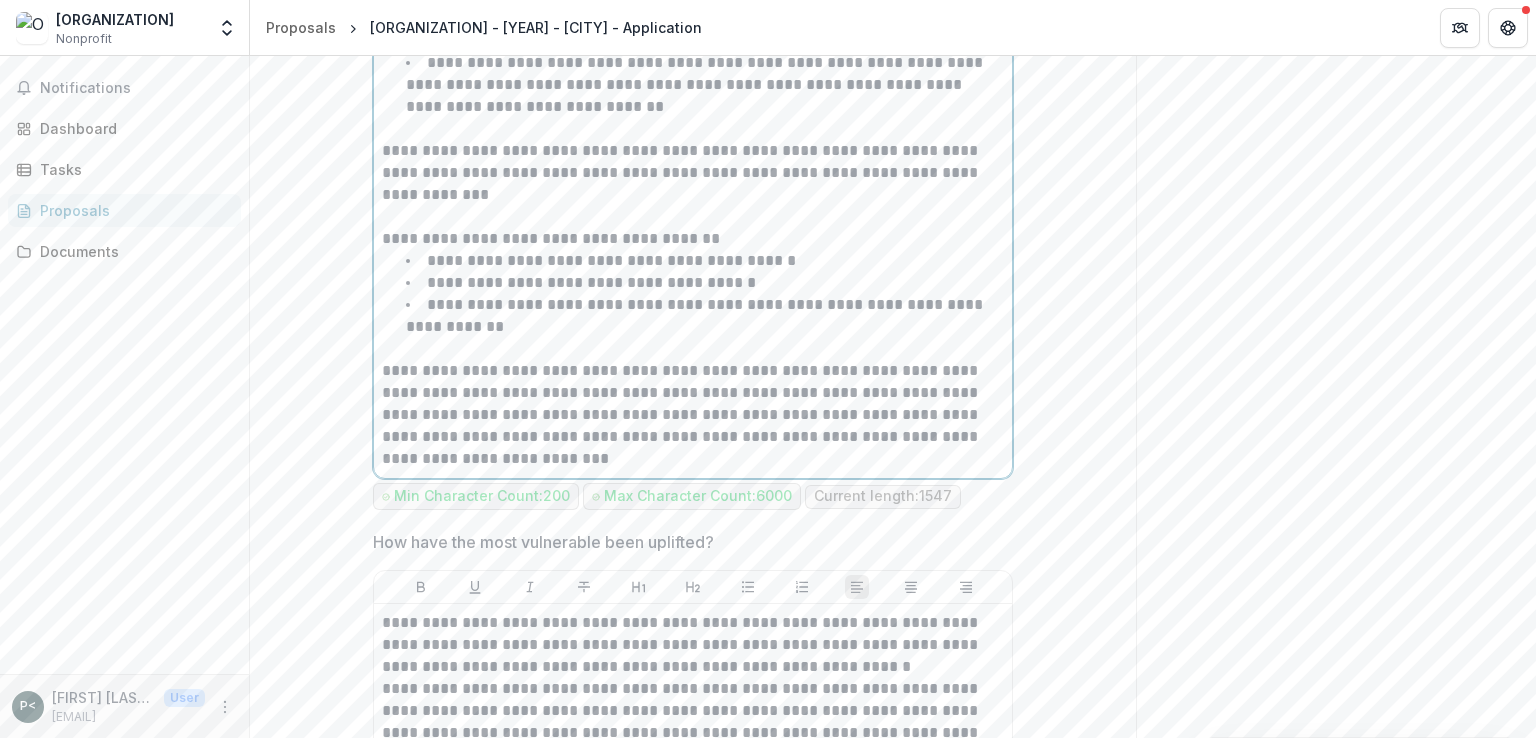 scroll, scrollTop: 865, scrollLeft: 0, axis: vertical 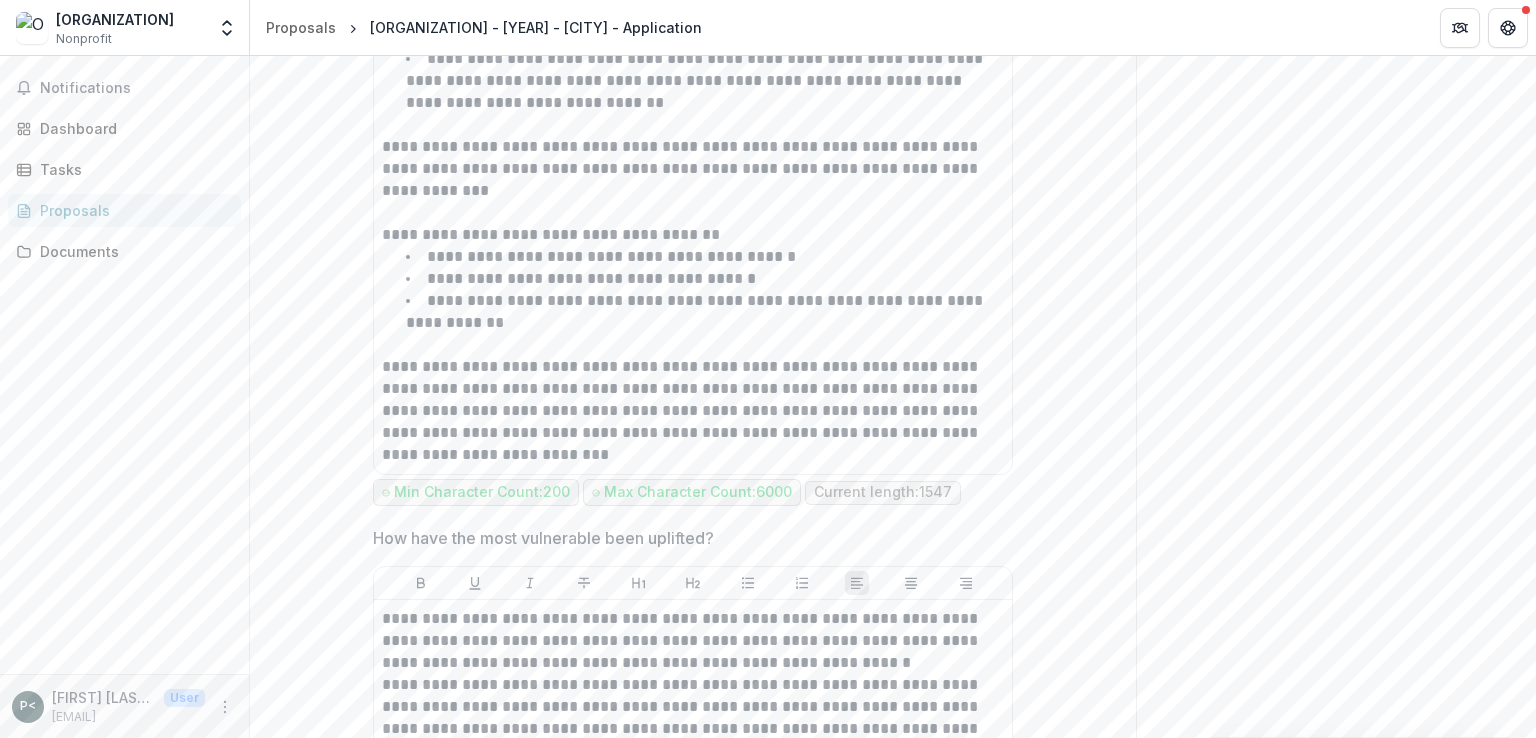 click on "**********" at bounding box center [693, 1653] 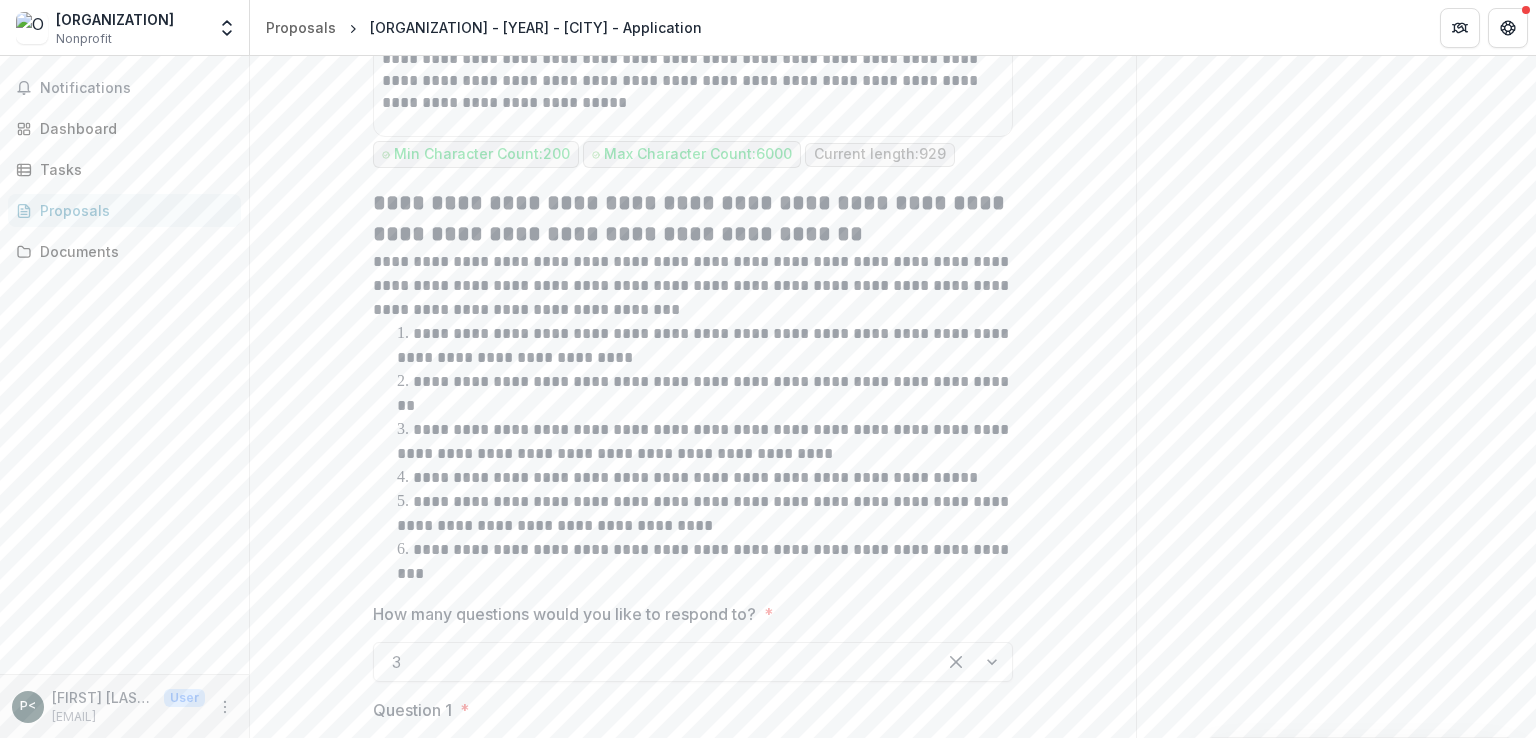 scroll, scrollTop: 1646, scrollLeft: 0, axis: vertical 